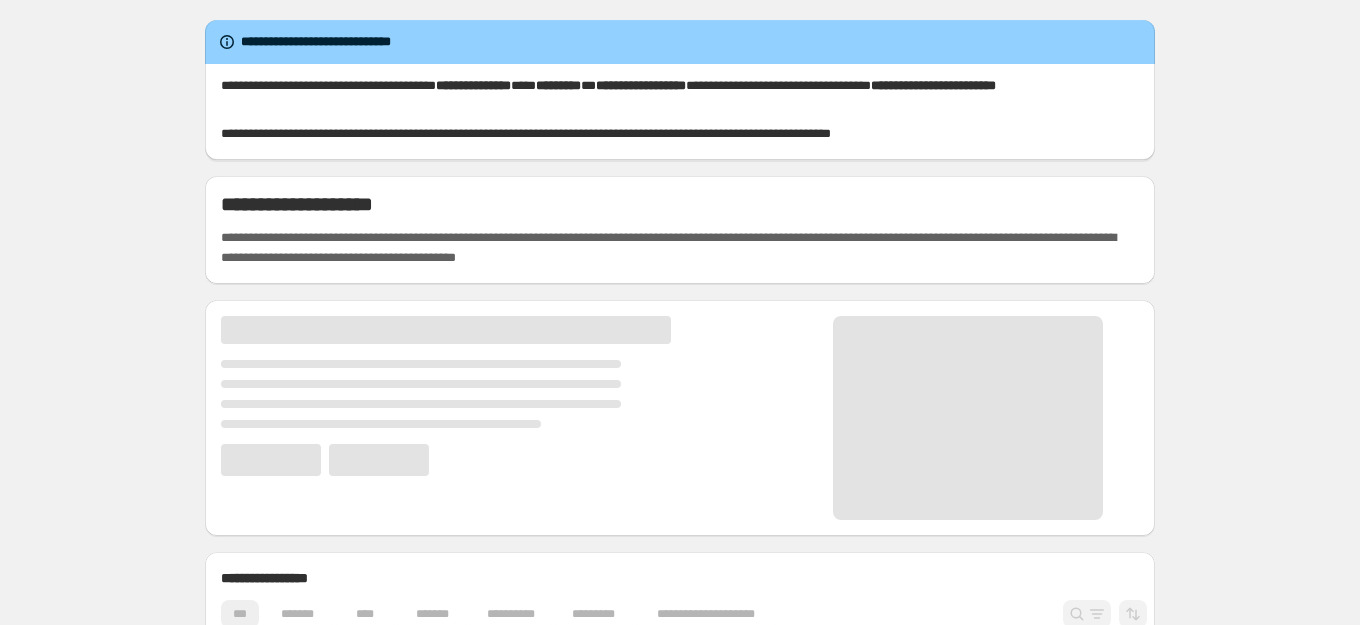 scroll, scrollTop: 0, scrollLeft: 0, axis: both 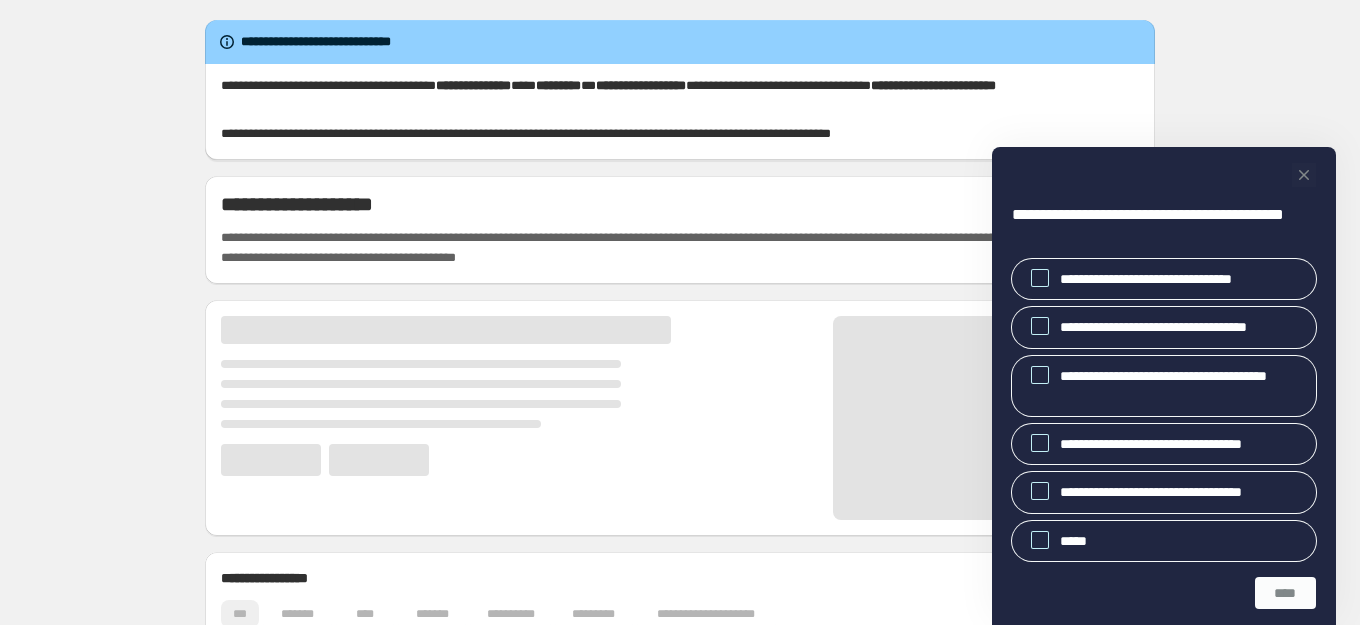 click 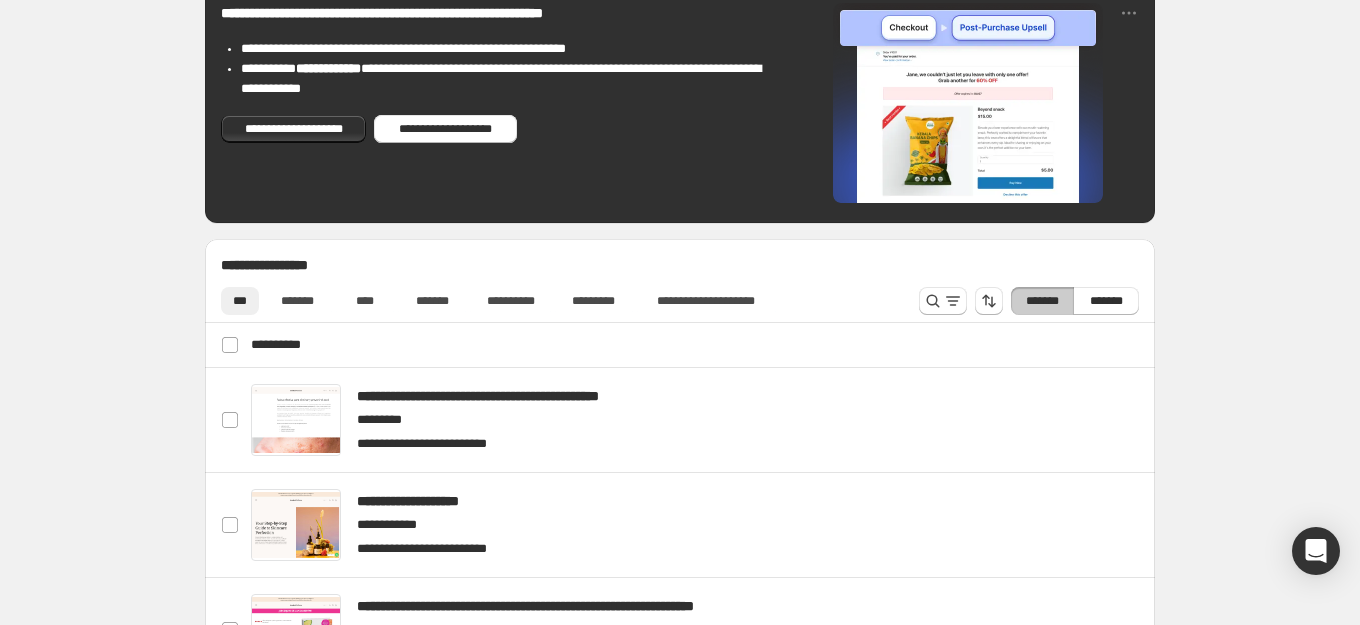 scroll, scrollTop: 782, scrollLeft: 0, axis: vertical 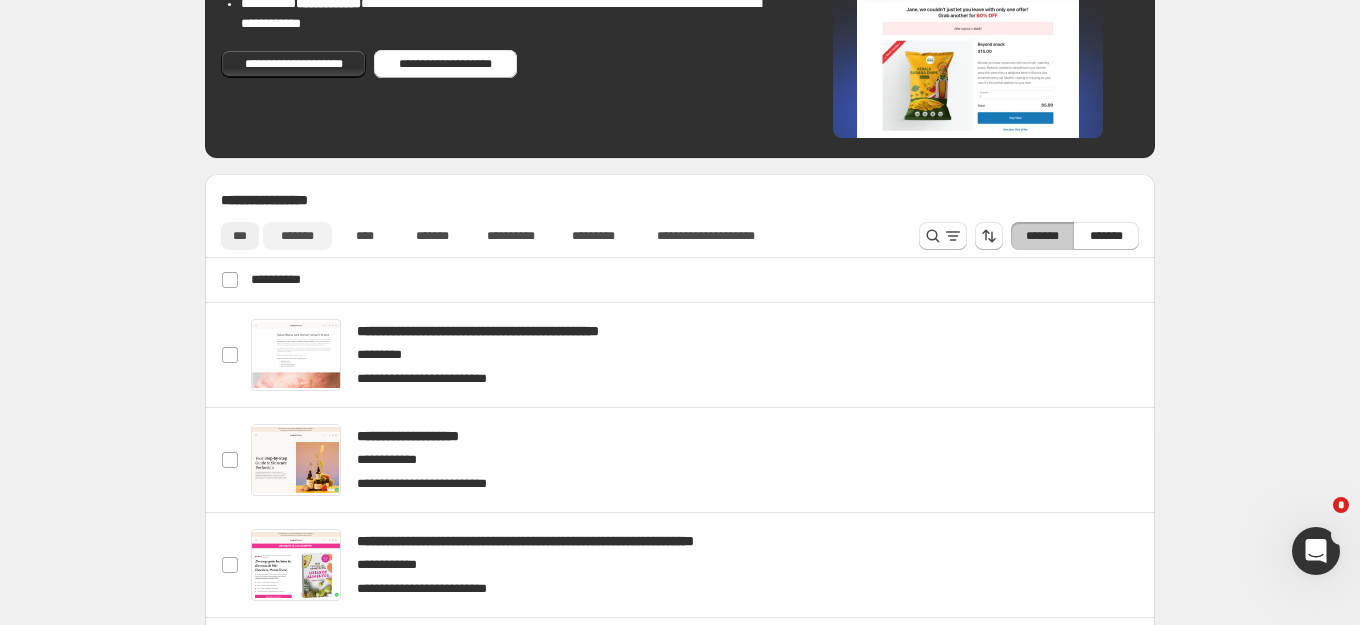 click on "*******" at bounding box center (297, 236) 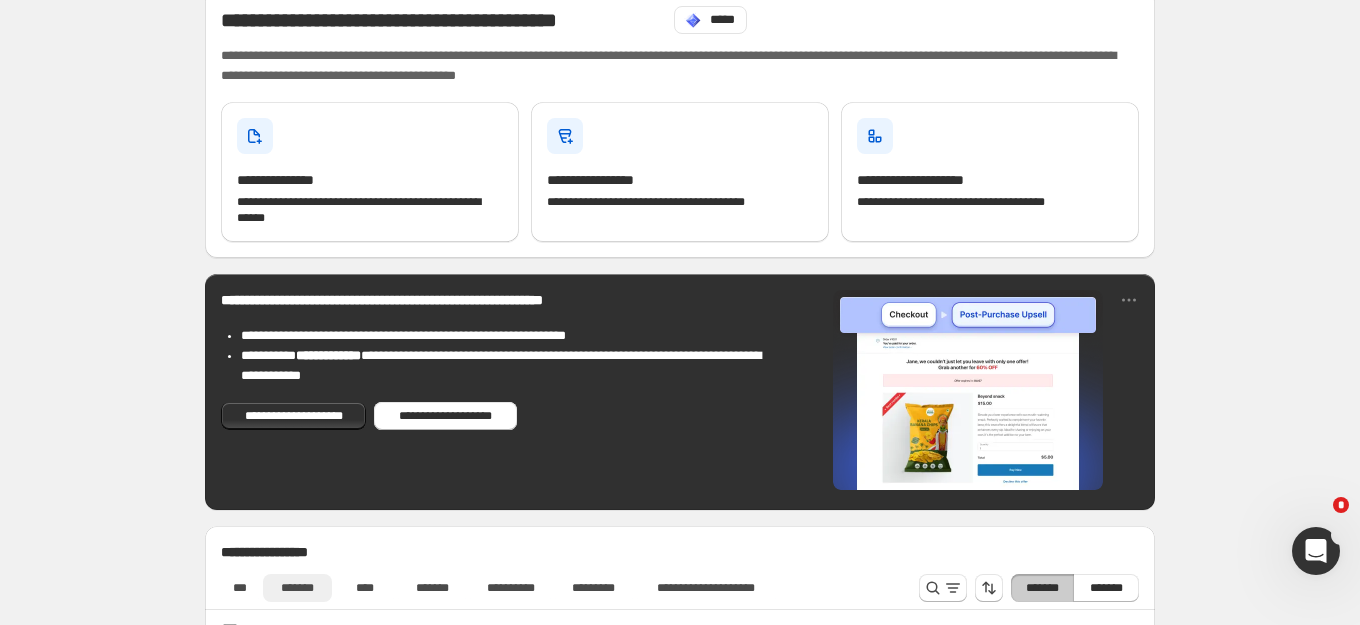 scroll, scrollTop: 440, scrollLeft: 0, axis: vertical 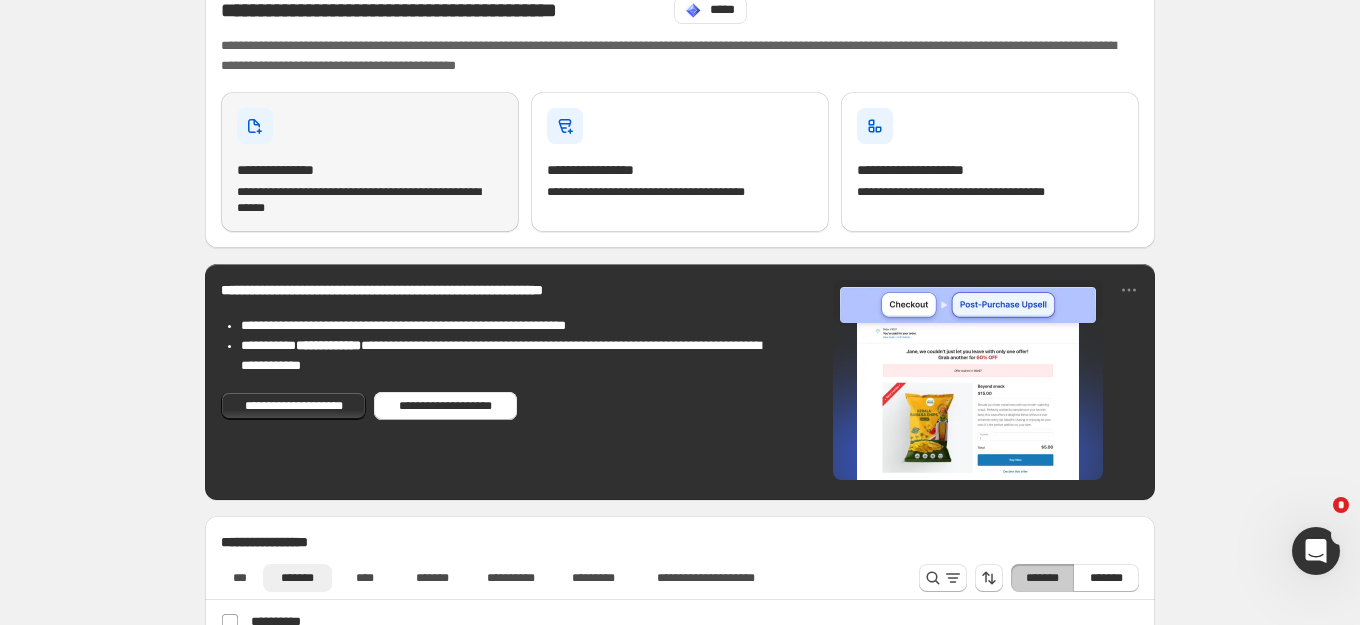 click on "**********" at bounding box center [370, 170] 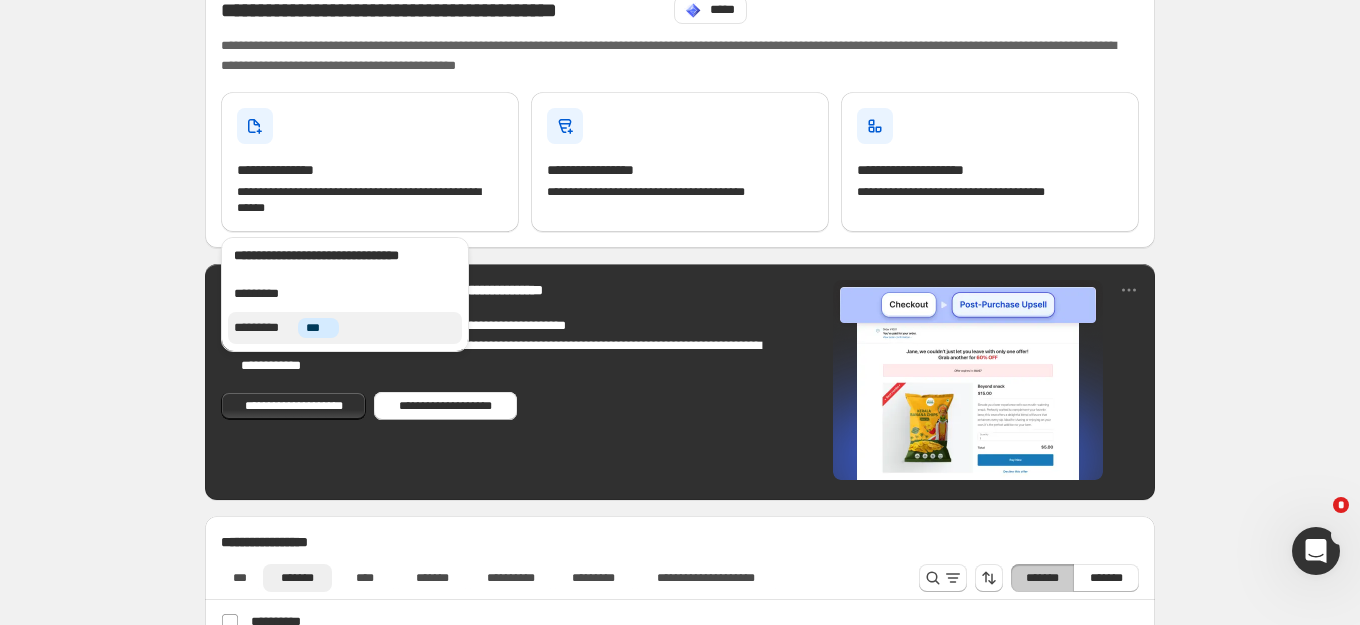 click on "*********" at bounding box center [263, 328] 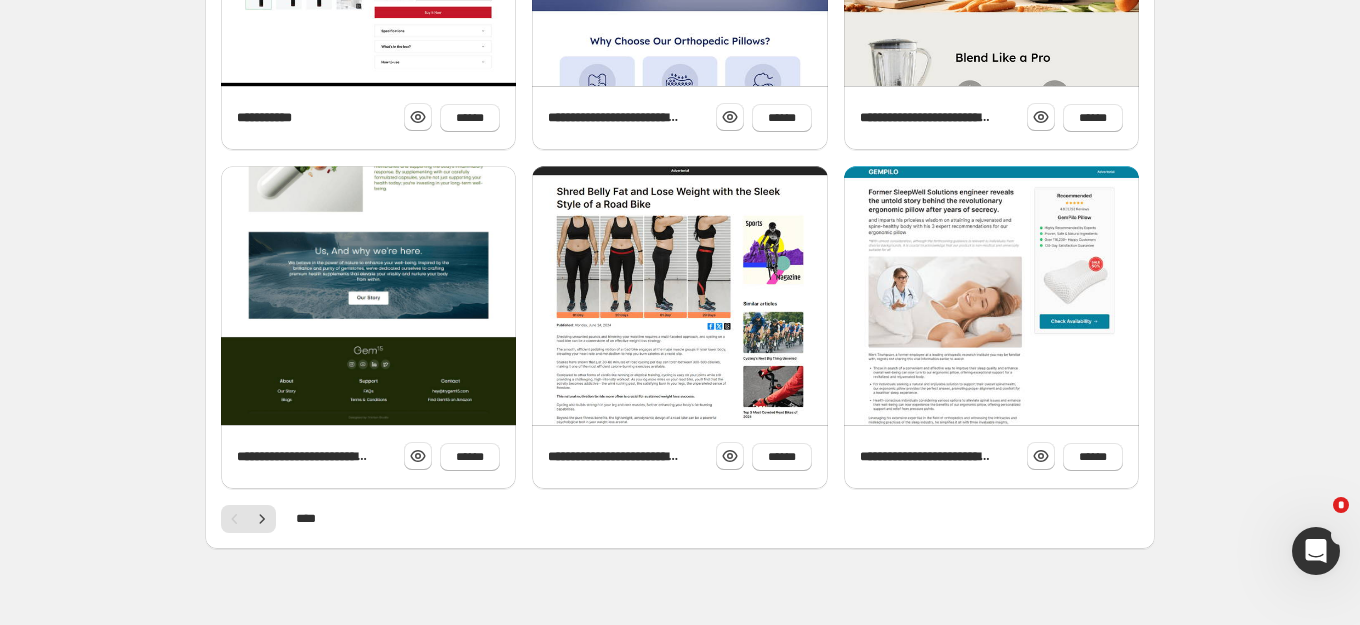 scroll, scrollTop: 813, scrollLeft: 0, axis: vertical 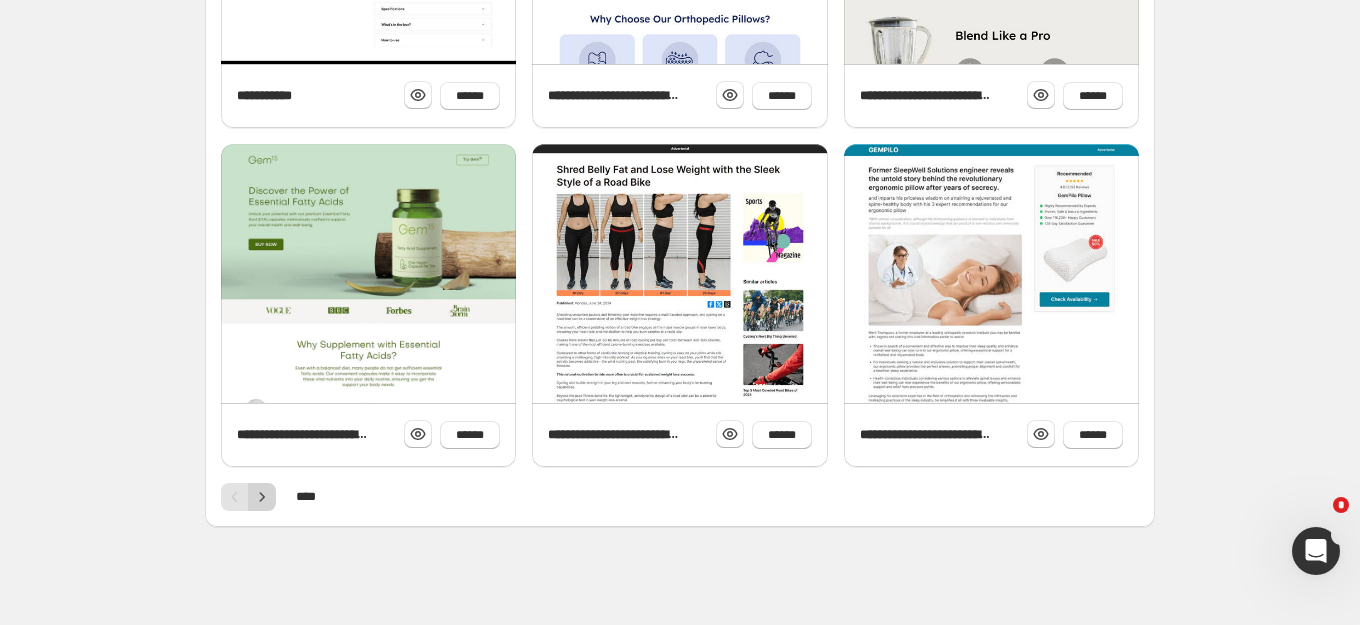 click 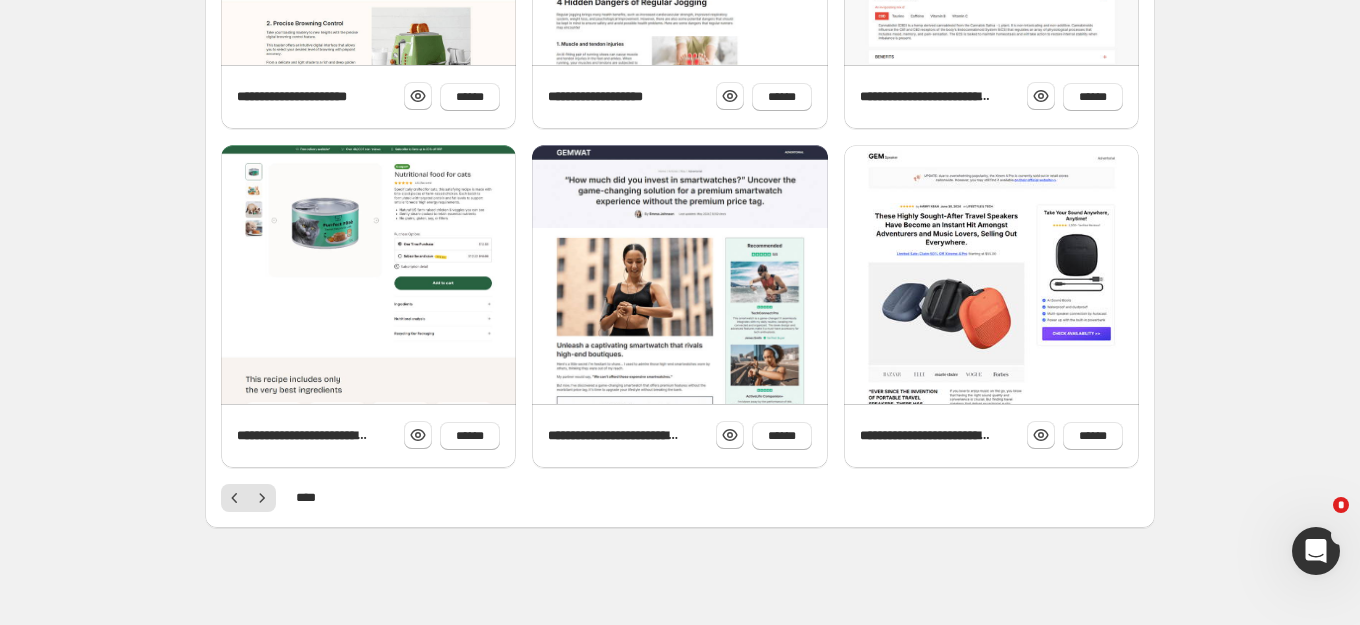 scroll, scrollTop: 813, scrollLeft: 0, axis: vertical 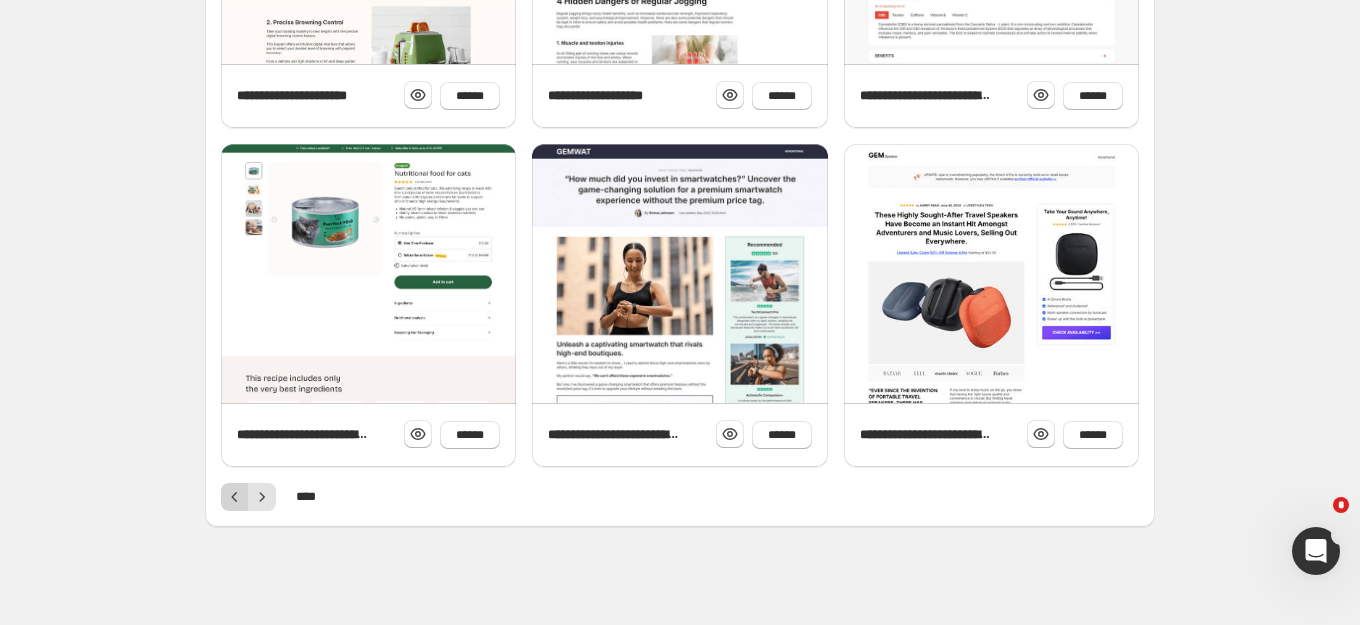 click at bounding box center (235, 497) 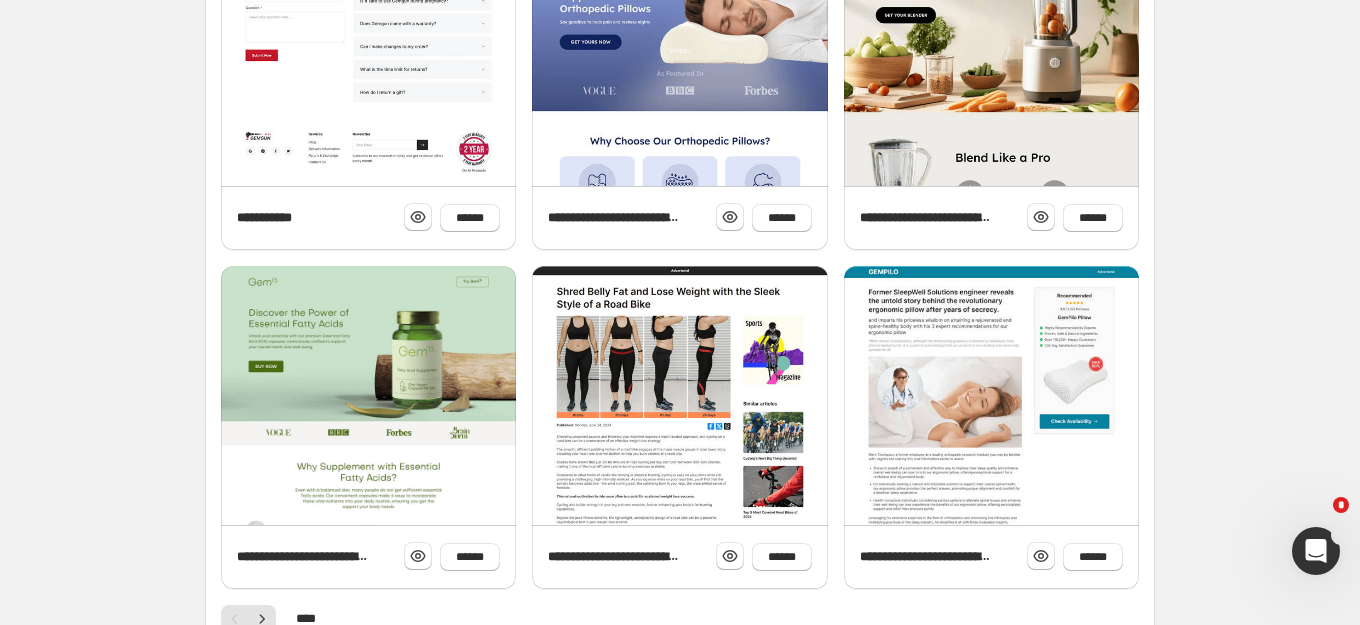 scroll, scrollTop: 726, scrollLeft: 0, axis: vertical 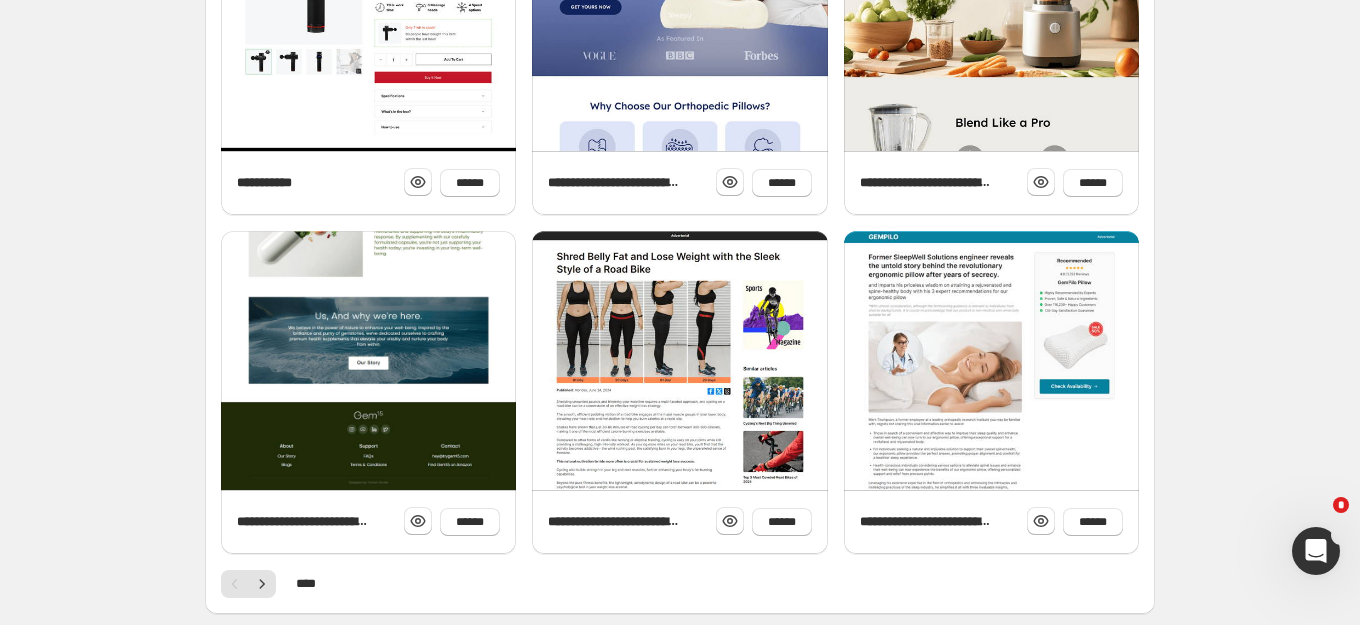 click at bounding box center (368, -130) 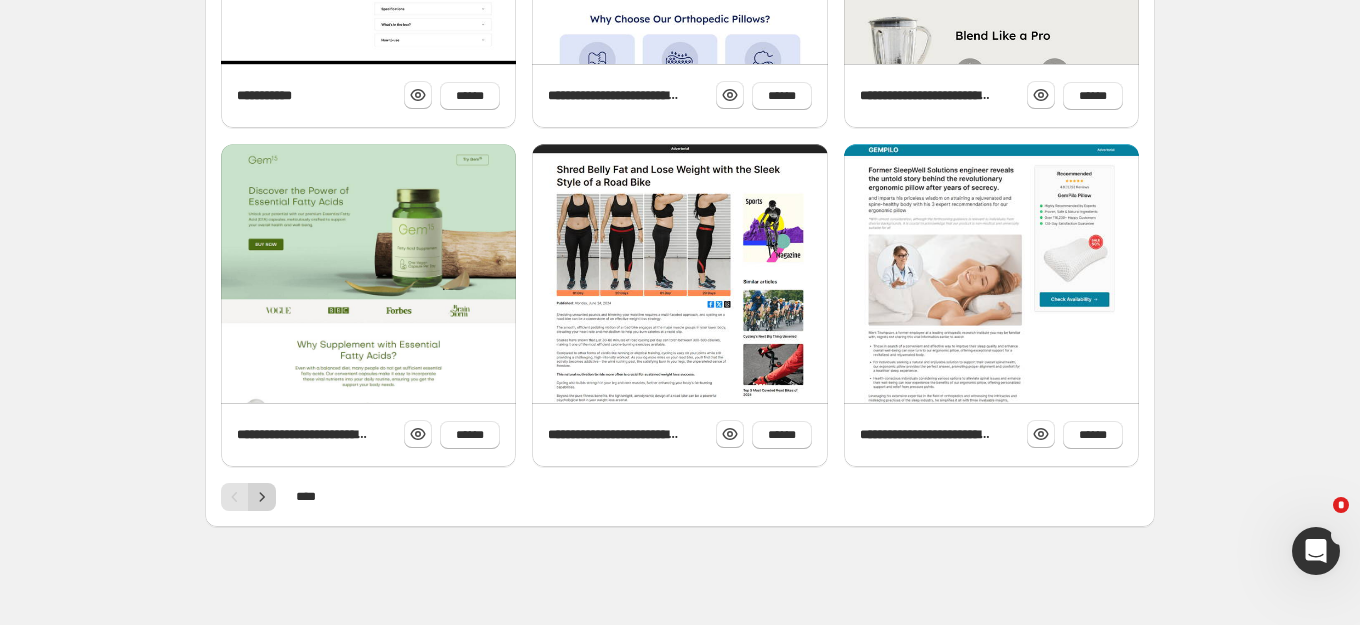 click 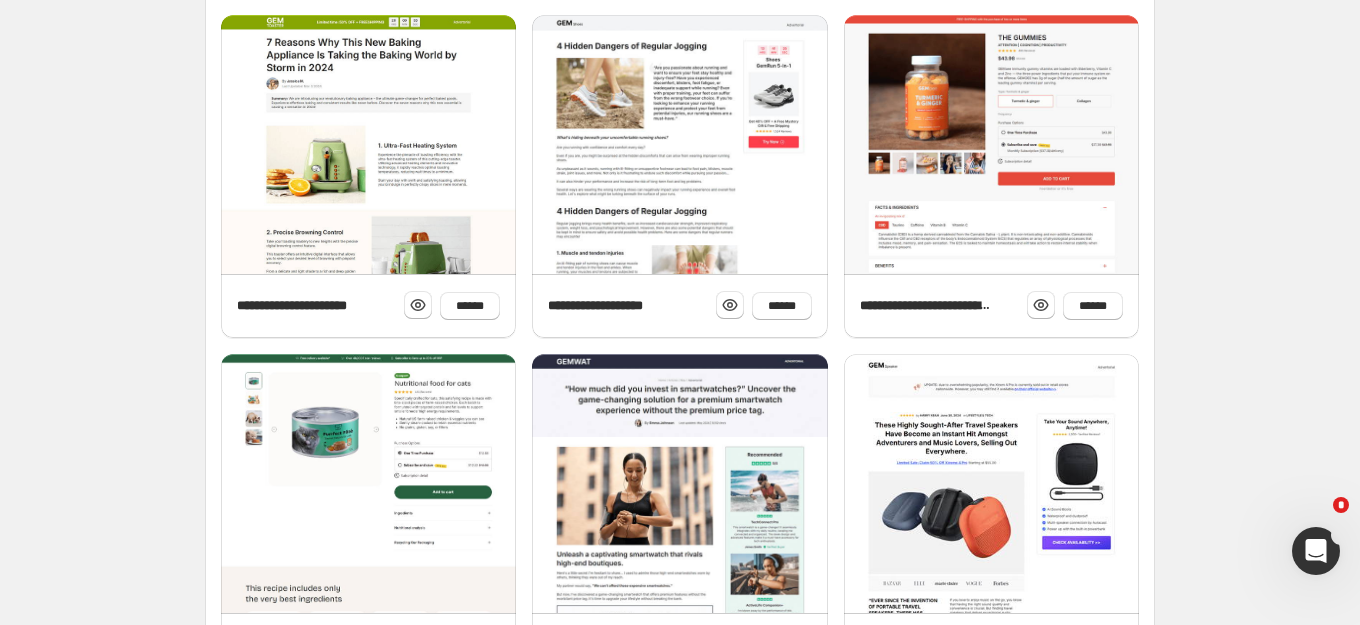 scroll, scrollTop: 813, scrollLeft: 0, axis: vertical 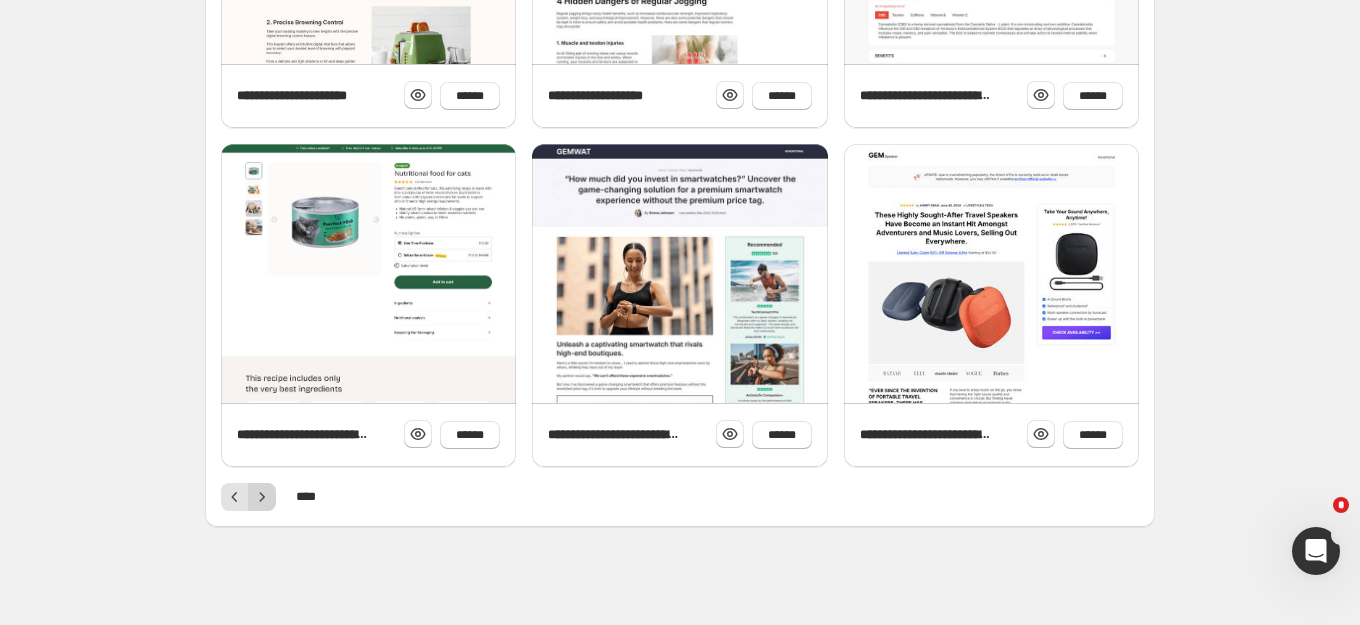 click 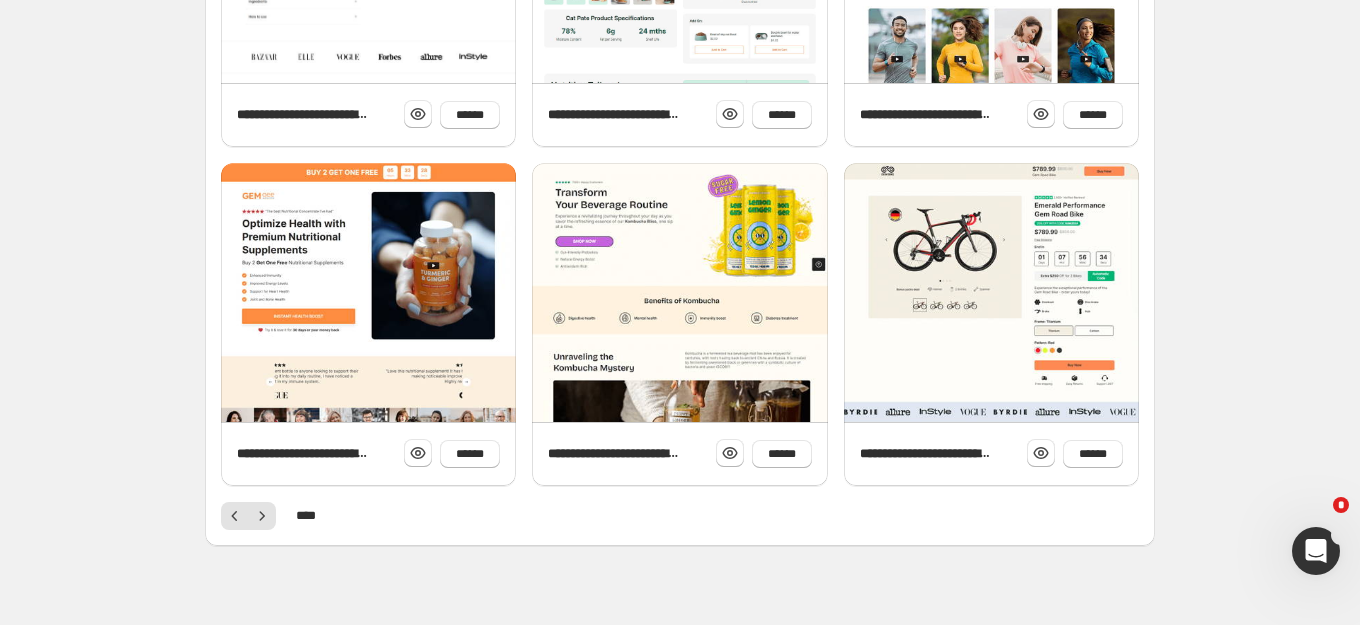 scroll, scrollTop: 813, scrollLeft: 0, axis: vertical 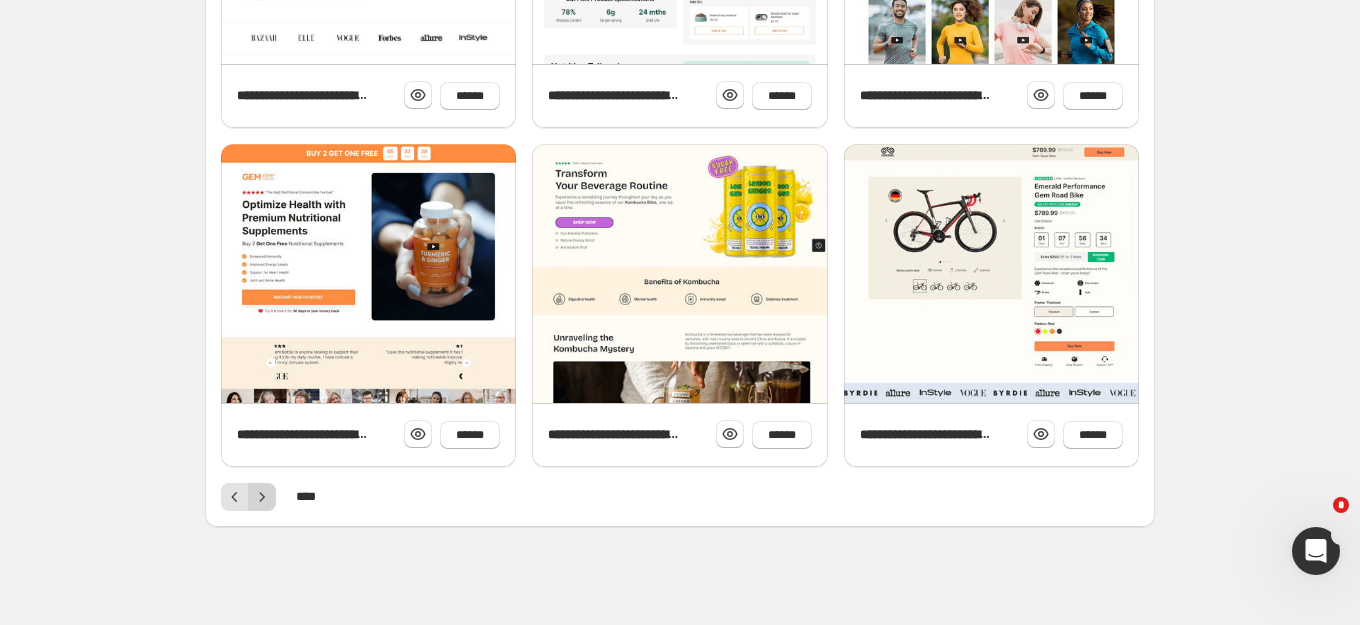 click 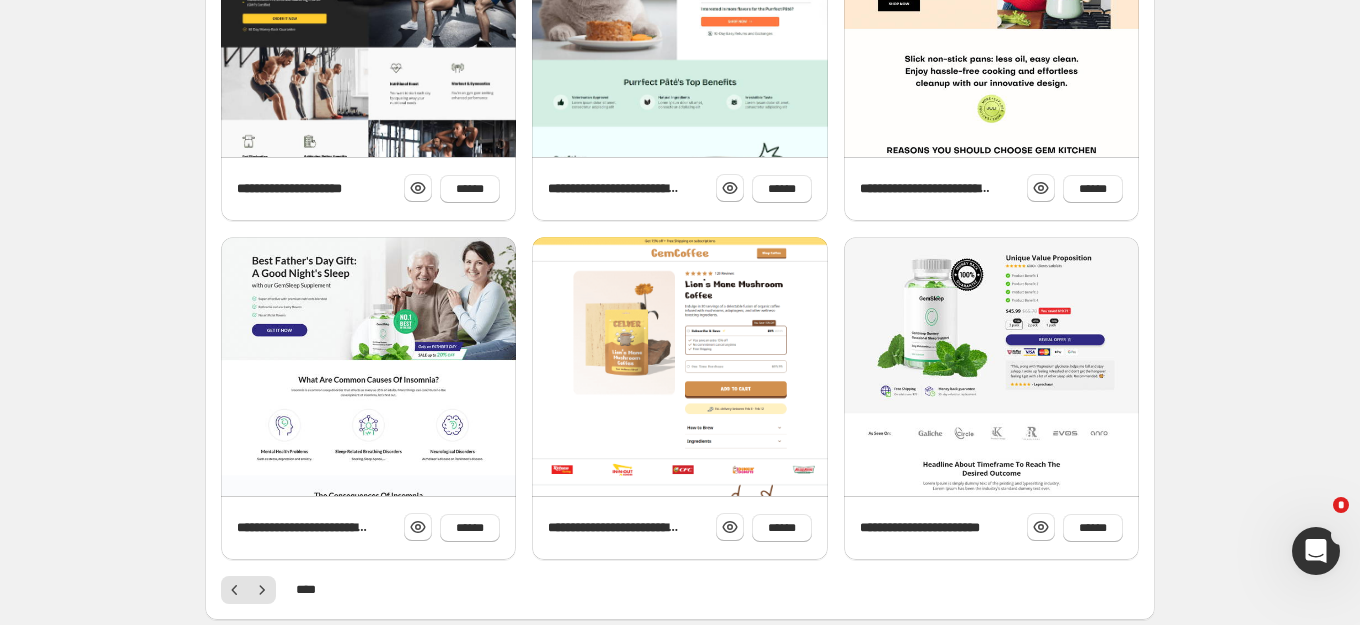 scroll, scrollTop: 813, scrollLeft: 0, axis: vertical 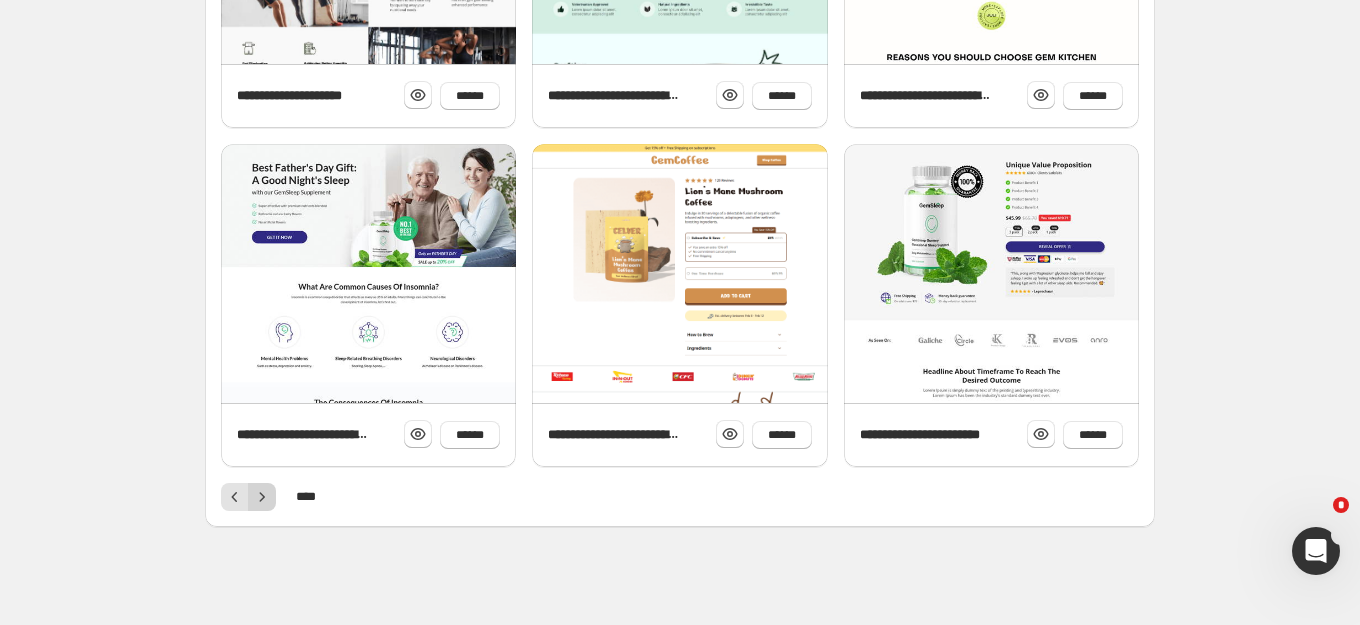 click 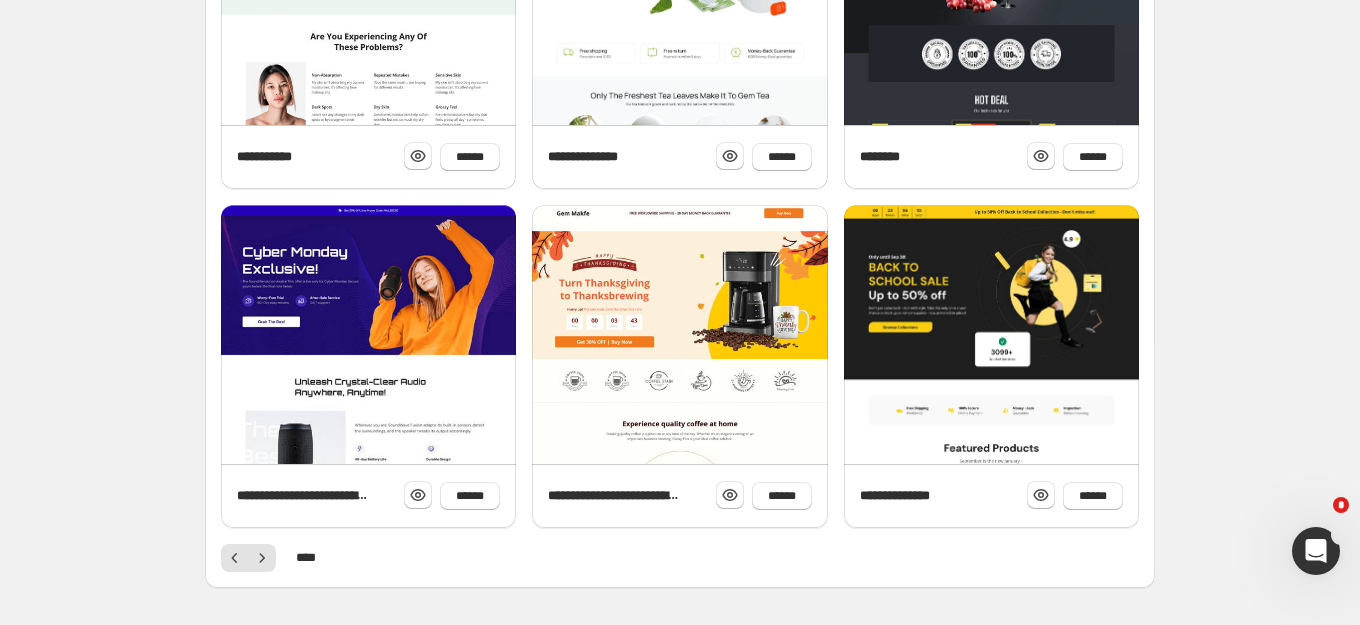scroll, scrollTop: 813, scrollLeft: 0, axis: vertical 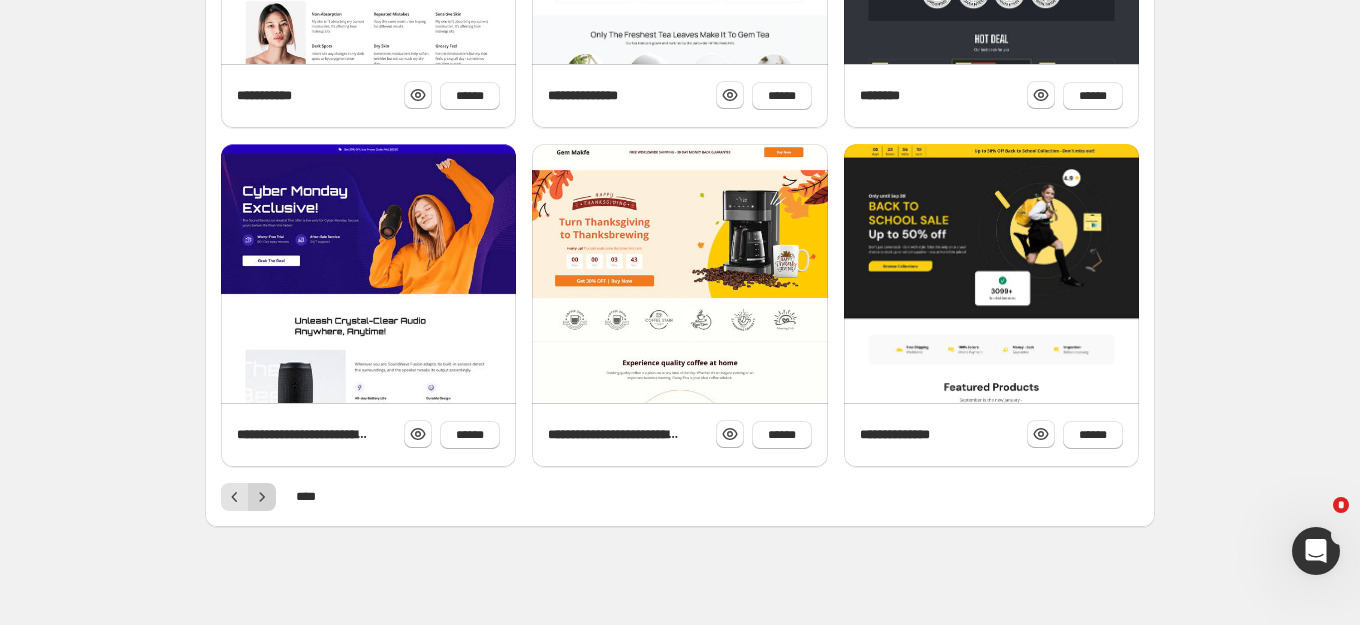 click 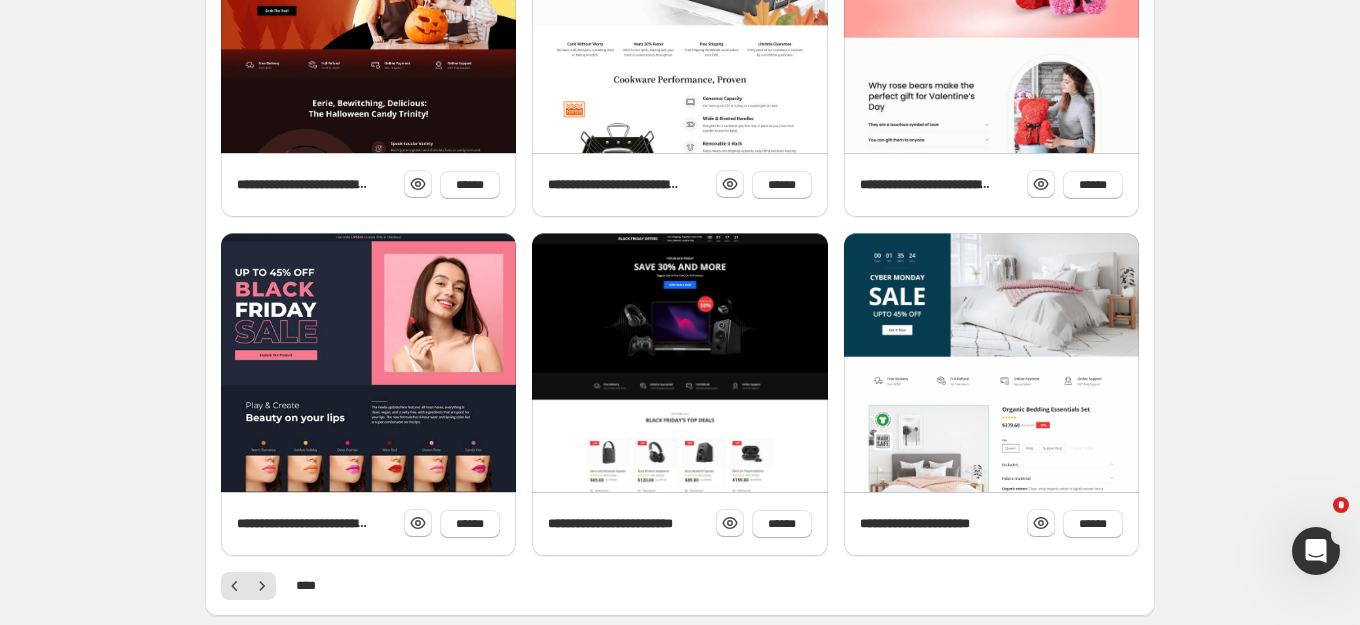 scroll, scrollTop: 813, scrollLeft: 0, axis: vertical 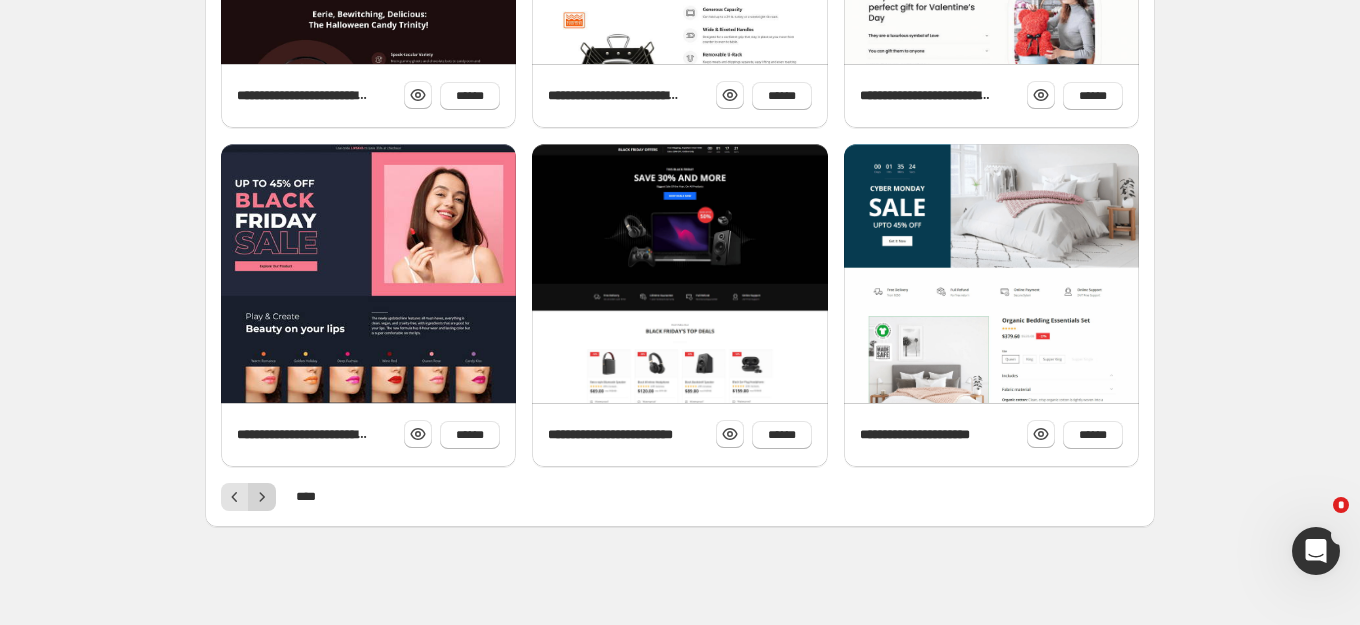 click 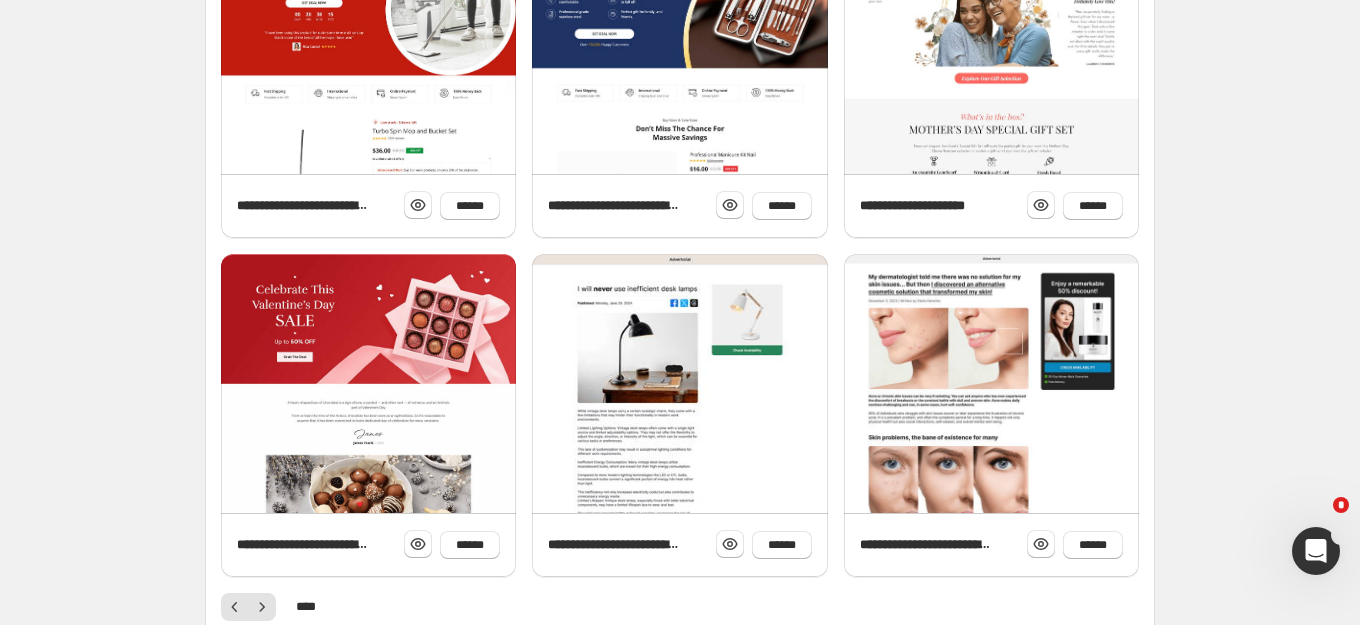 scroll, scrollTop: 813, scrollLeft: 0, axis: vertical 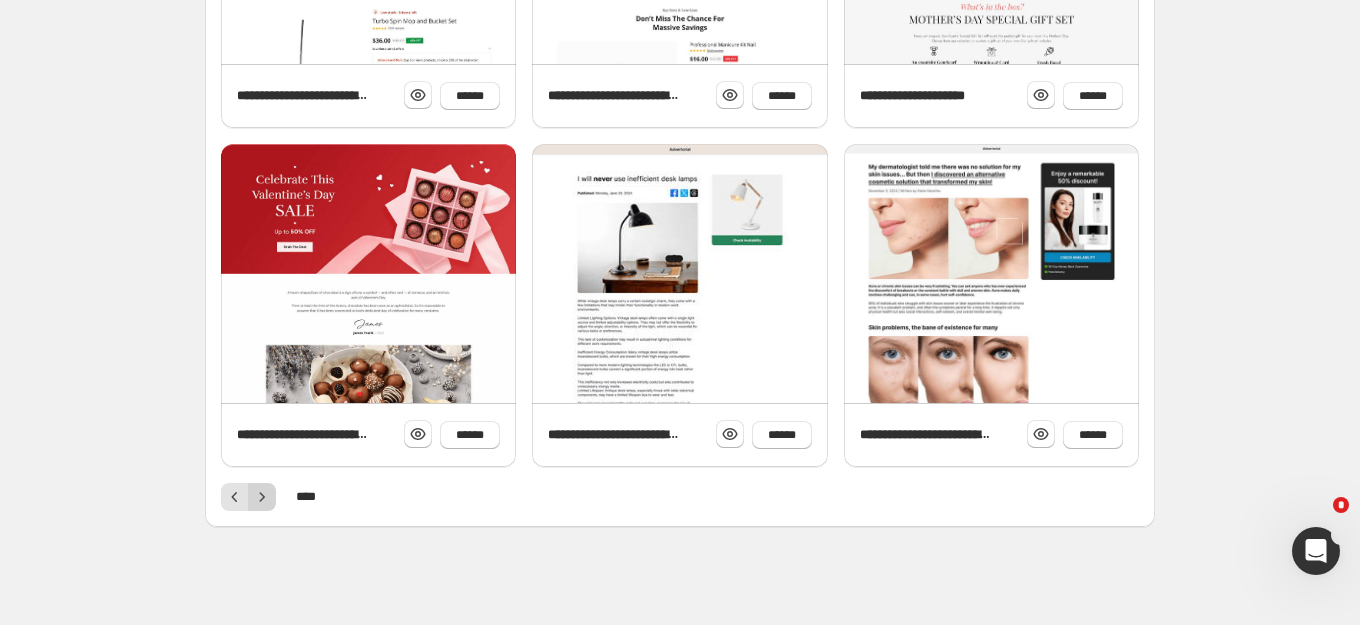 click 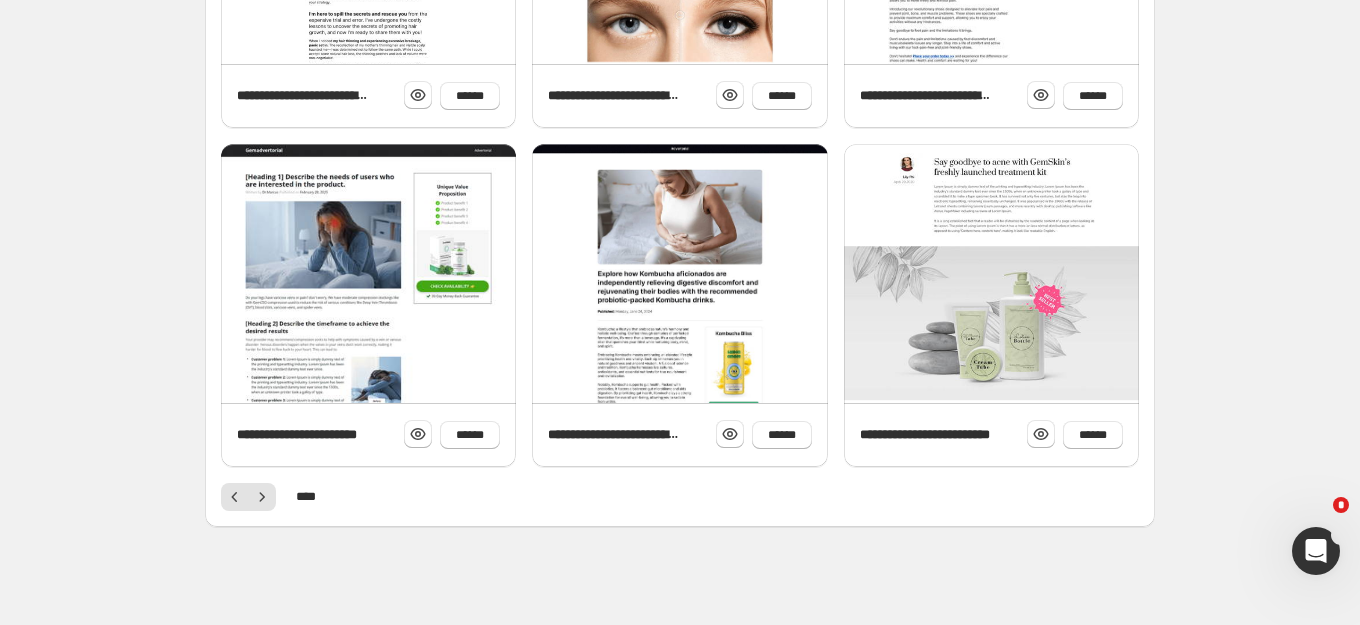 scroll, scrollTop: 813, scrollLeft: 0, axis: vertical 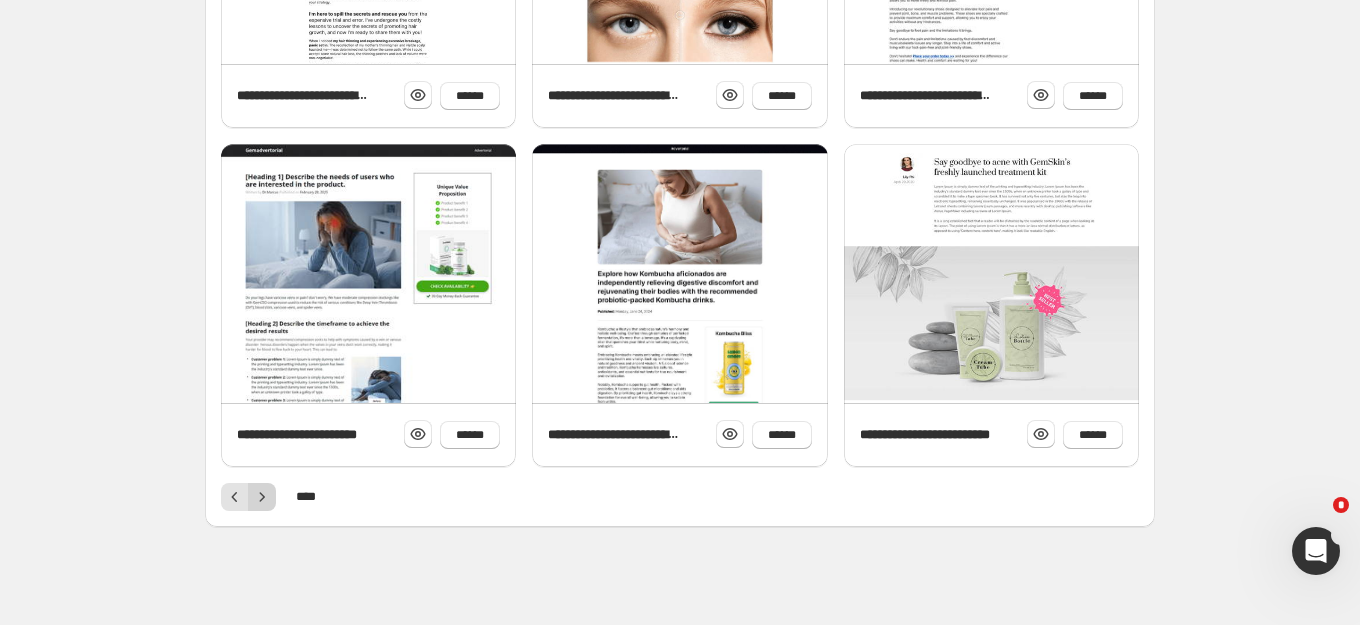 click 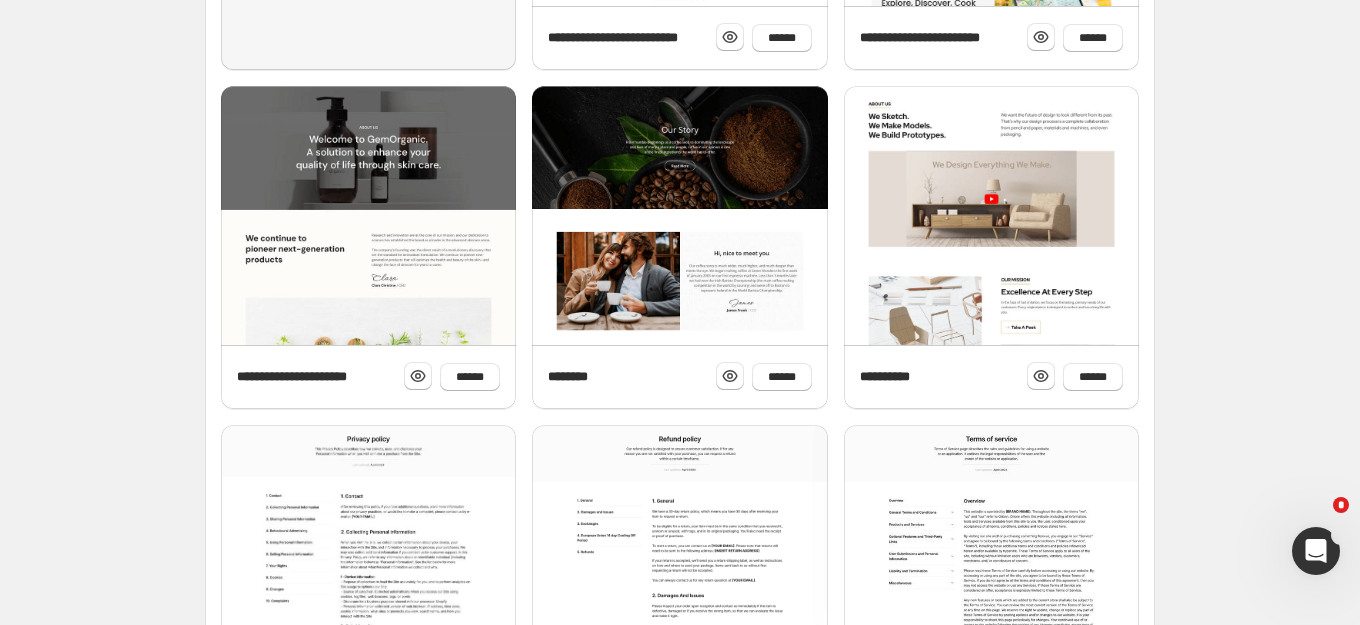 scroll, scrollTop: 813, scrollLeft: 0, axis: vertical 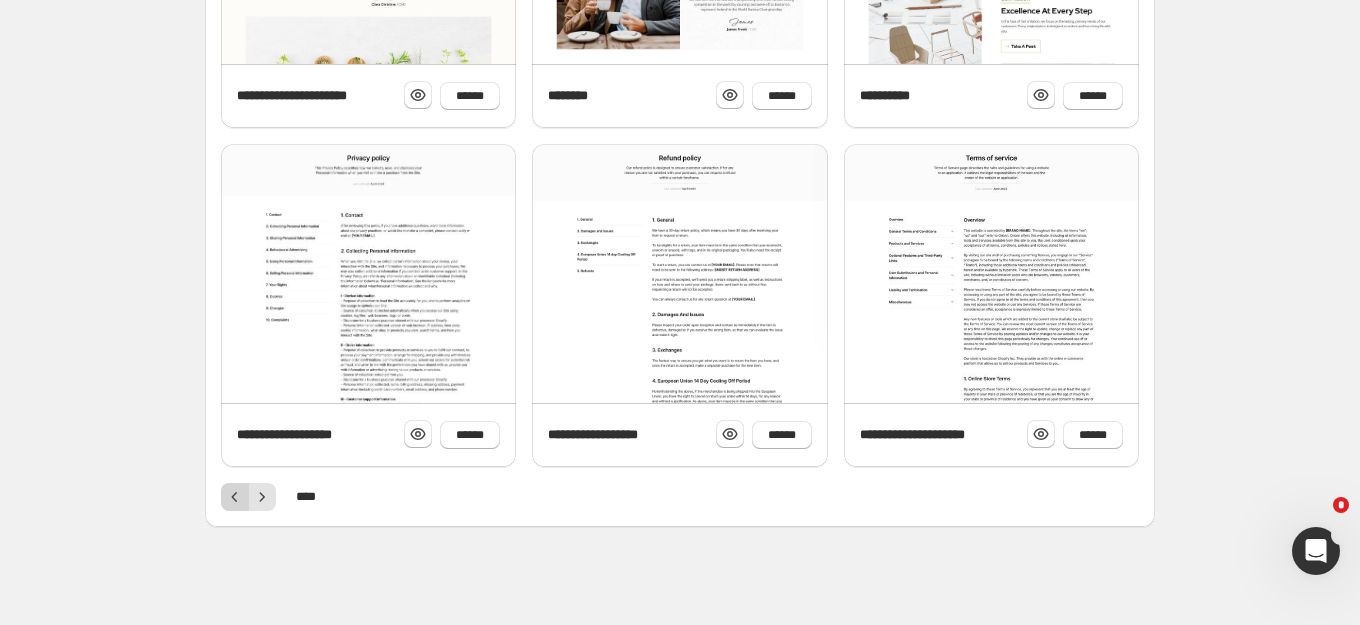 click 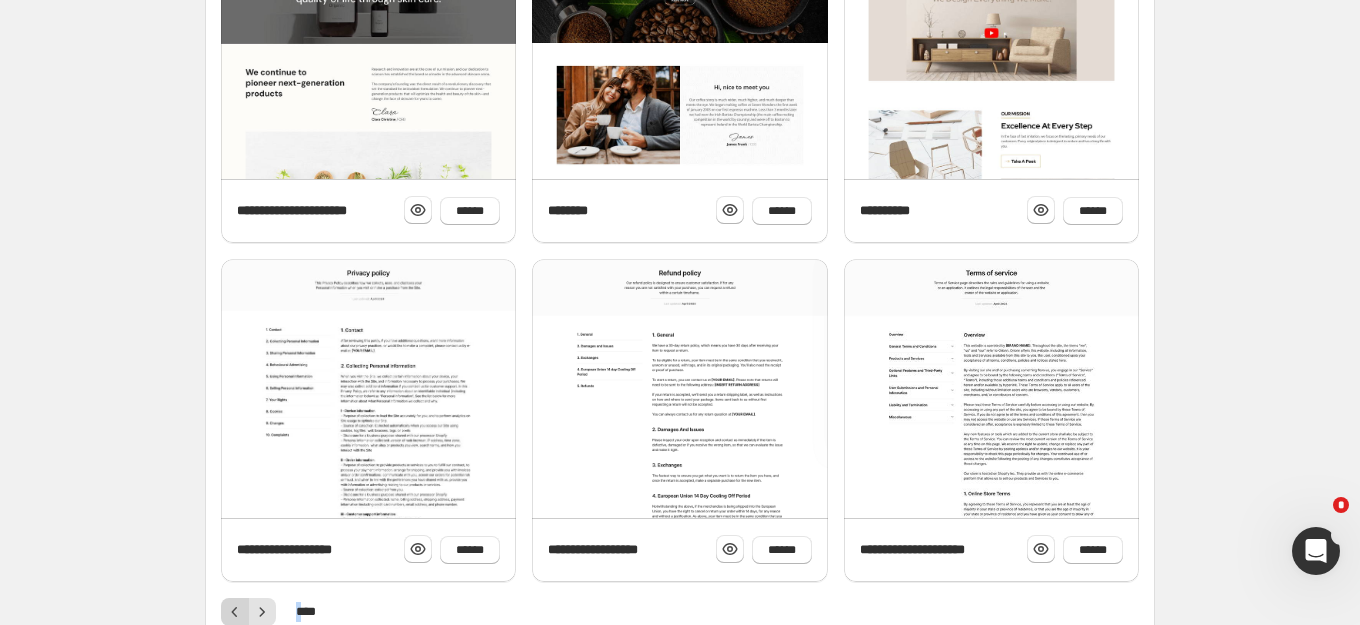 click on "**********" at bounding box center (680, 103) 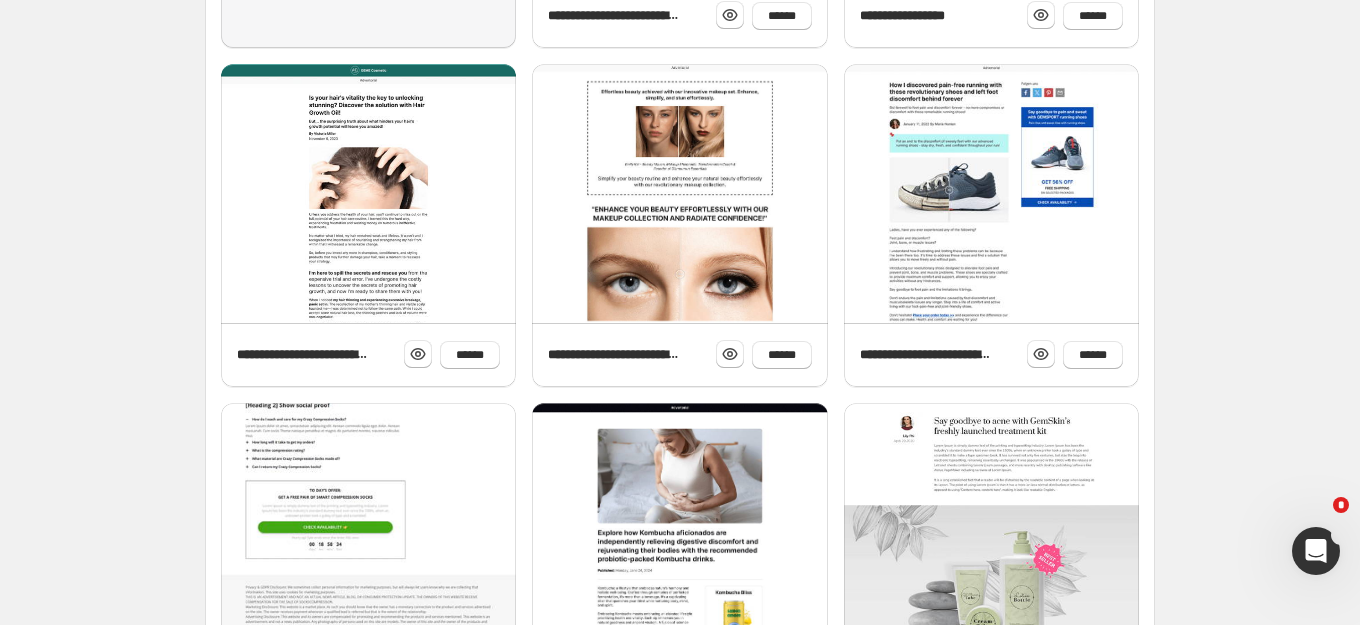 scroll, scrollTop: 235, scrollLeft: 0, axis: vertical 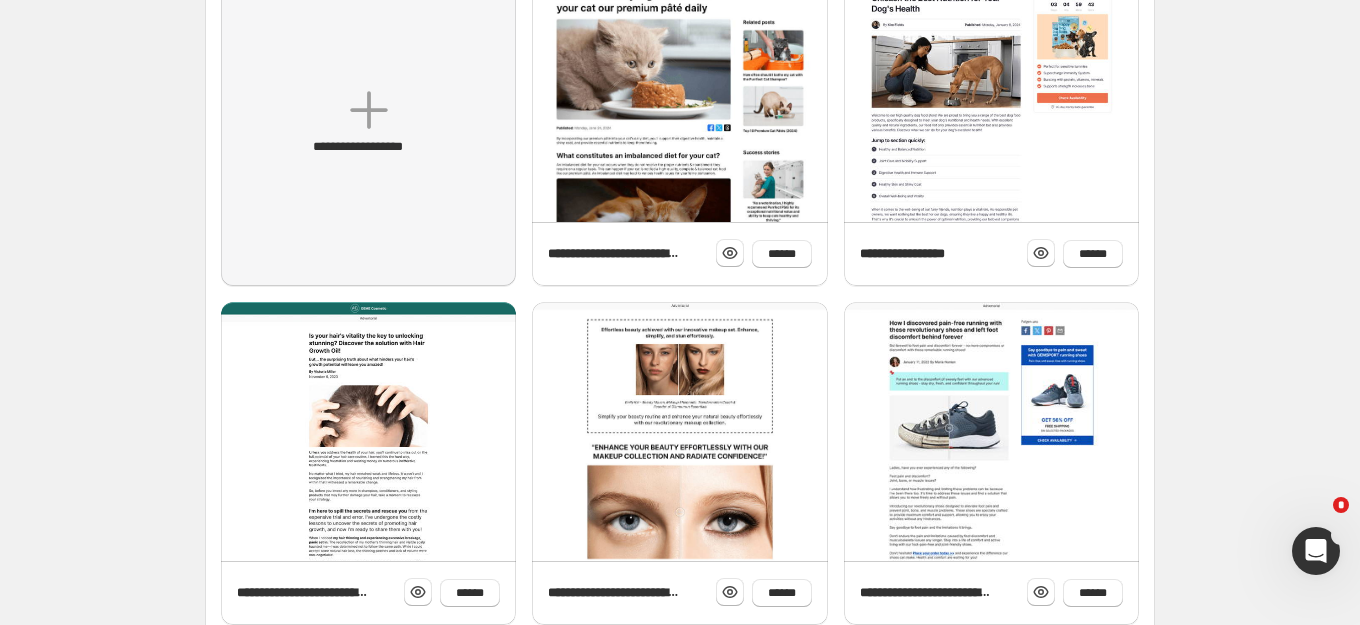 click on "**********" at bounding box center (680, 463) 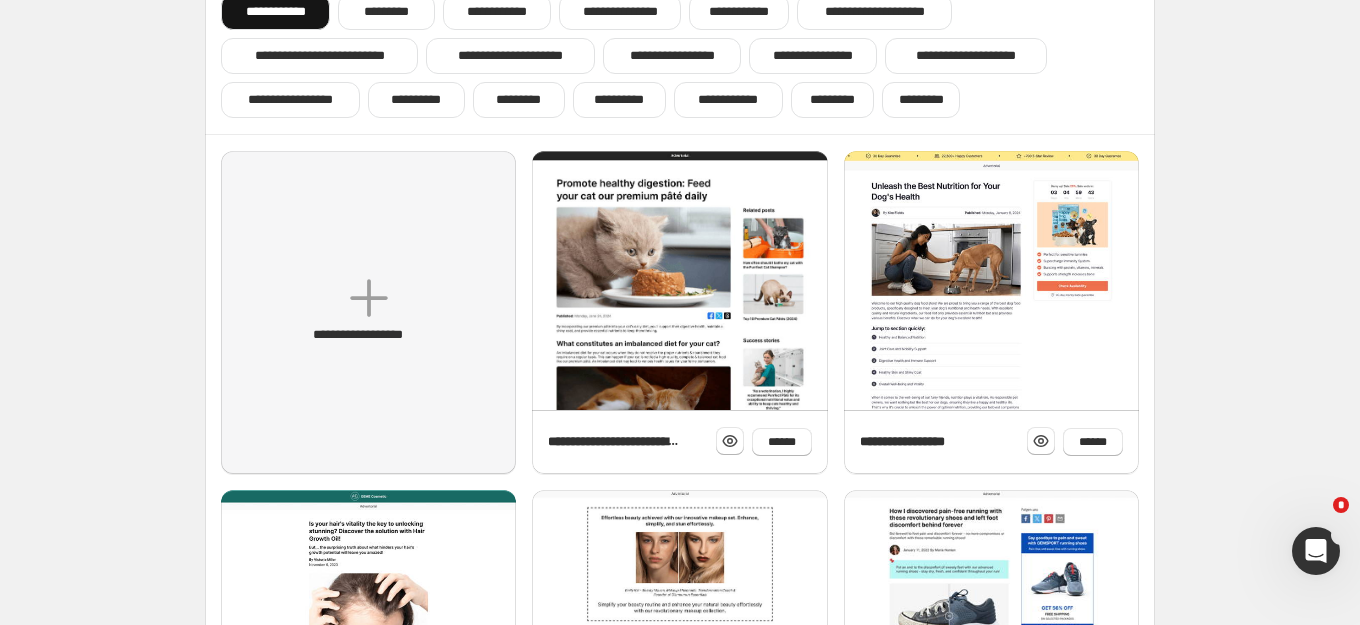 scroll, scrollTop: 0, scrollLeft: 0, axis: both 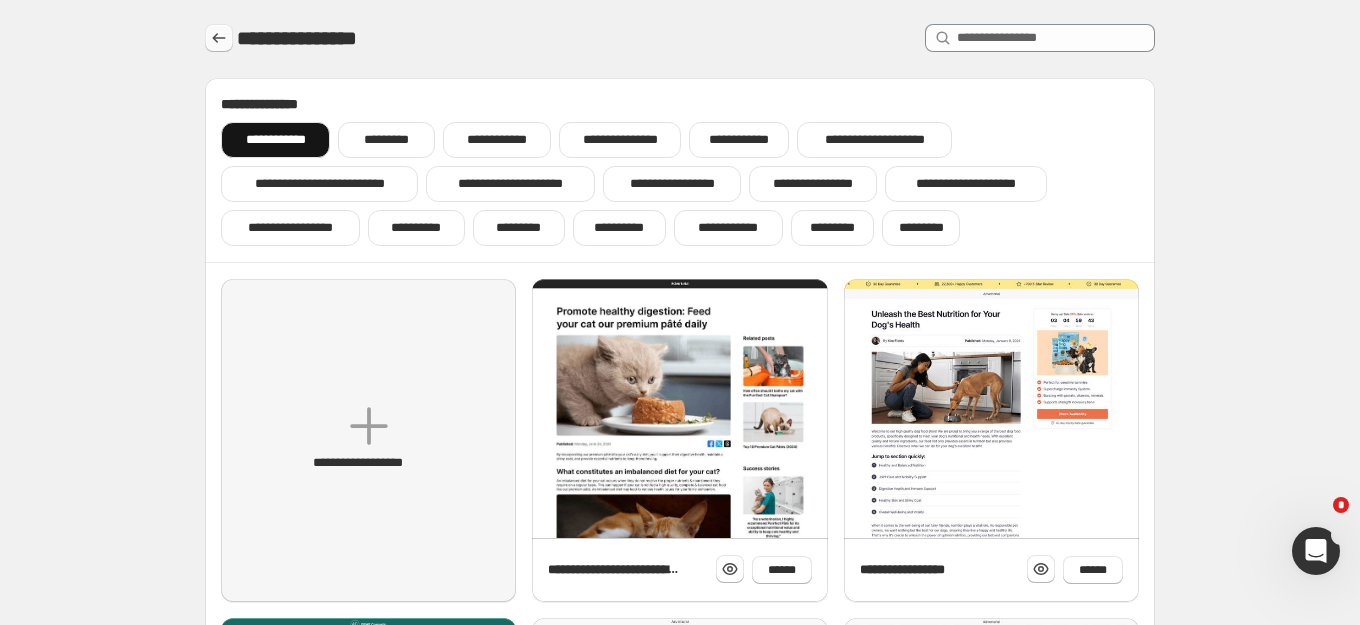 click 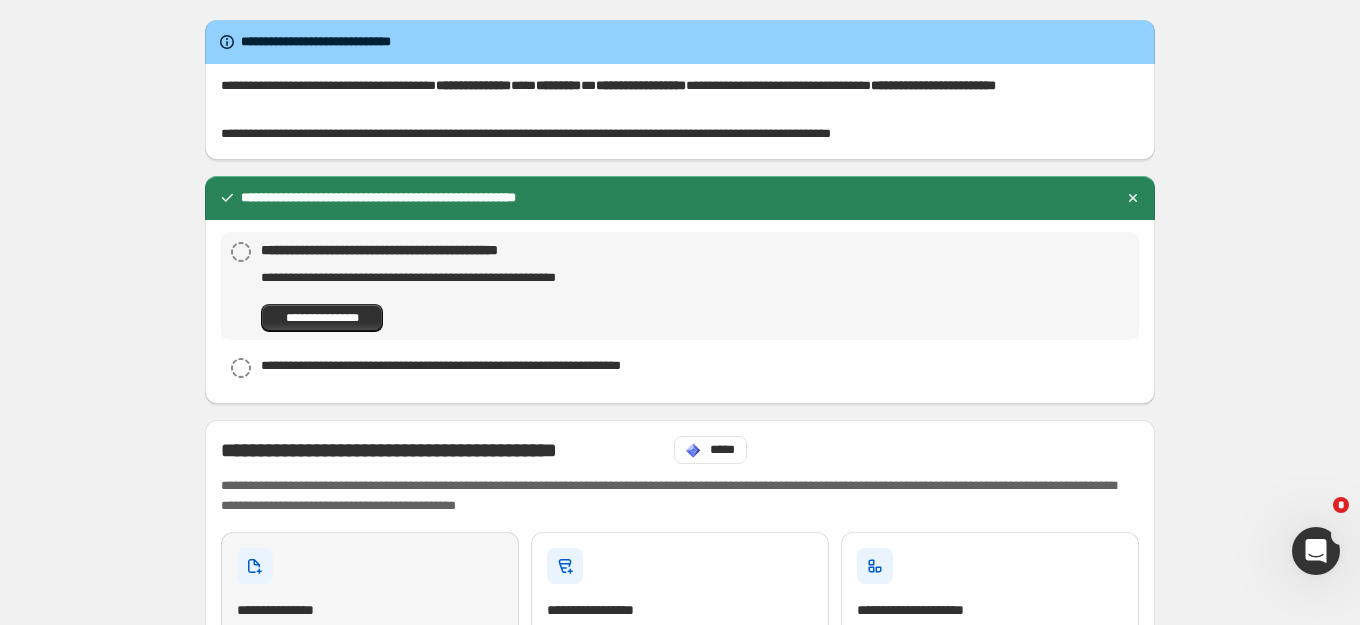 click on "**********" at bounding box center [370, 602] 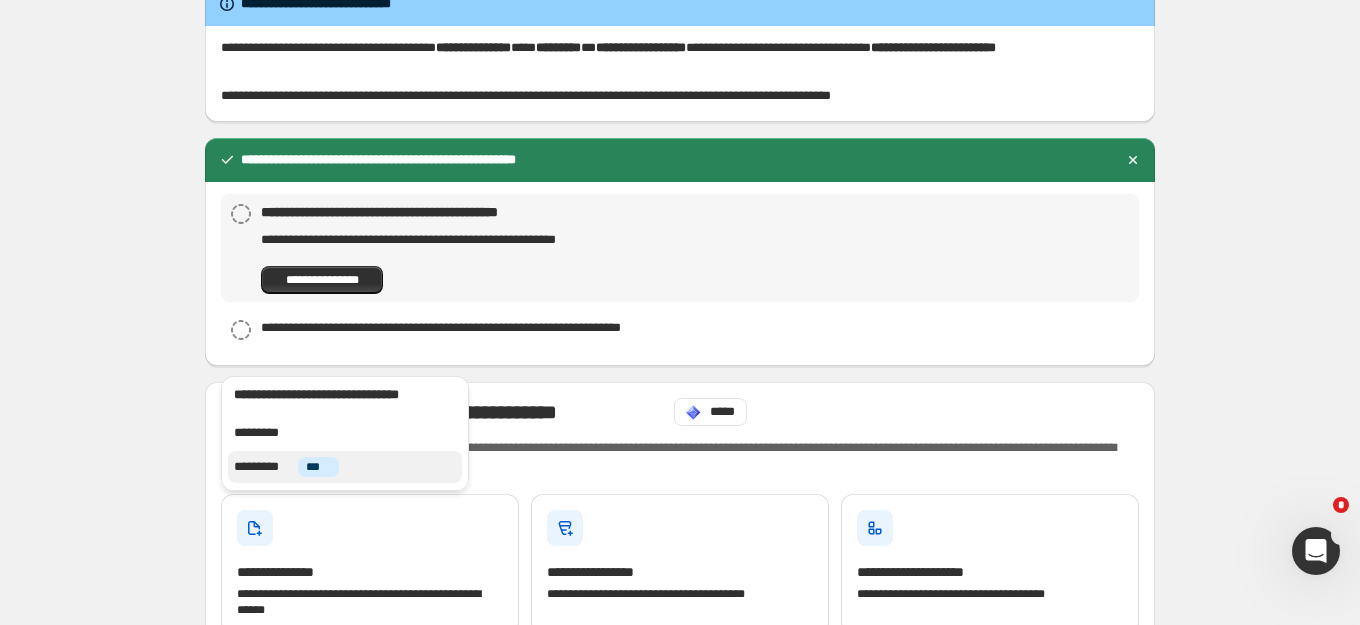 scroll, scrollTop: 50, scrollLeft: 0, axis: vertical 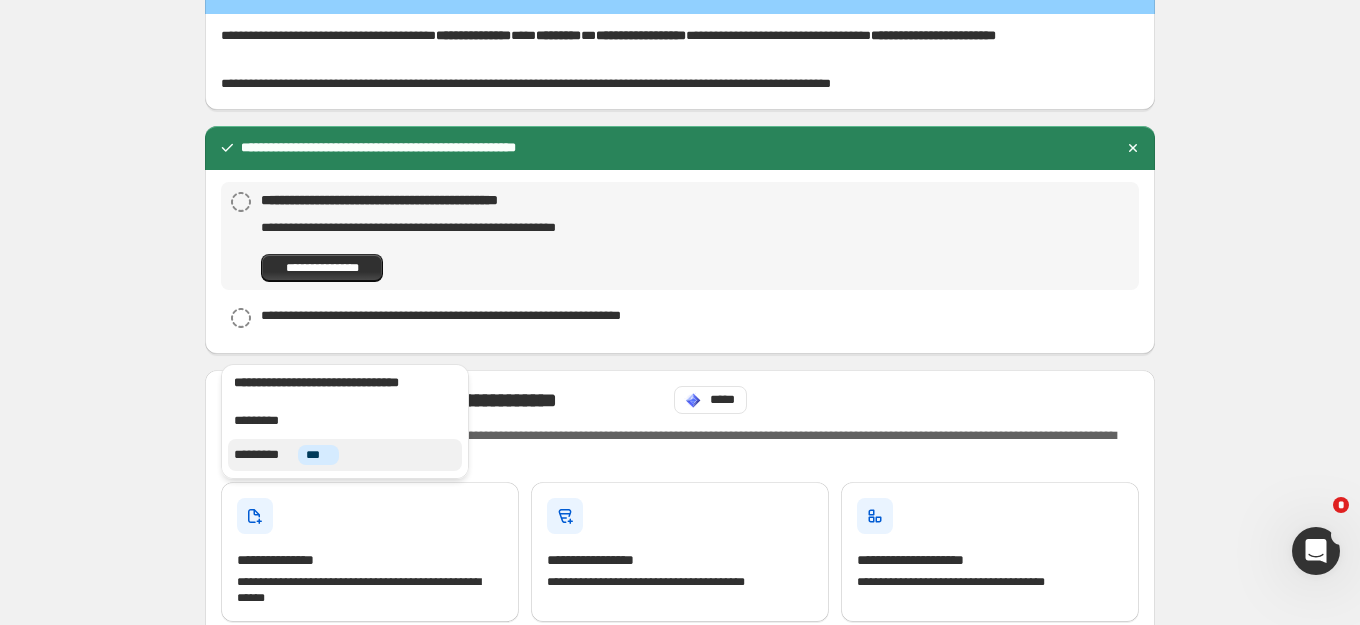 click on "********* **** ***" at bounding box center (345, 455) 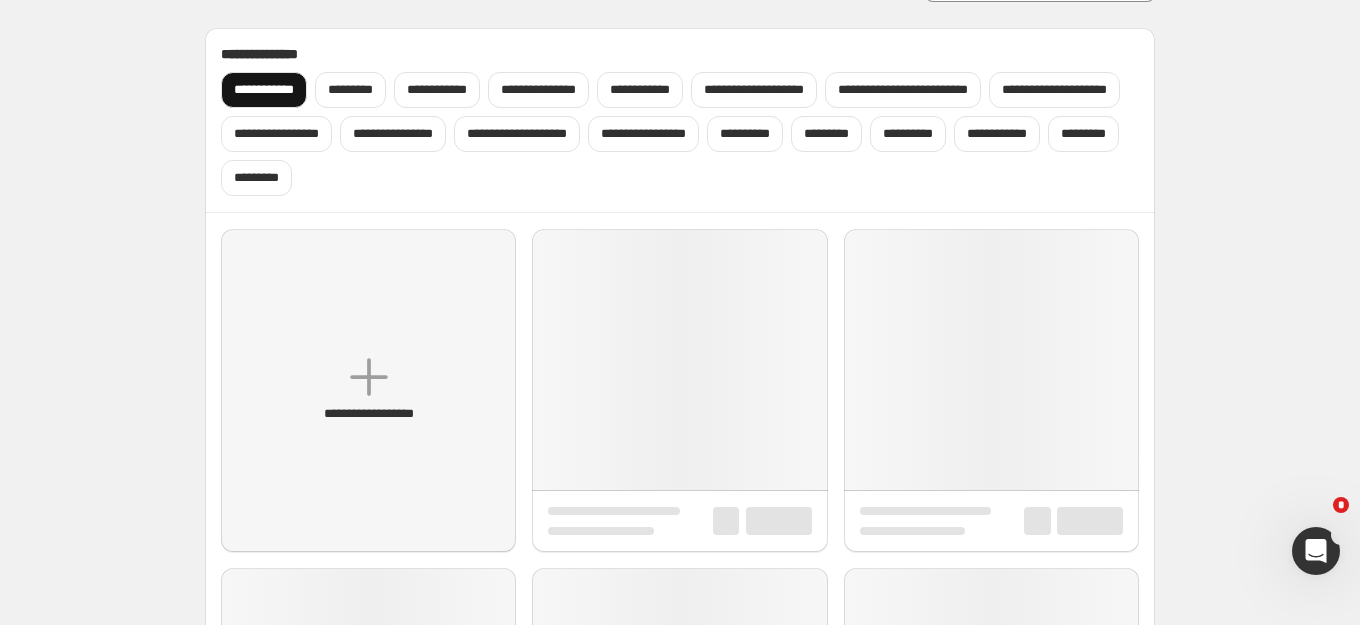 scroll, scrollTop: 0, scrollLeft: 0, axis: both 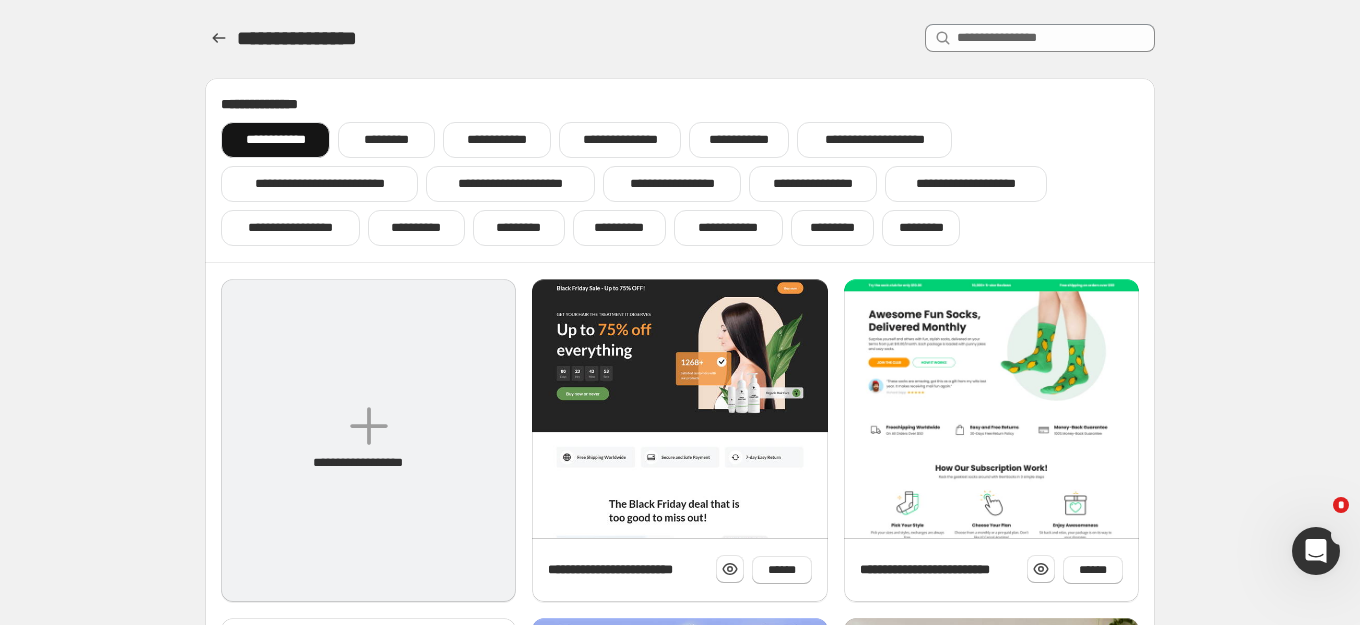 click on "**********" at bounding box center [368, 440] 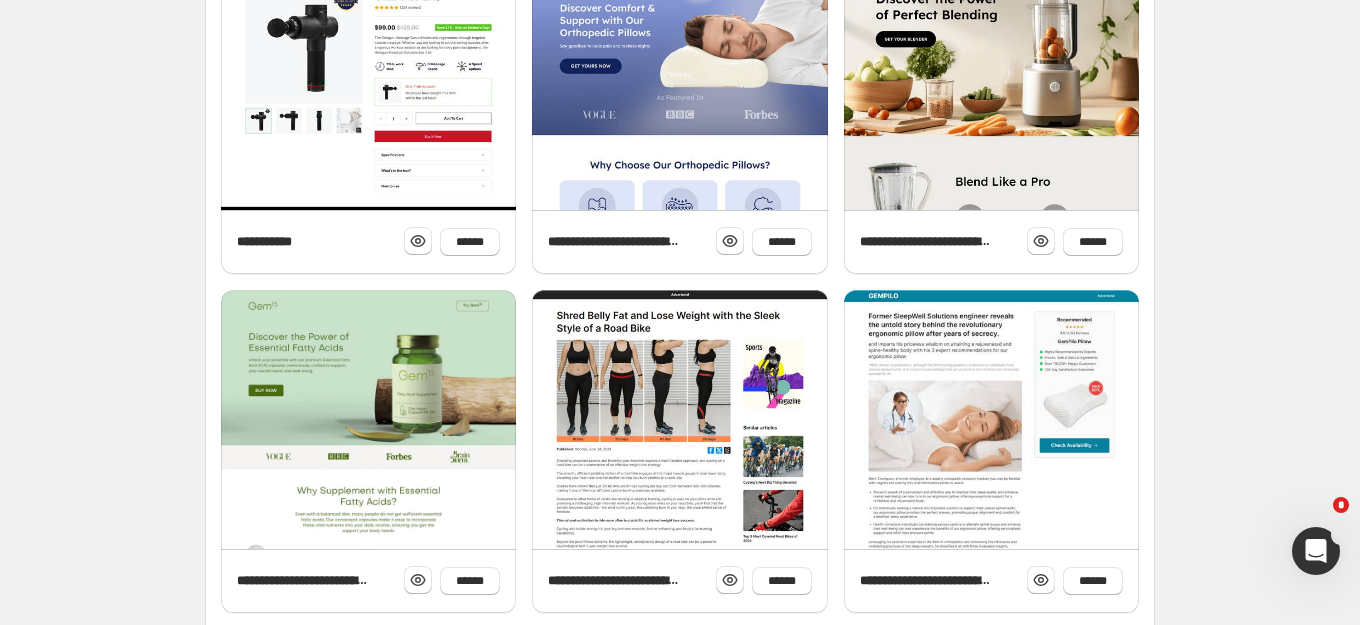 scroll, scrollTop: 672, scrollLeft: 0, axis: vertical 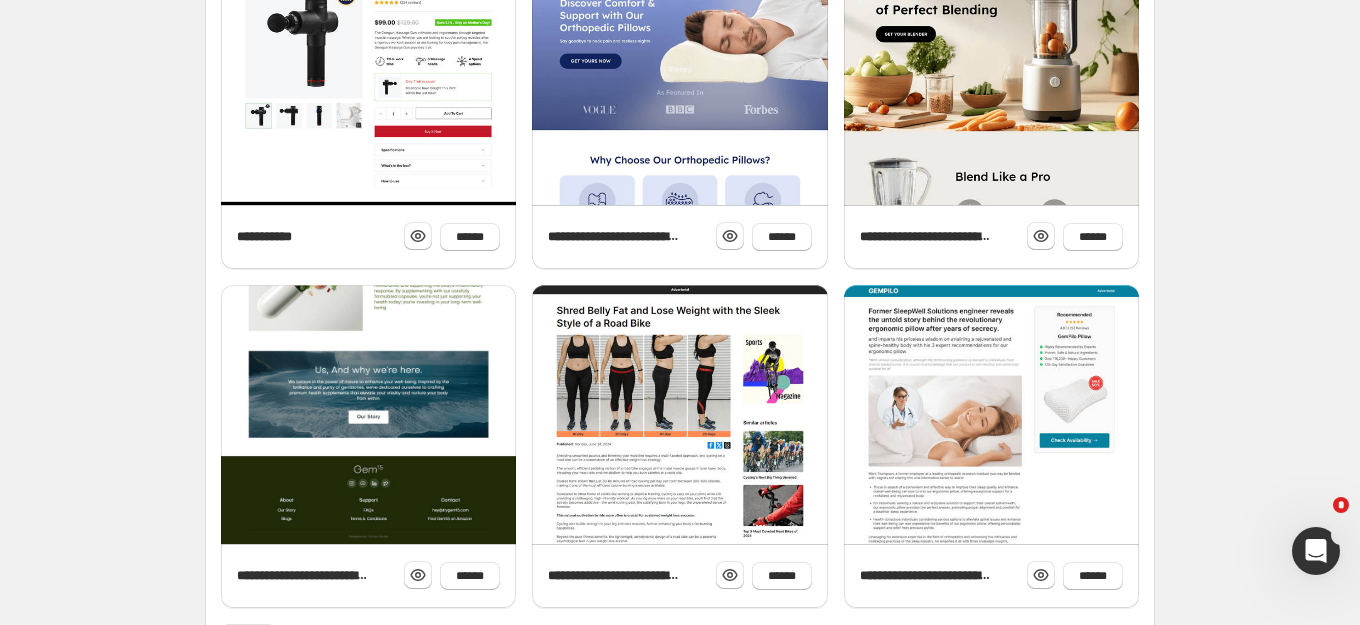 click at bounding box center (368, -76) 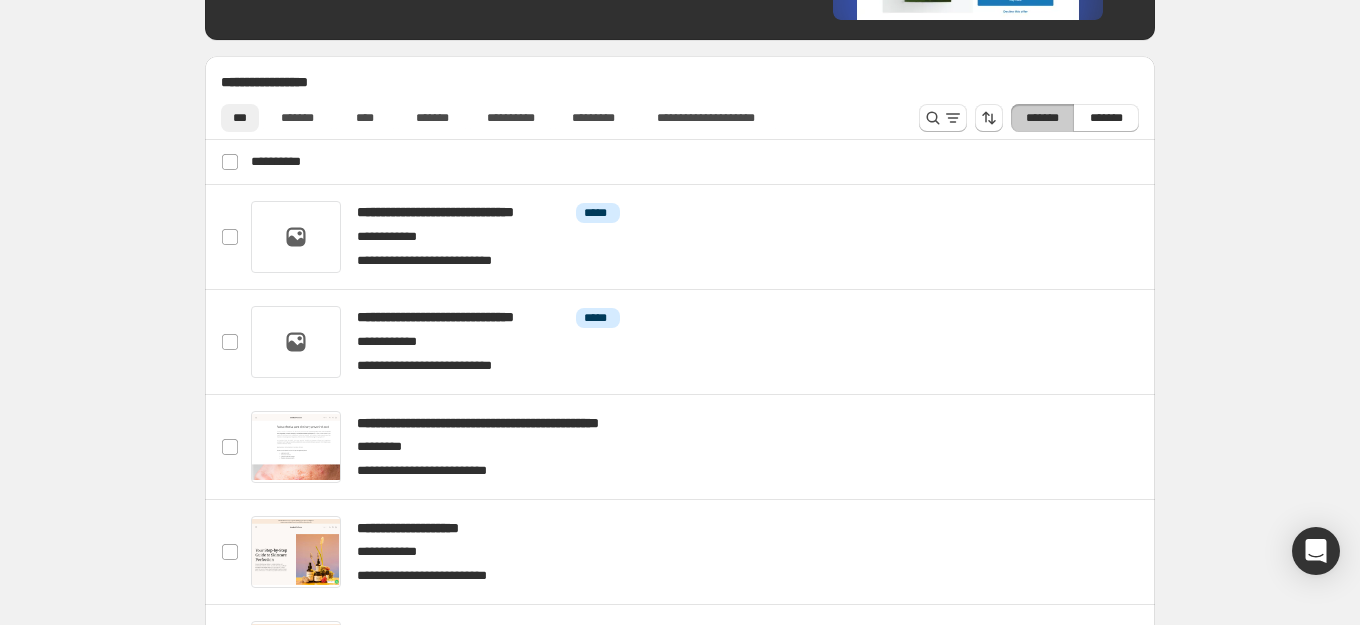 scroll, scrollTop: 980, scrollLeft: 0, axis: vertical 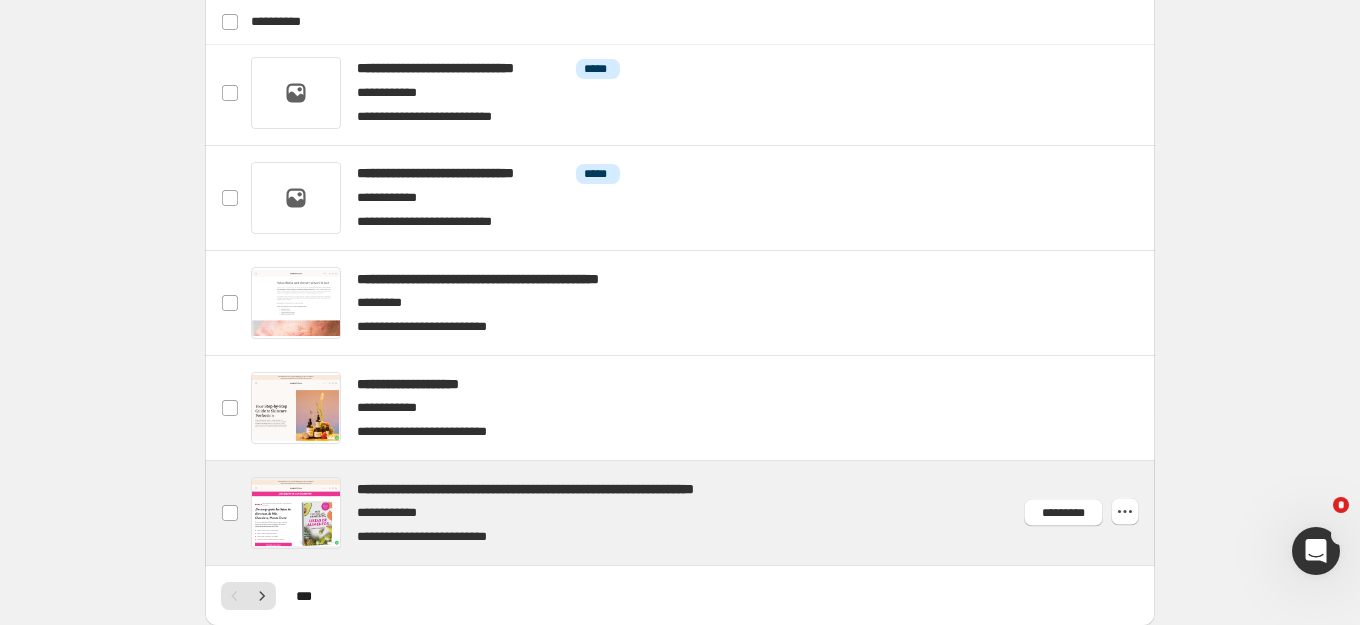 click at bounding box center (704, 513) 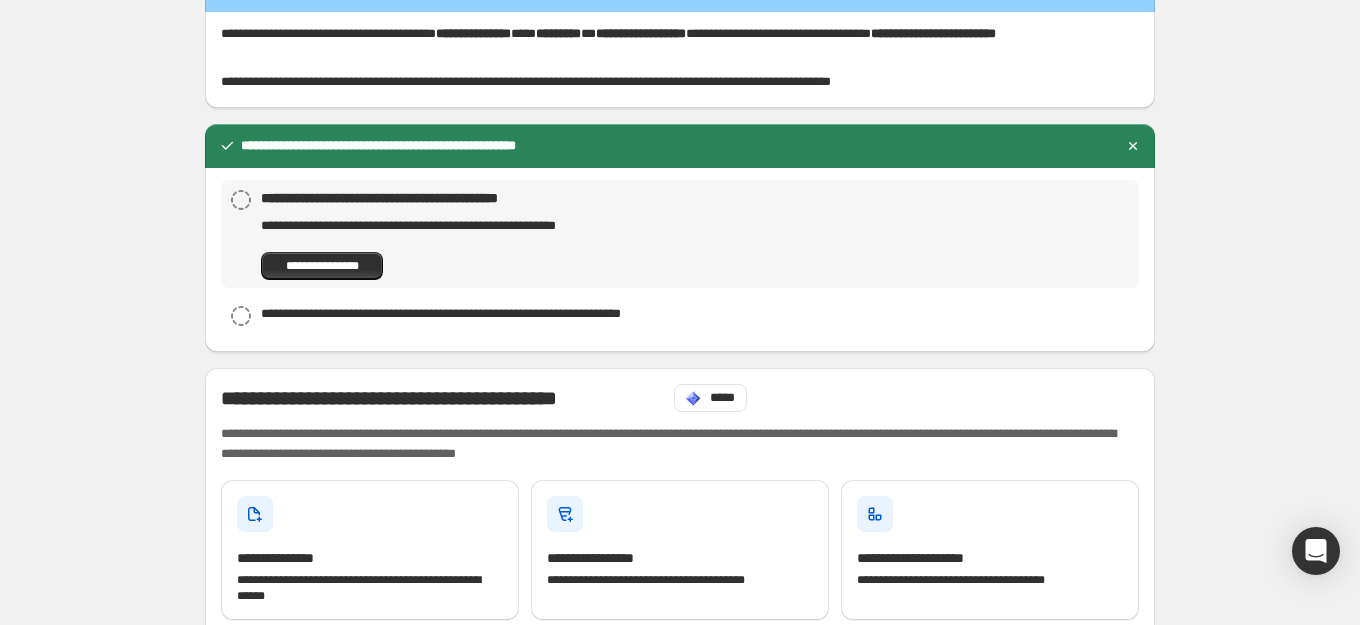 scroll, scrollTop: 154, scrollLeft: 0, axis: vertical 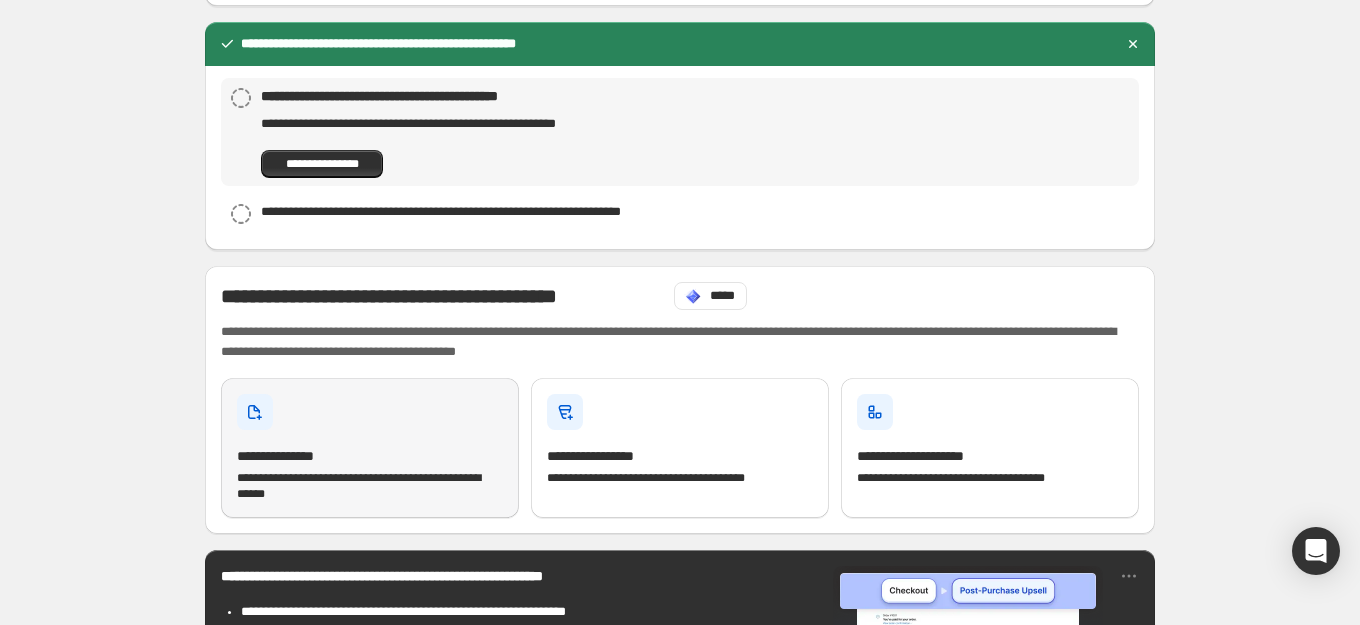 click on "**********" at bounding box center [370, 448] 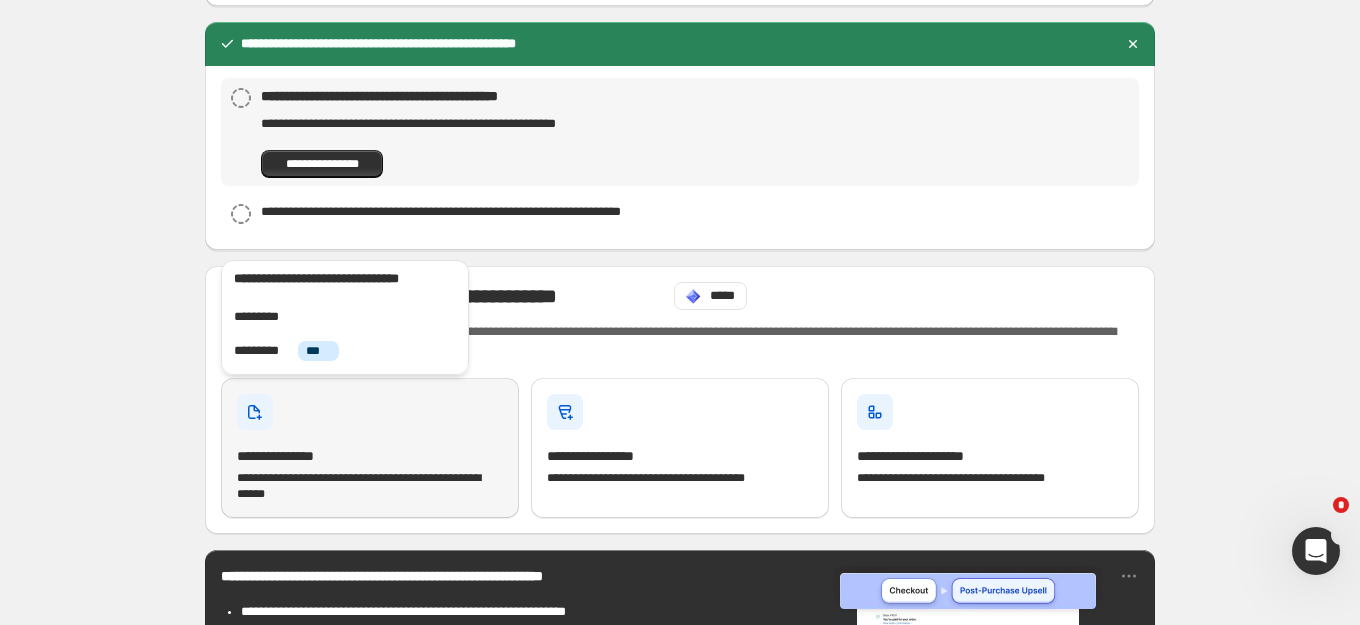 scroll, scrollTop: 0, scrollLeft: 0, axis: both 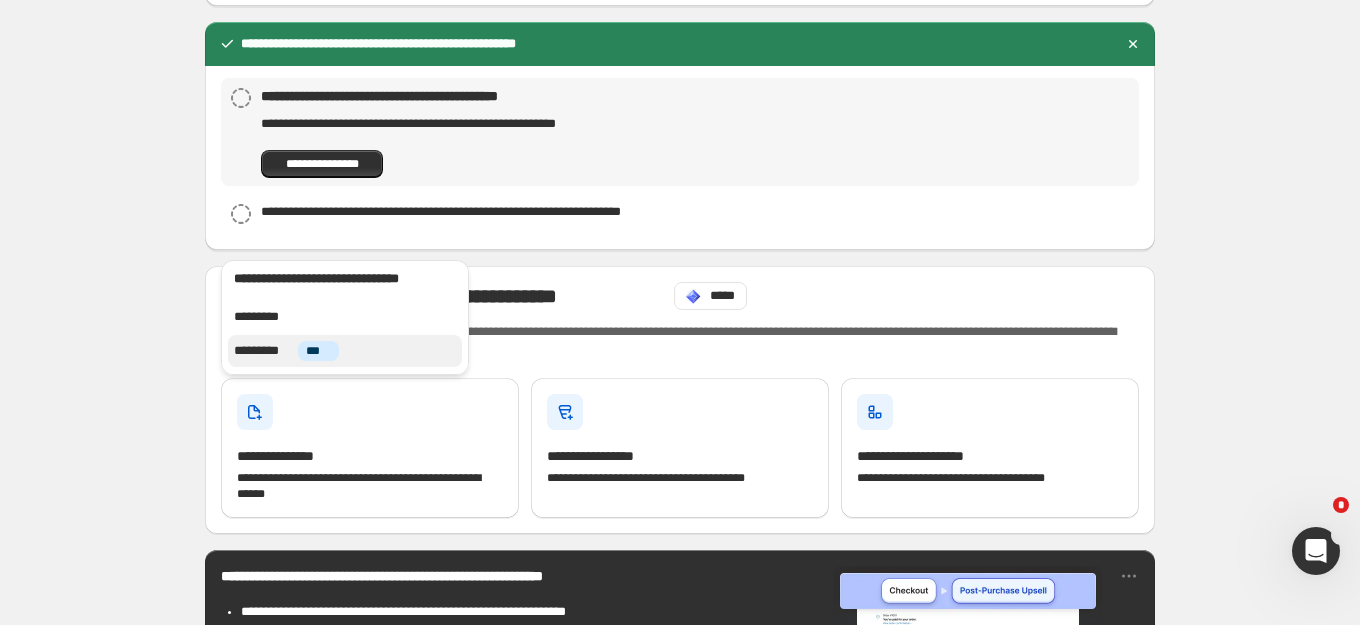 click on "*********" at bounding box center [263, 351] 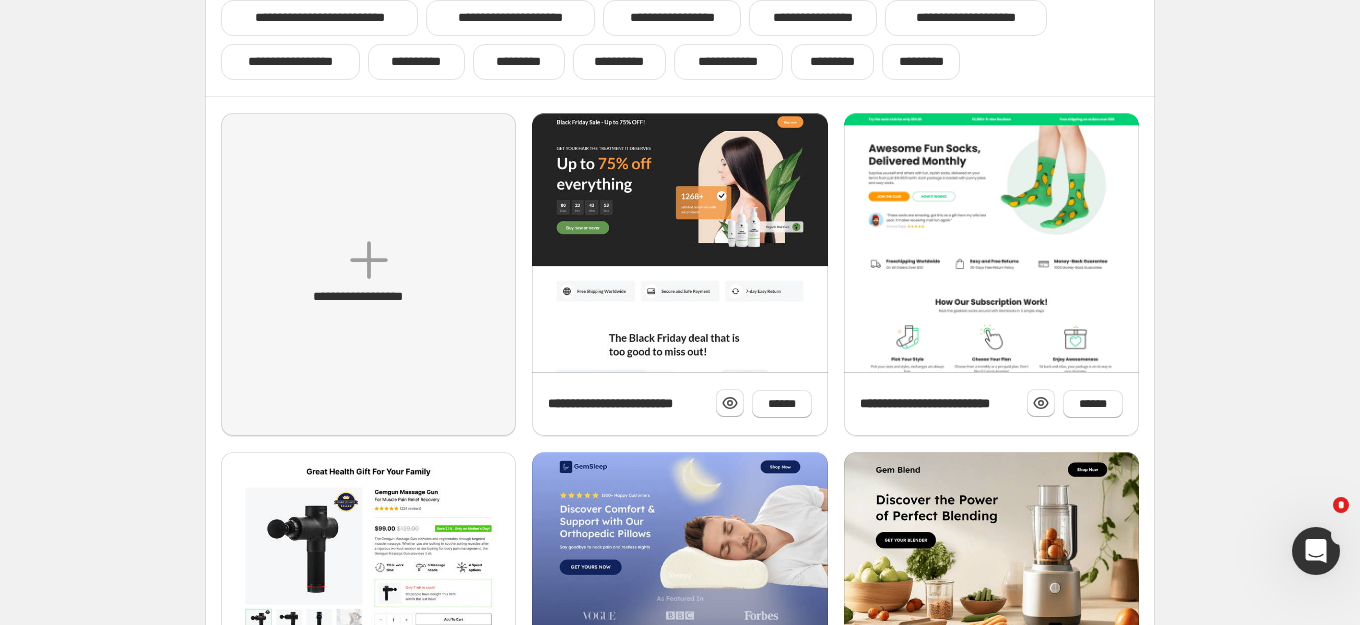 scroll, scrollTop: 0, scrollLeft: 0, axis: both 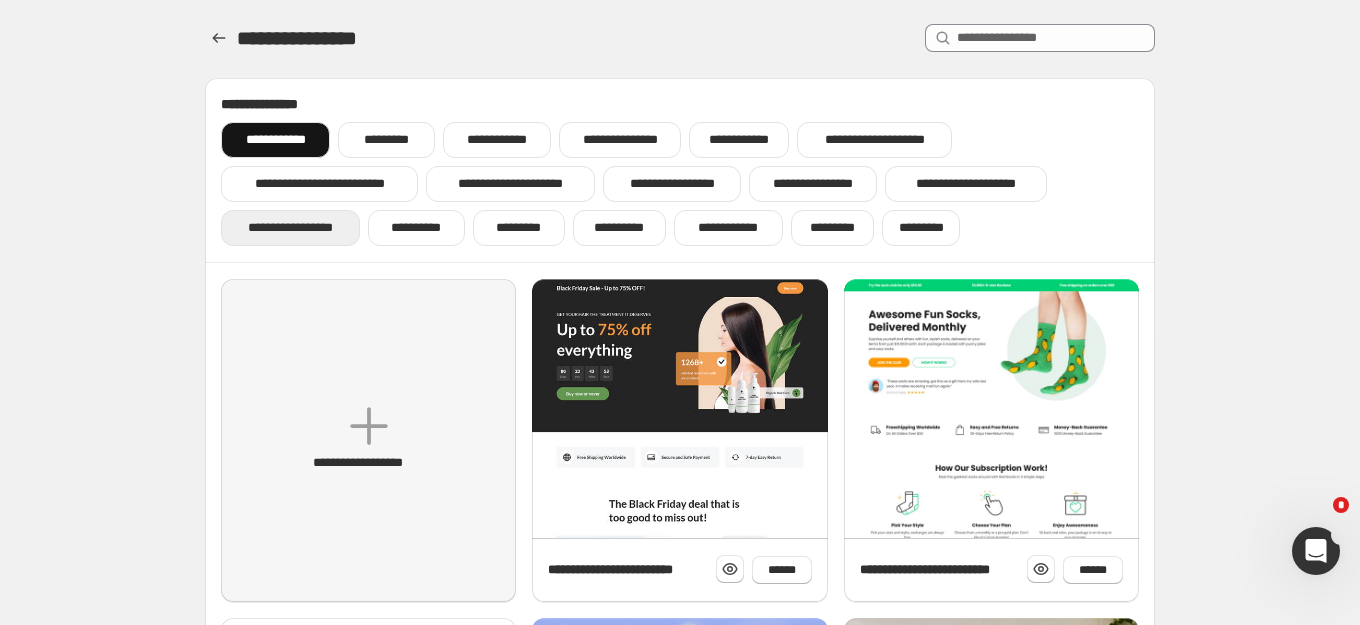 click on "**********" at bounding box center [290, 228] 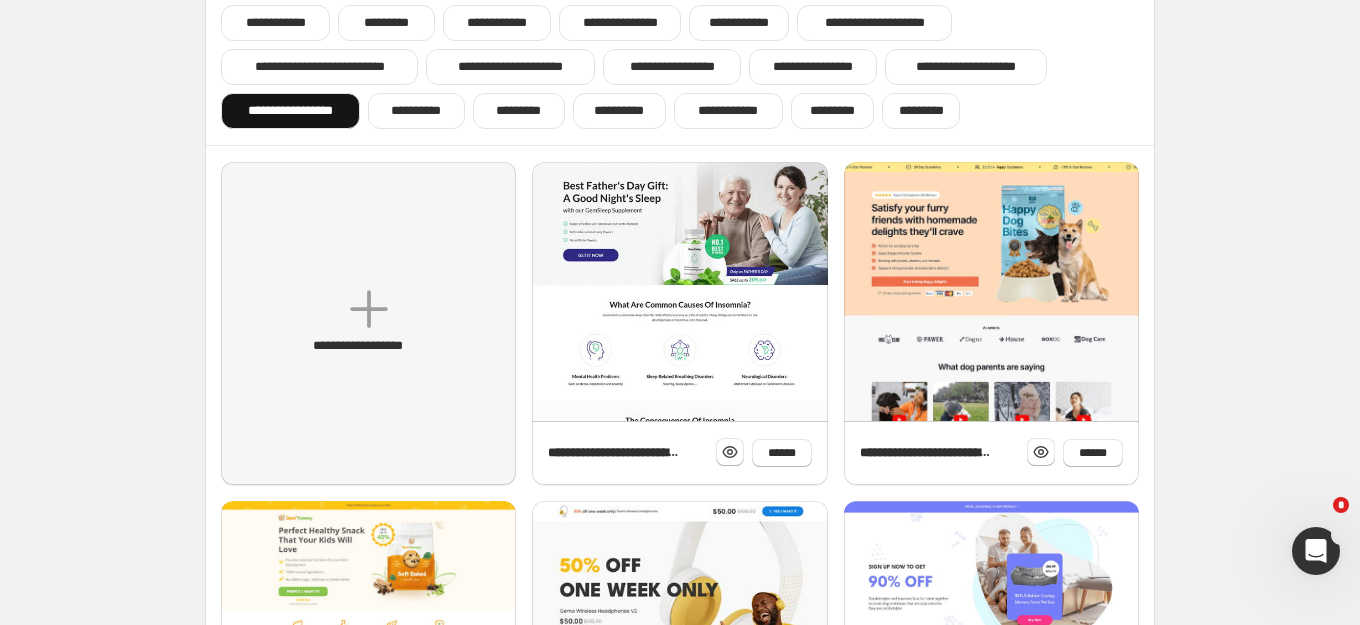scroll, scrollTop: 15, scrollLeft: 0, axis: vertical 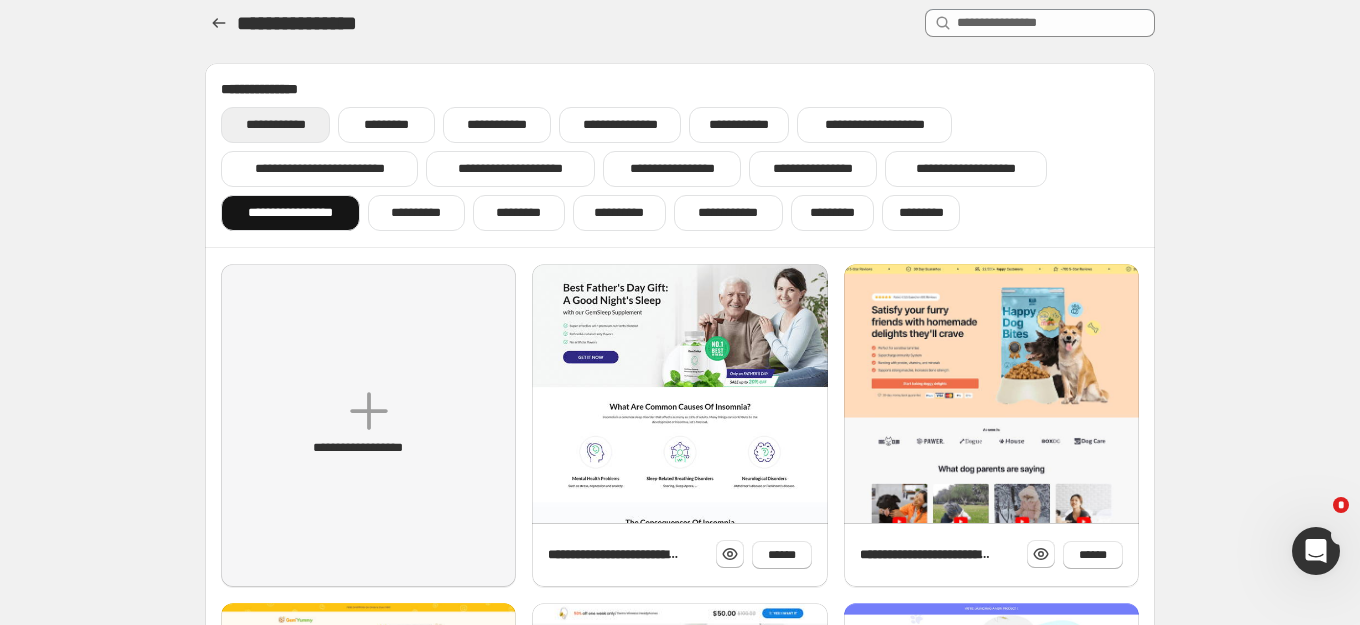 click on "**********" at bounding box center [275, 125] 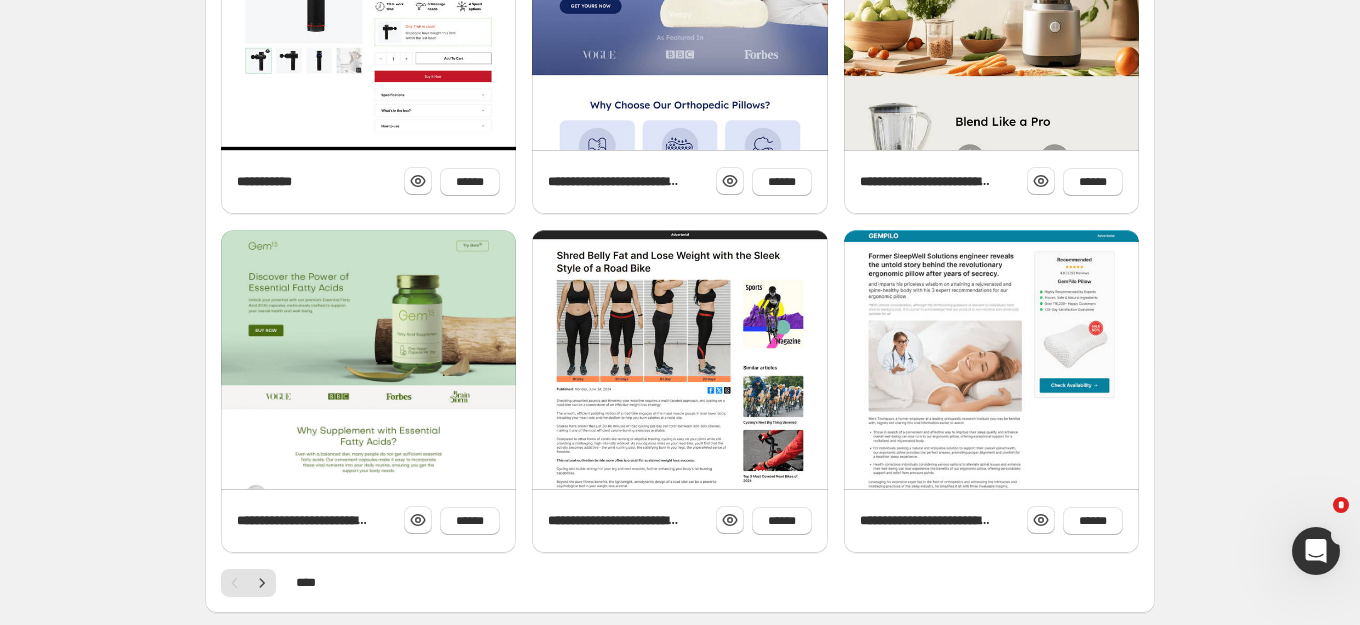 scroll, scrollTop: 813, scrollLeft: 0, axis: vertical 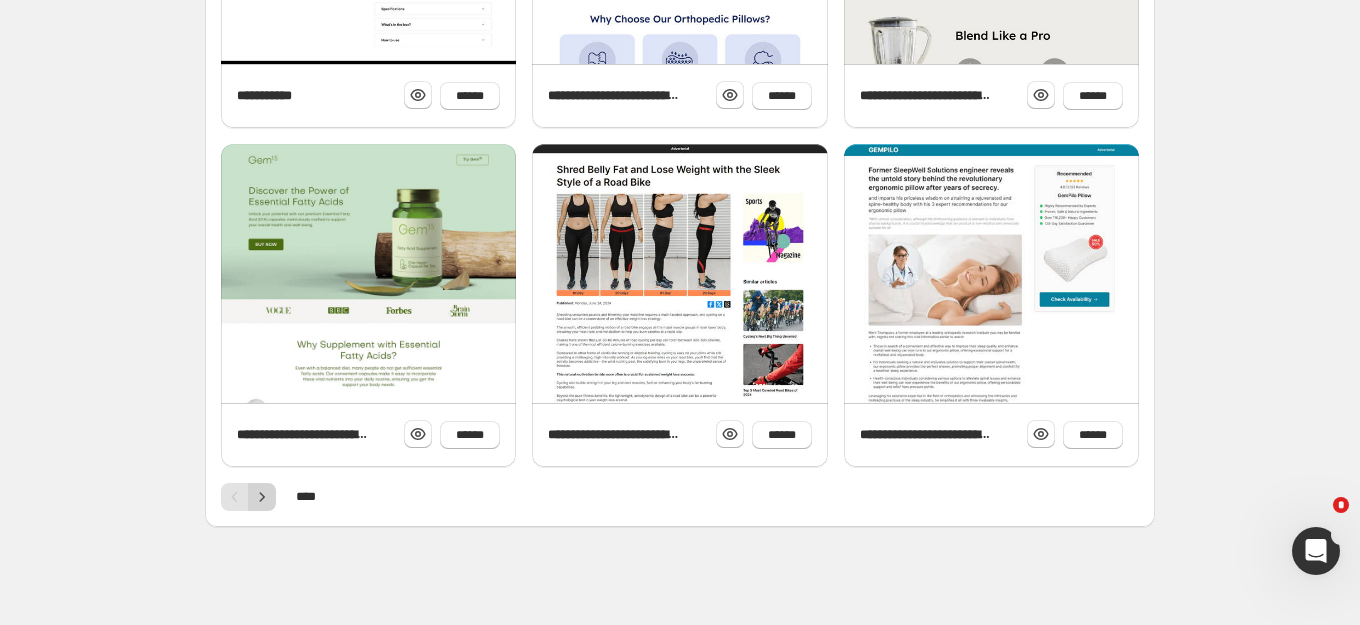 click 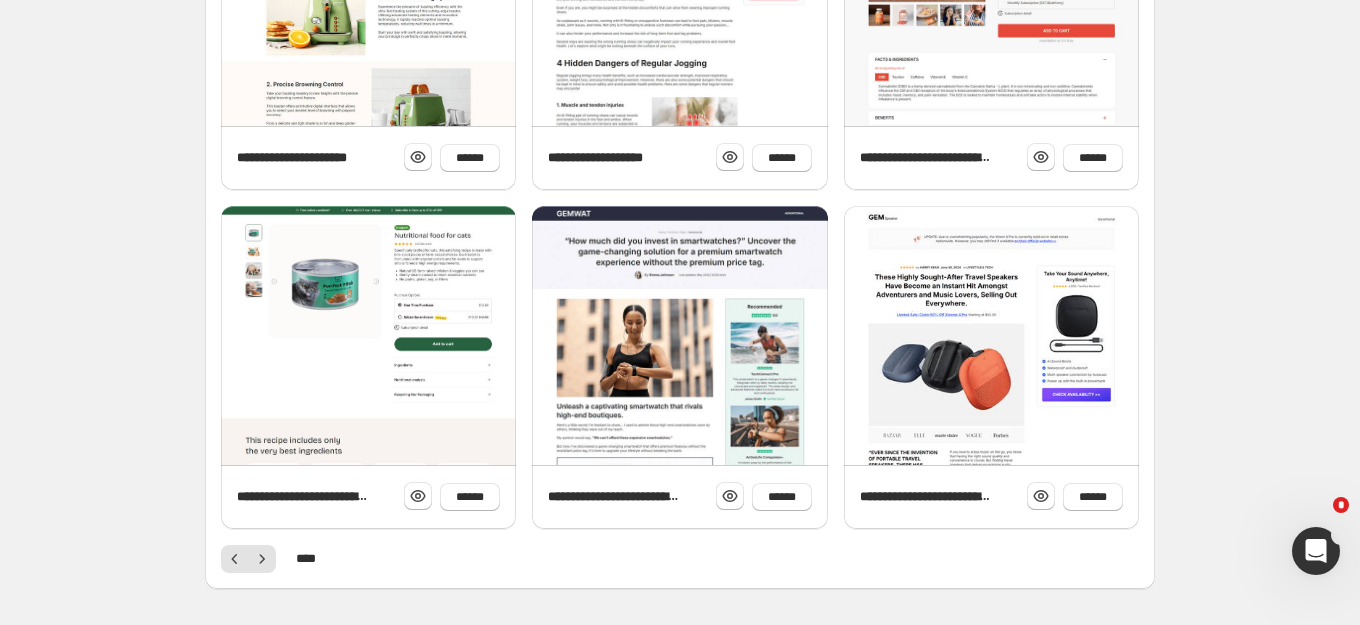 scroll, scrollTop: 813, scrollLeft: 0, axis: vertical 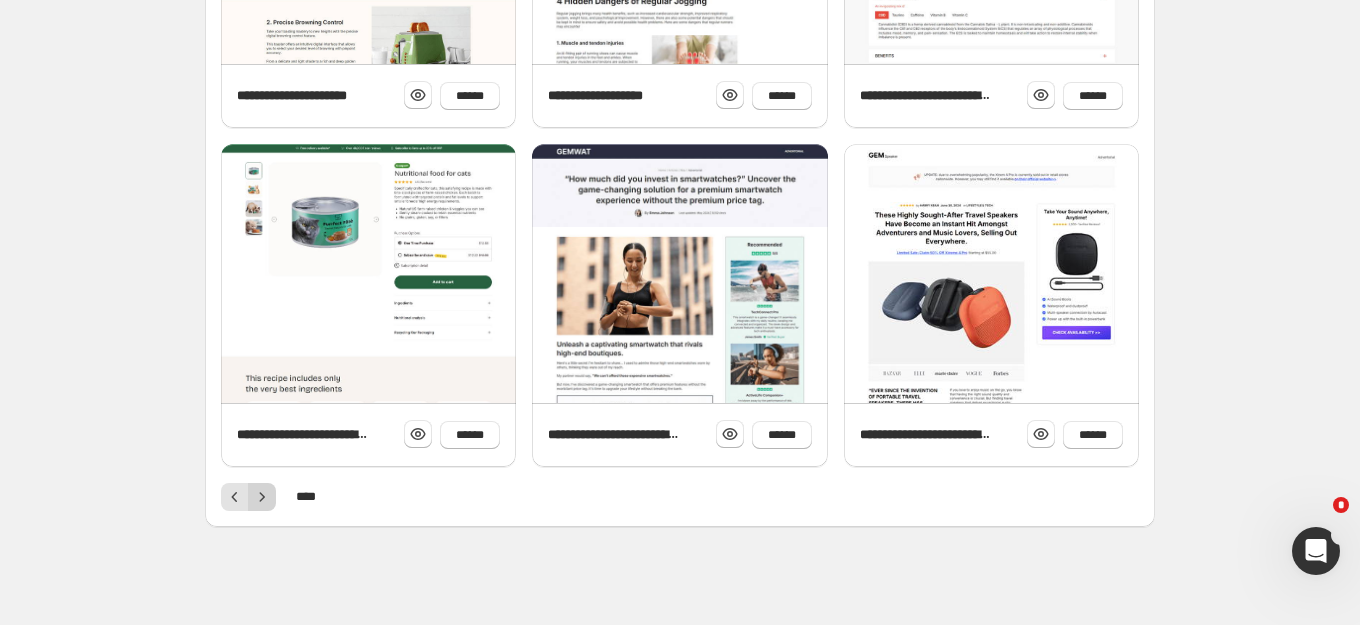 click 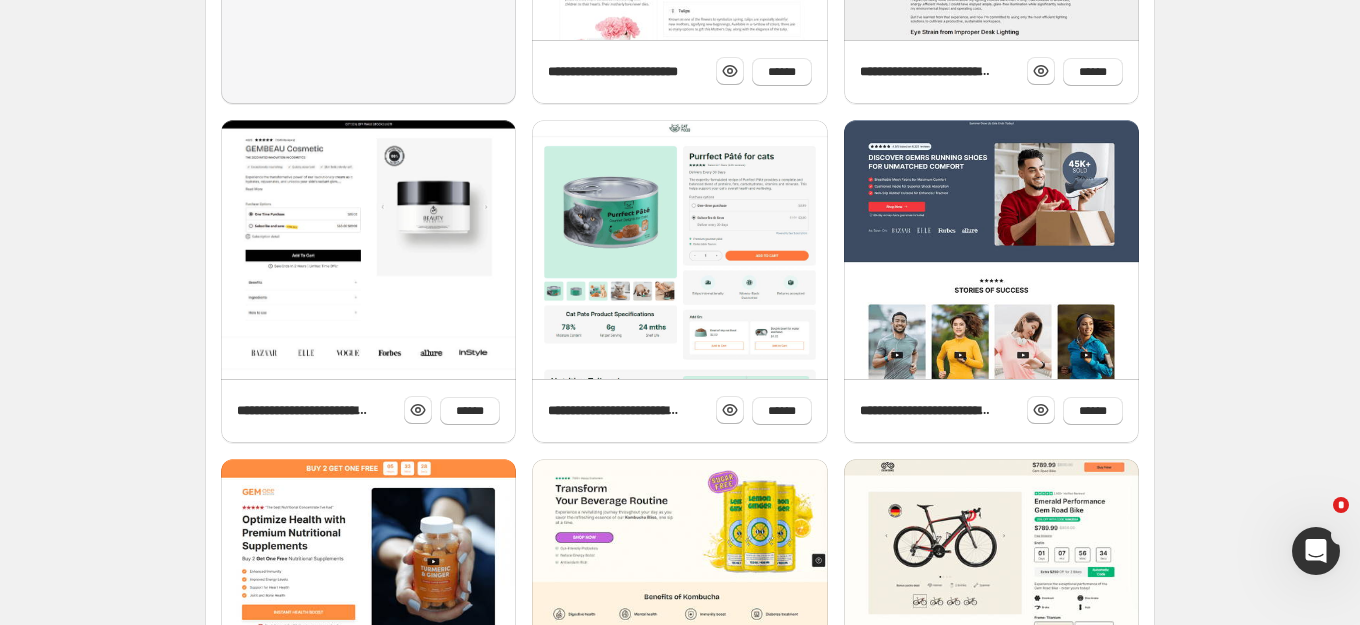 scroll, scrollTop: 748, scrollLeft: 0, axis: vertical 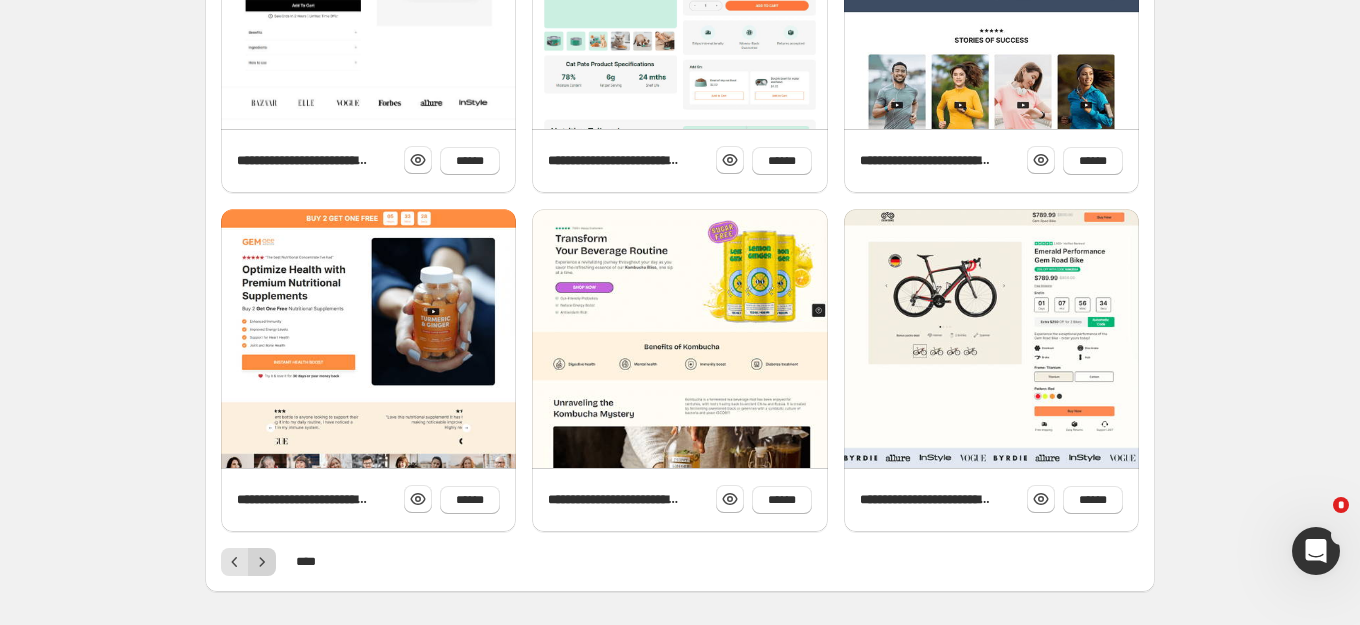 click 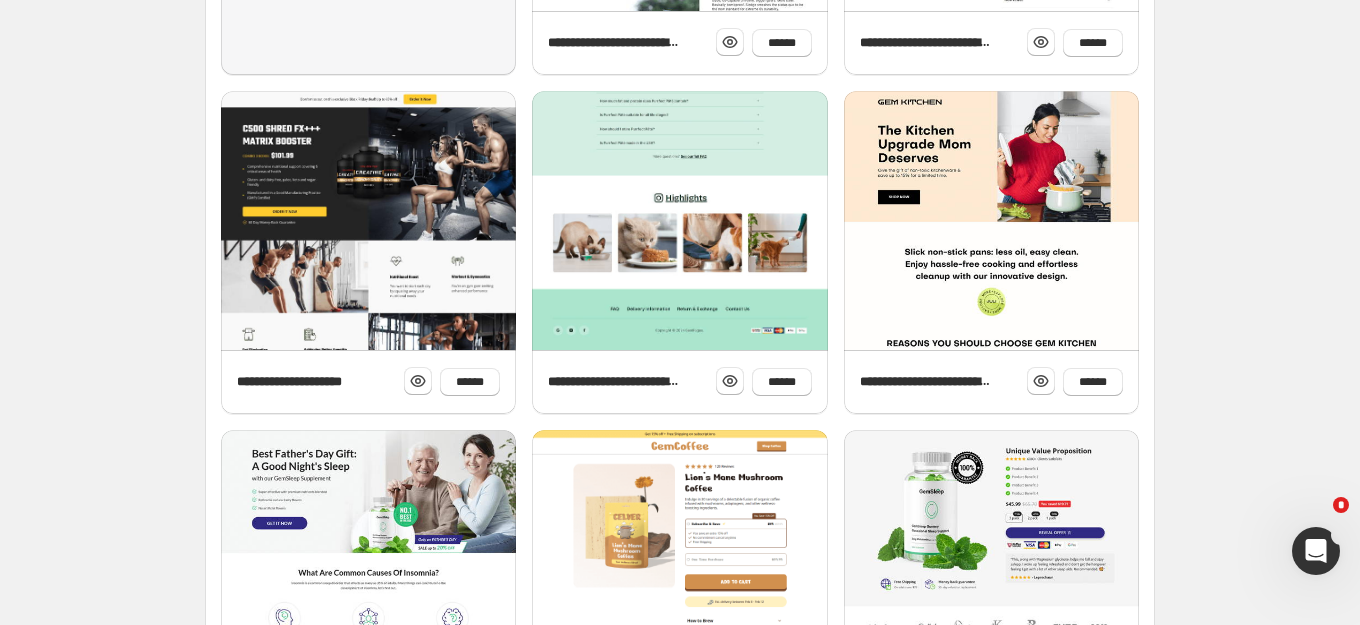 scroll, scrollTop: 573, scrollLeft: 0, axis: vertical 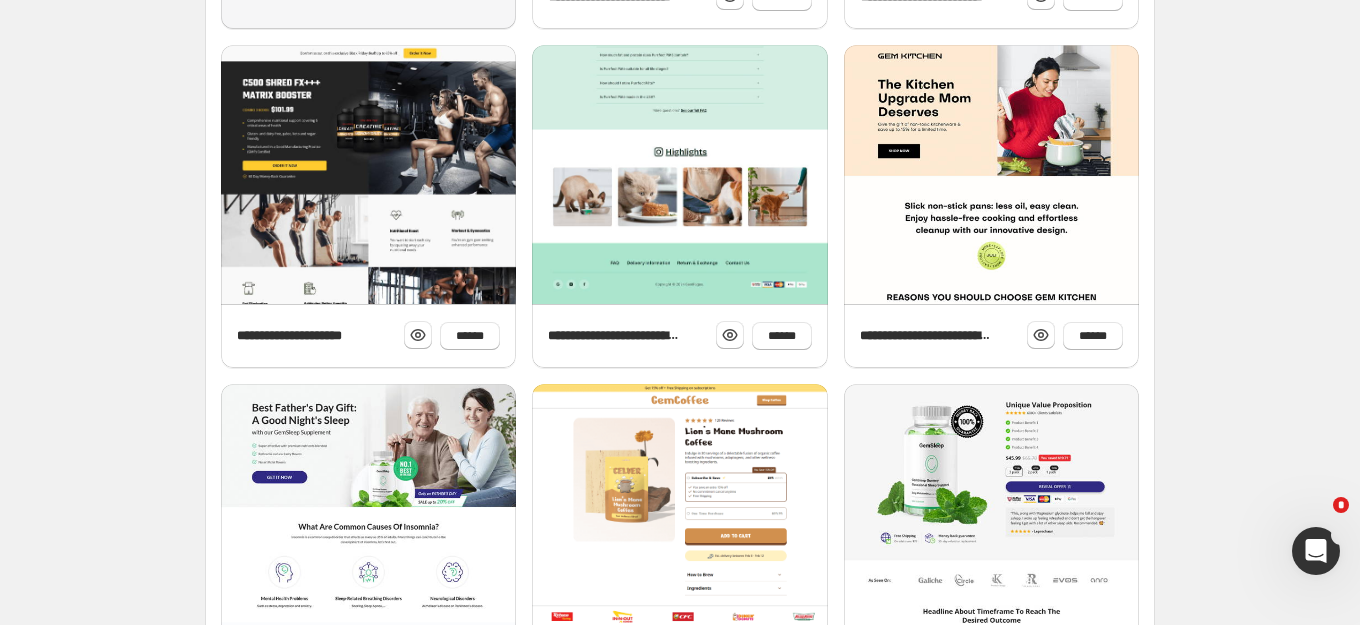 click at bounding box center [679, -375] 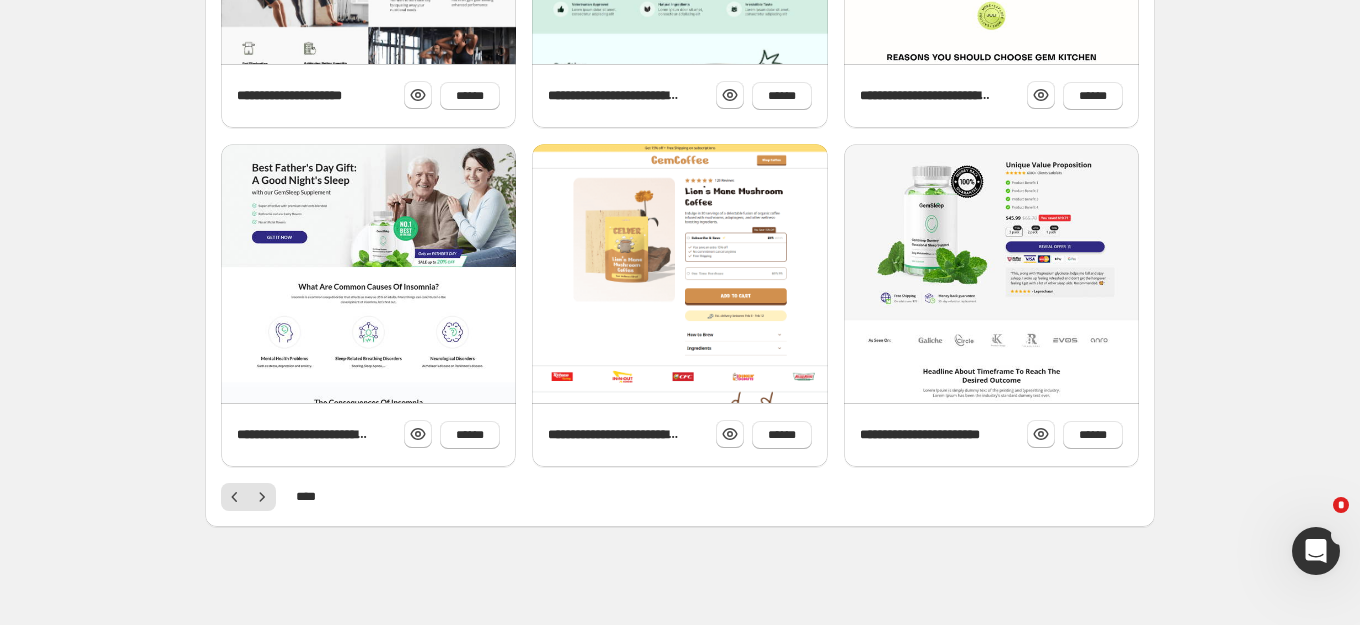scroll, scrollTop: 0, scrollLeft: 0, axis: both 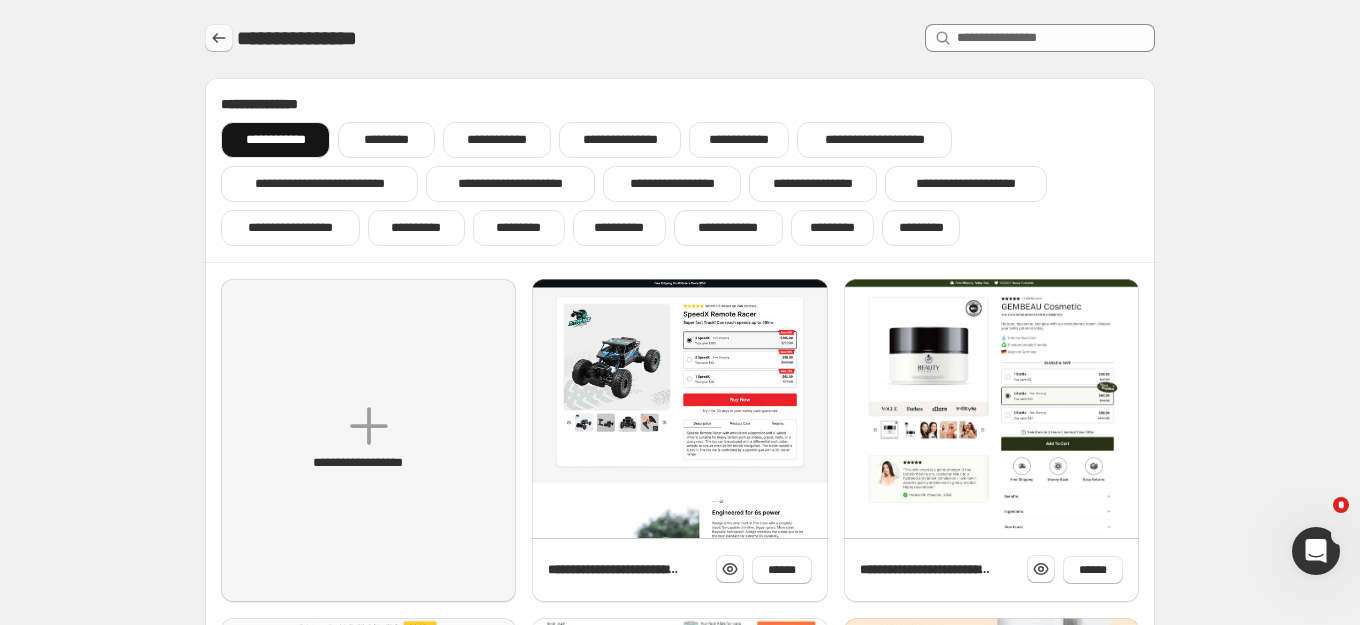 click 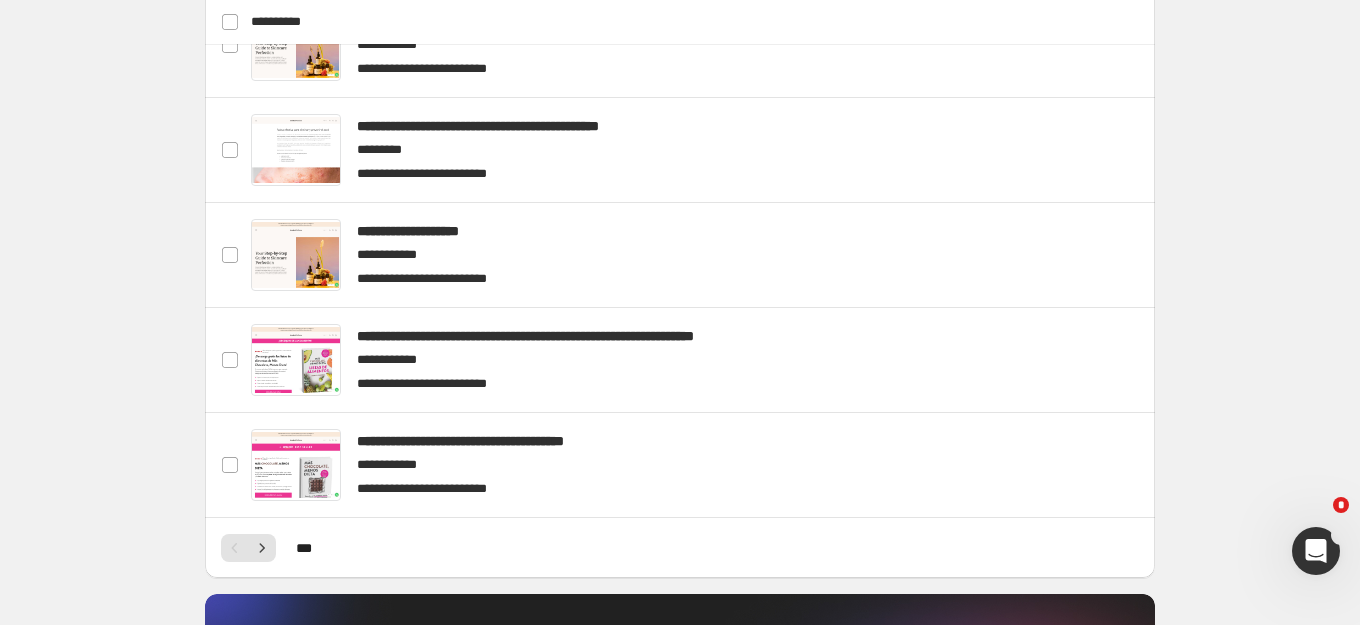 scroll, scrollTop: 1097, scrollLeft: 0, axis: vertical 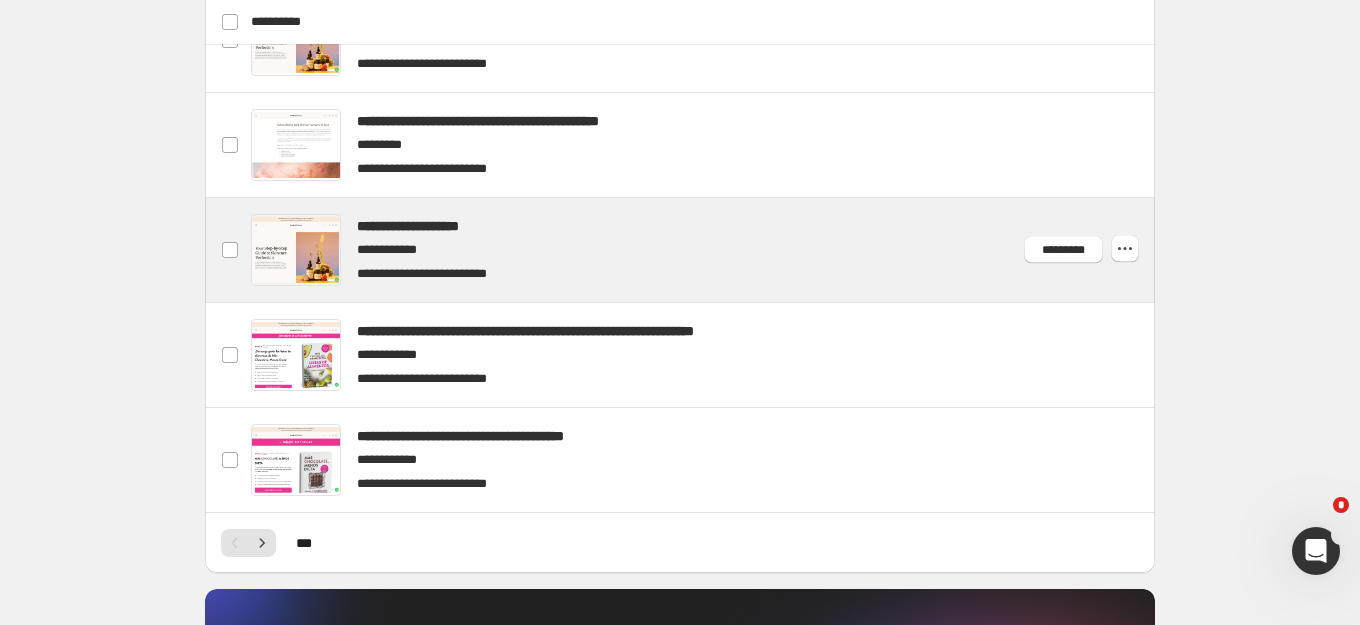 click at bounding box center (704, 250) 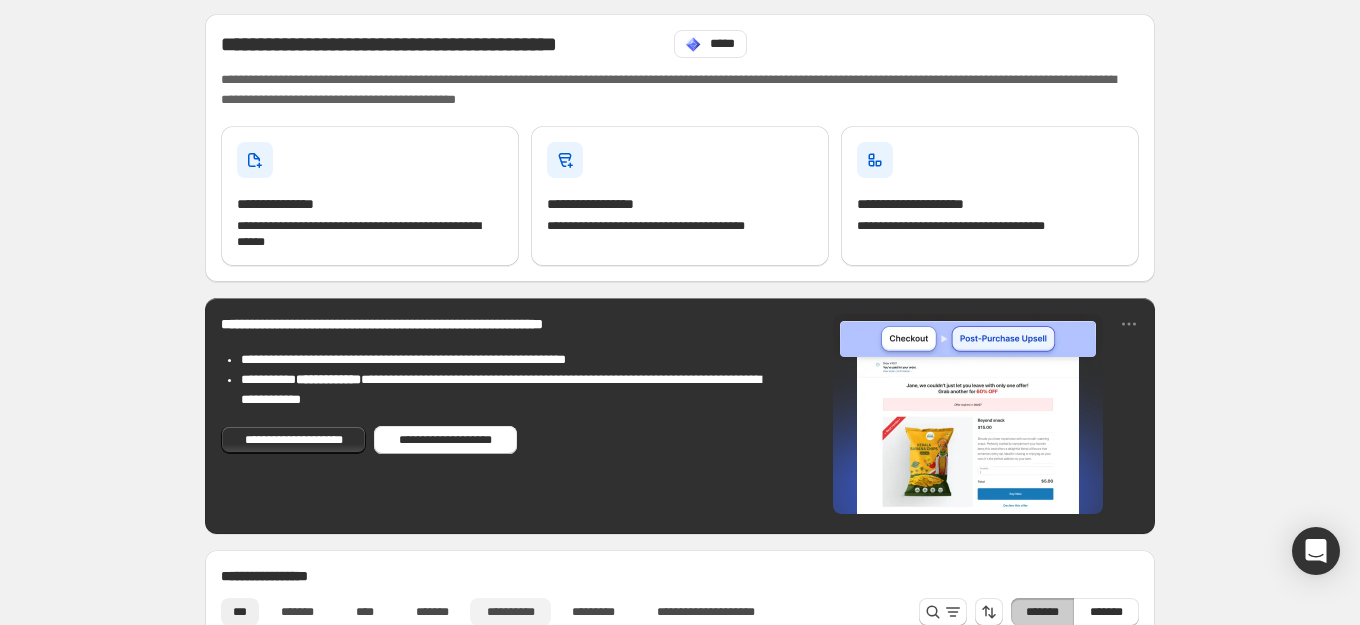 scroll, scrollTop: 650, scrollLeft: 0, axis: vertical 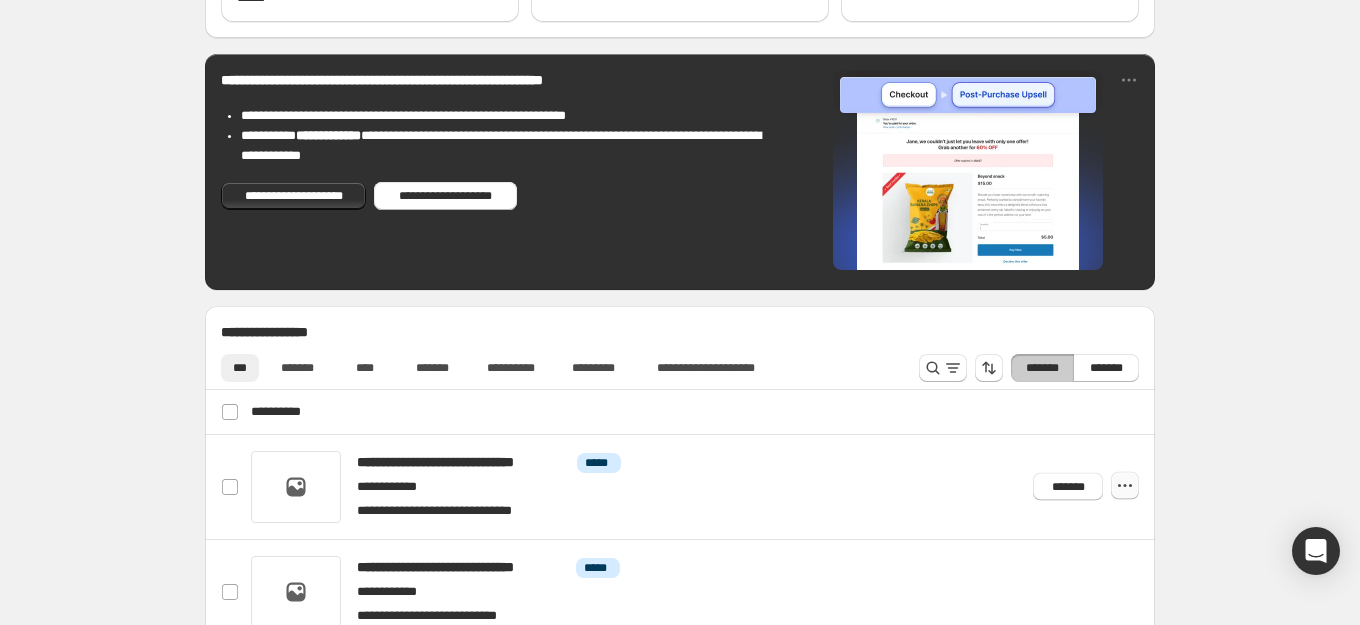 click 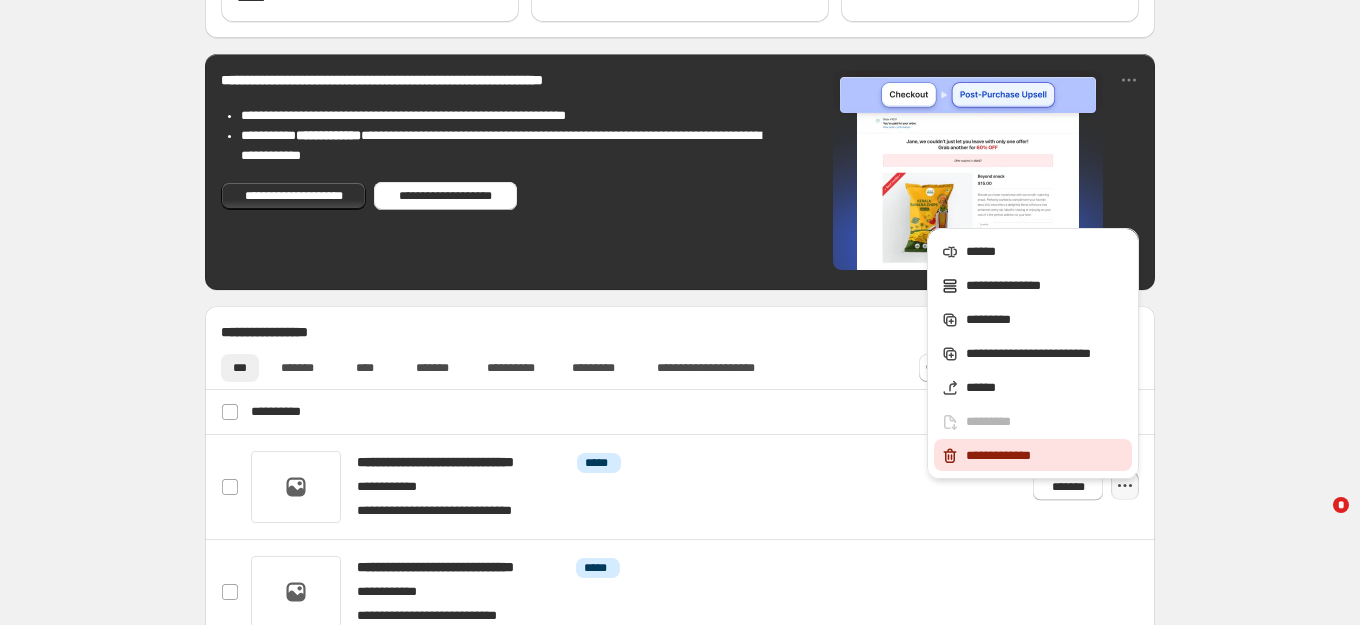 click on "**********" at bounding box center (1046, 456) 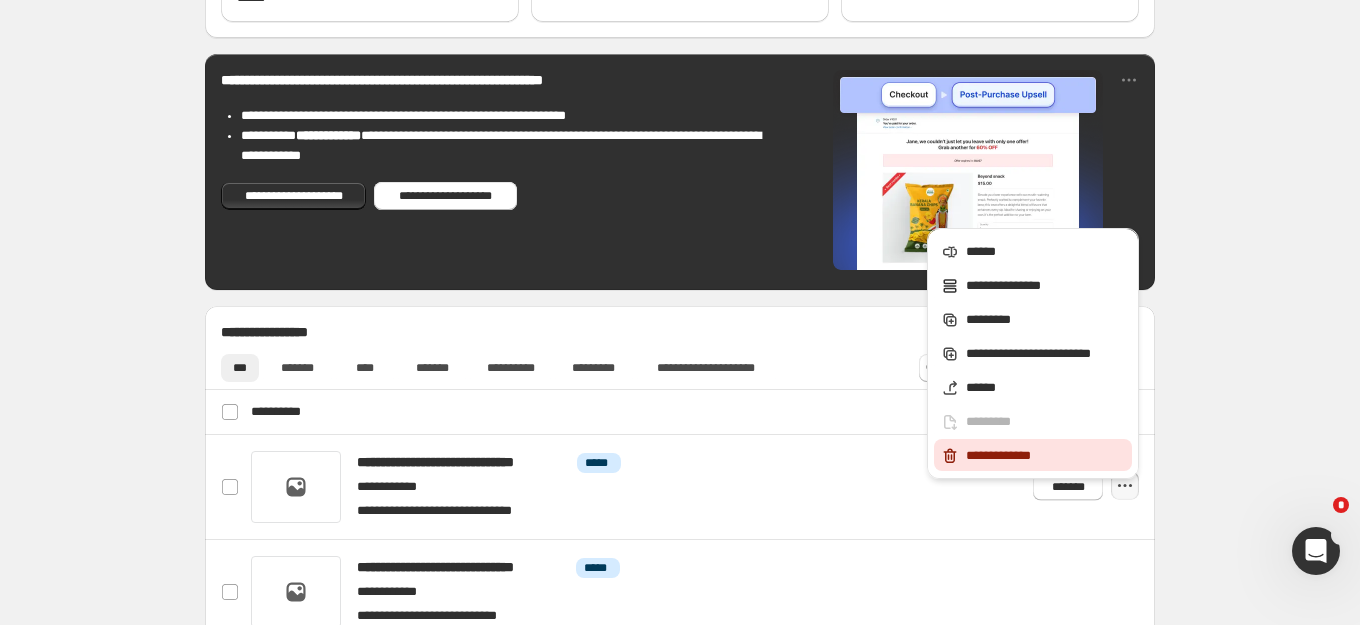 scroll, scrollTop: 0, scrollLeft: 0, axis: both 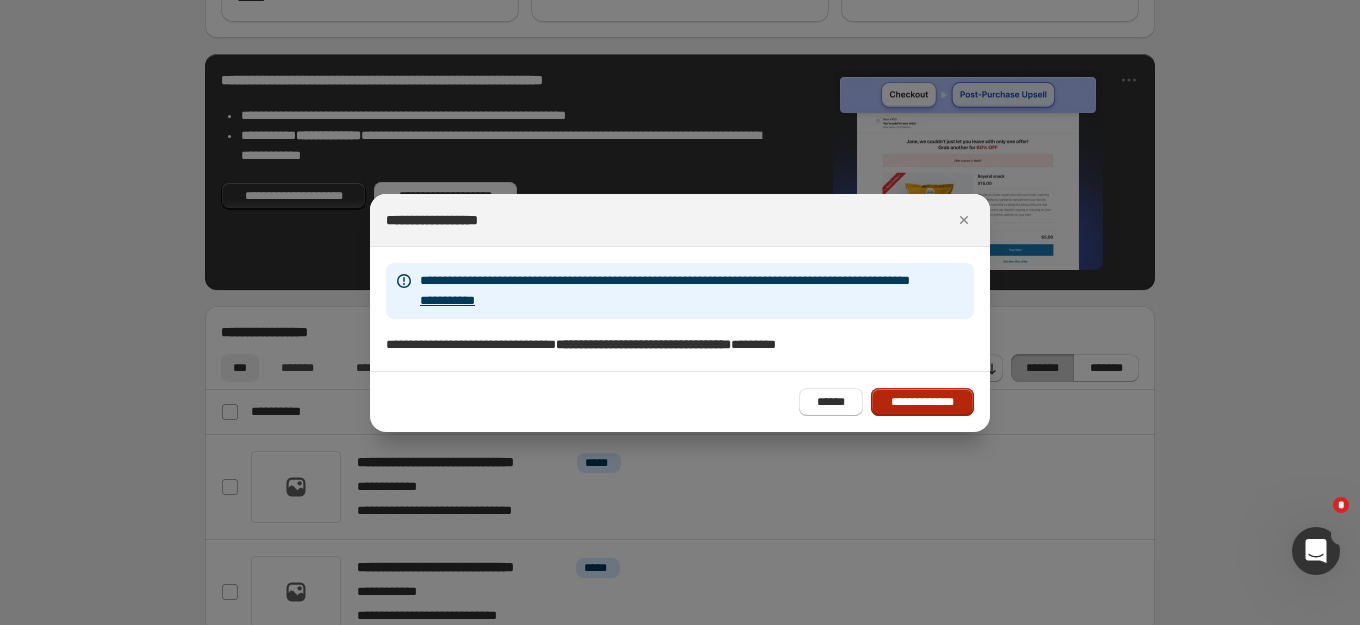 click on "**********" at bounding box center [922, 402] 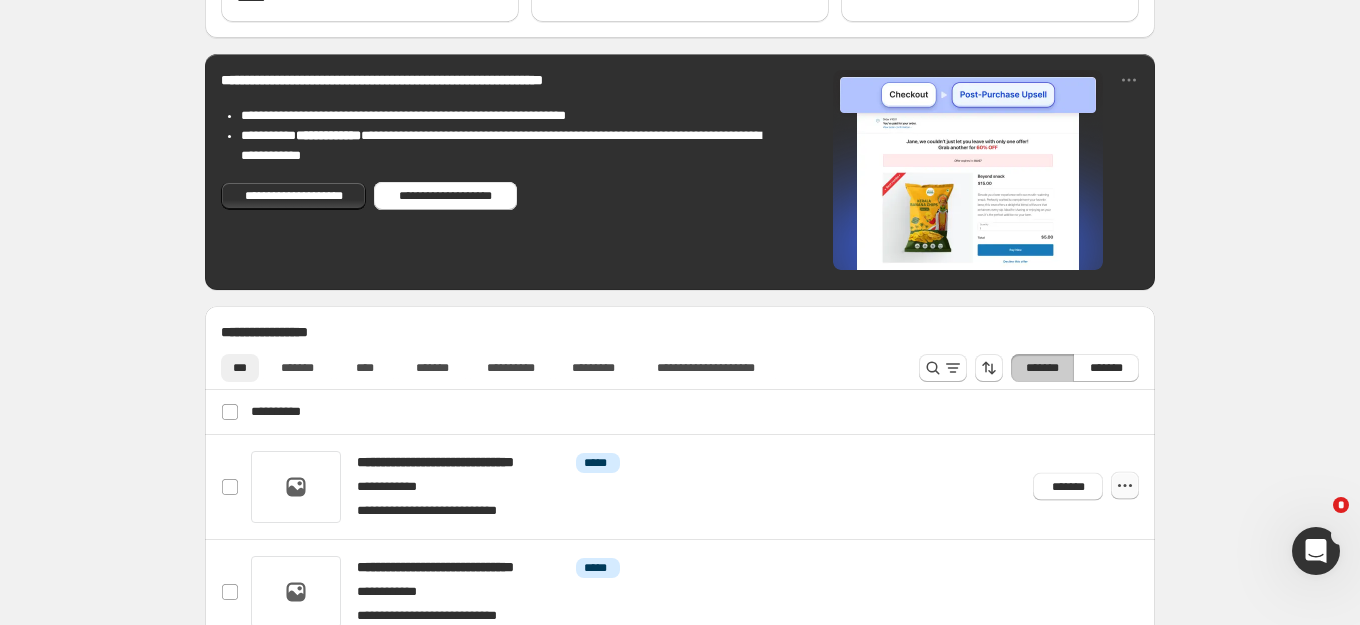 click 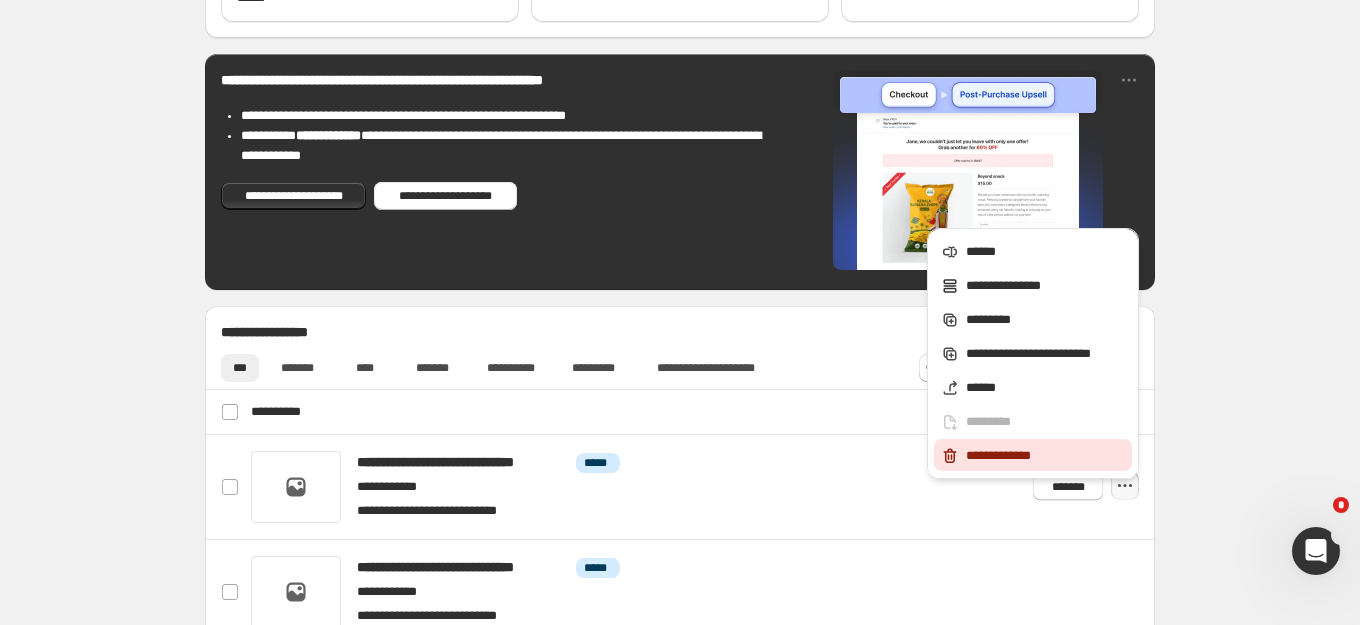 click on "**********" at bounding box center [1046, 456] 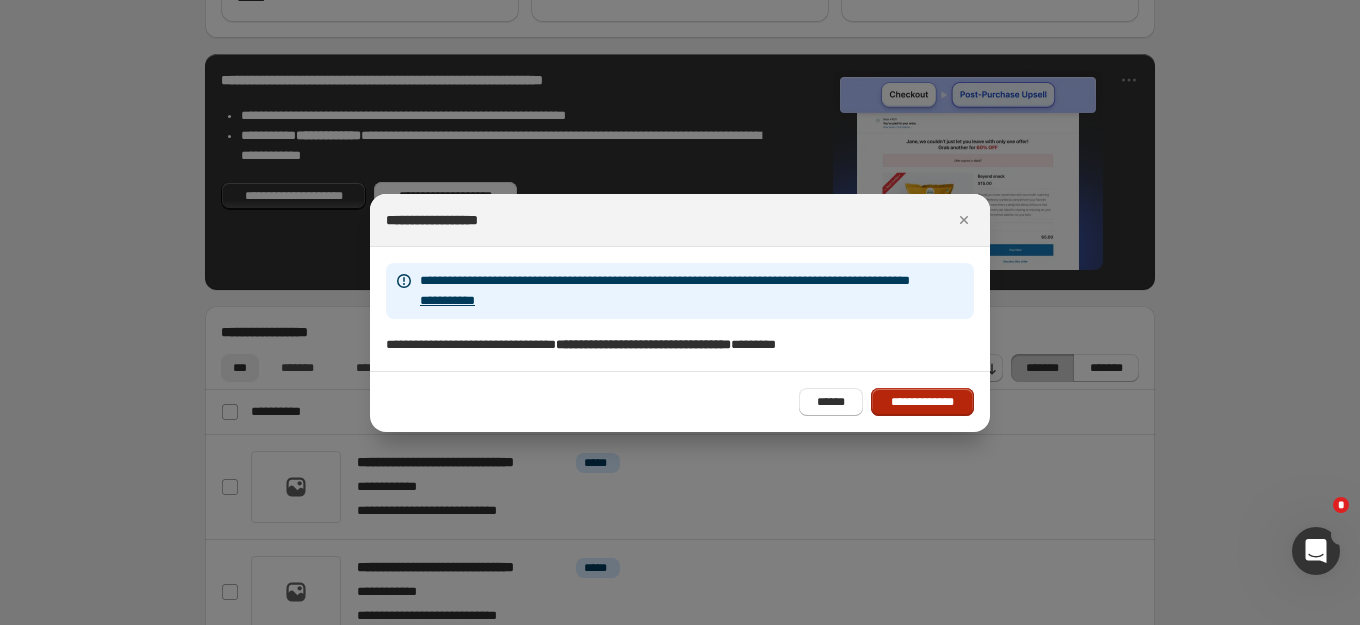click on "**********" at bounding box center (922, 402) 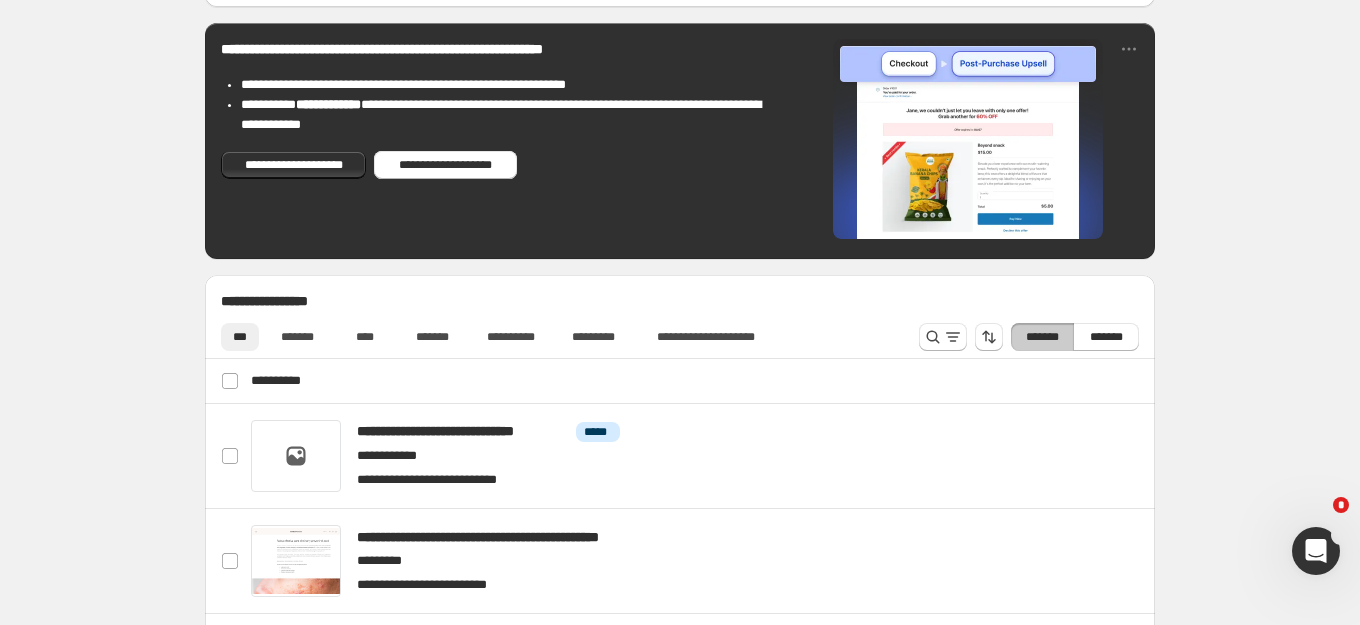scroll, scrollTop: 688, scrollLeft: 0, axis: vertical 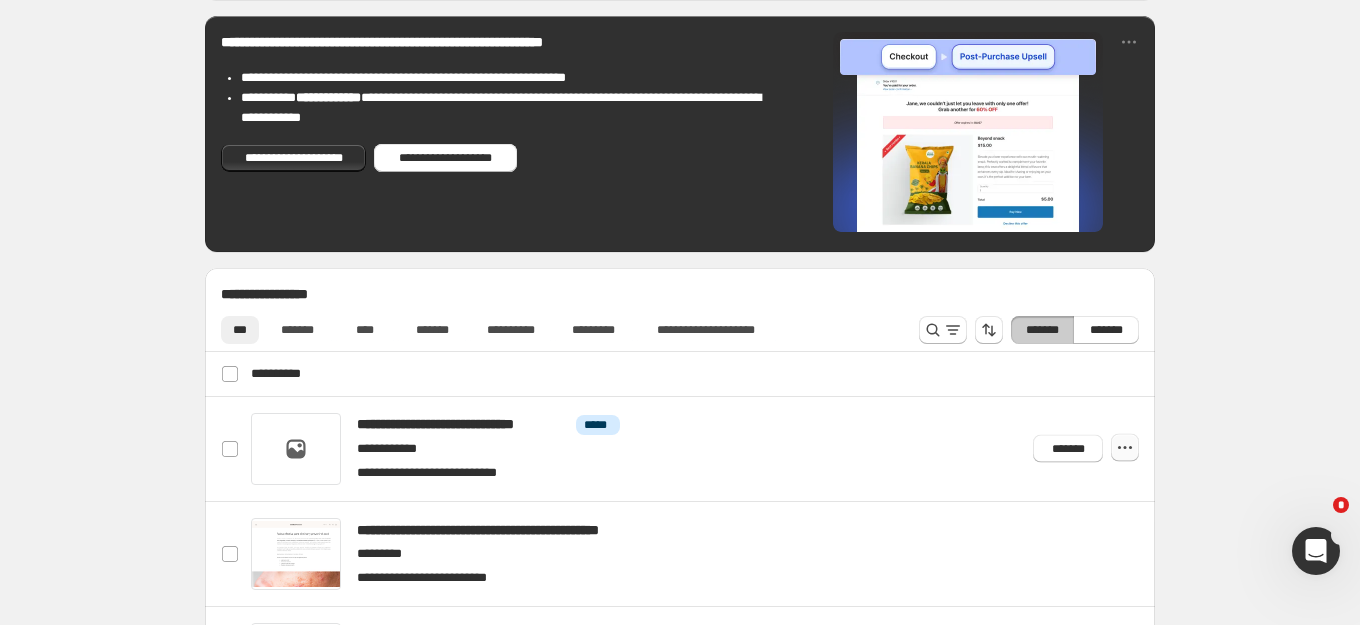 click 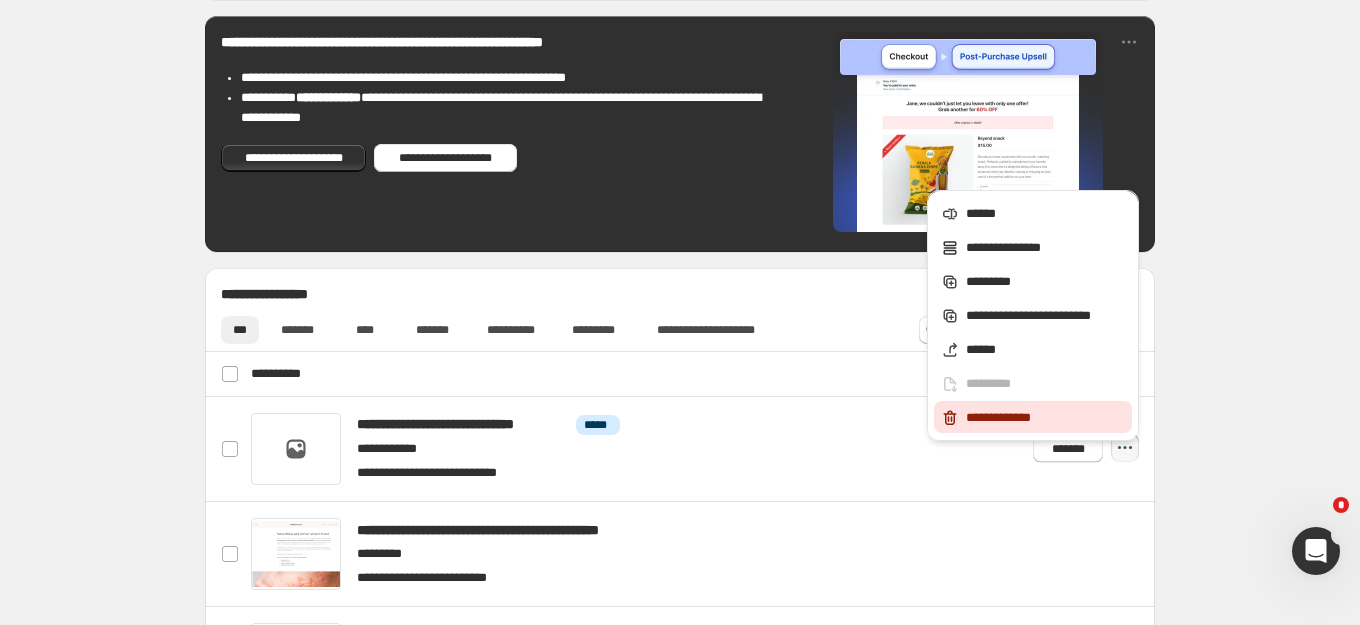 click on "**********" at bounding box center [1046, 418] 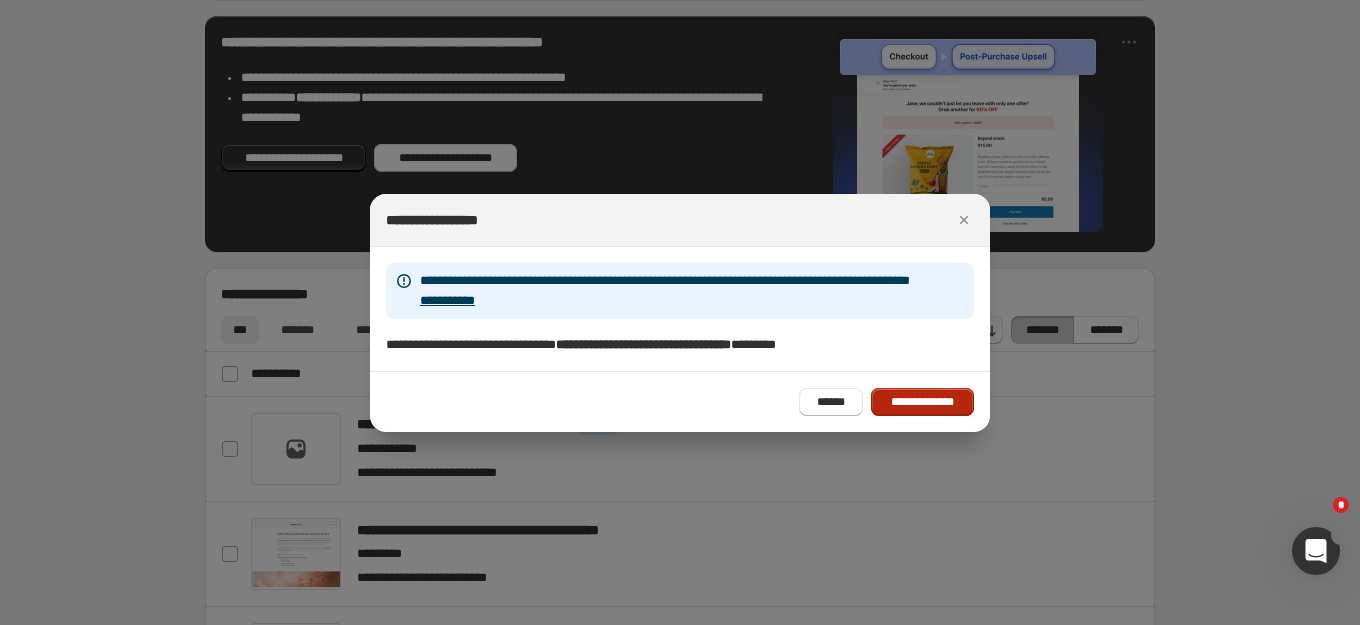 click on "**********" at bounding box center (922, 402) 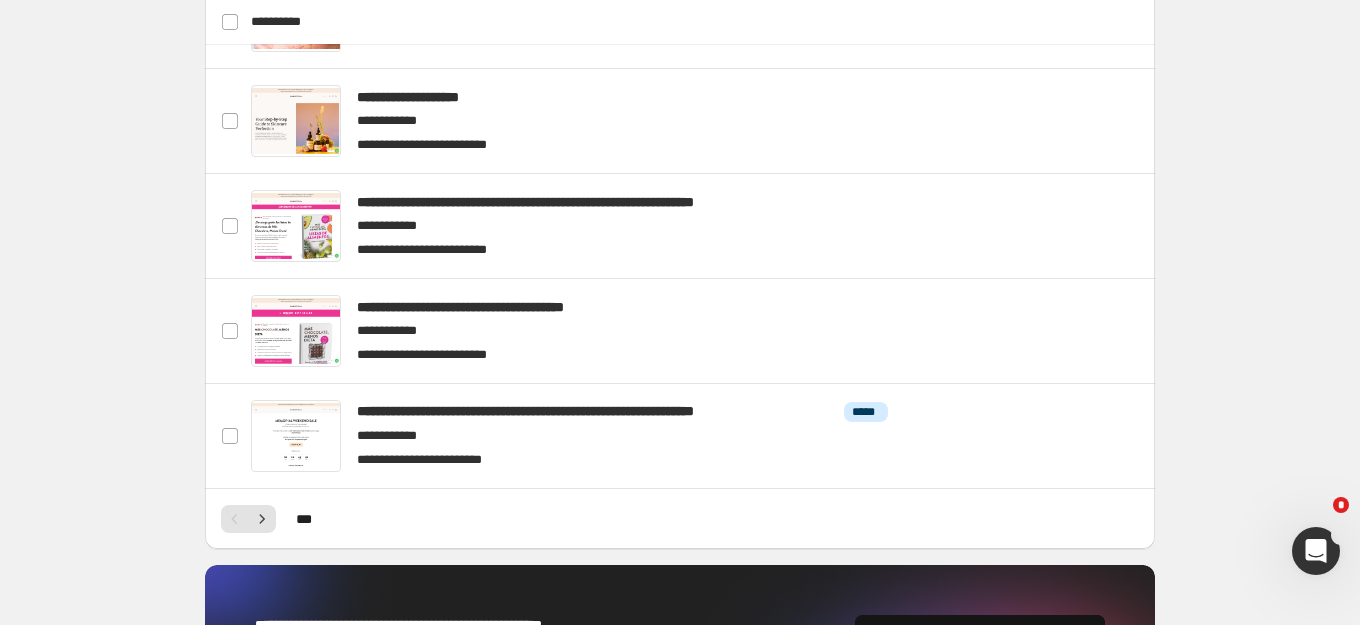 scroll, scrollTop: 1142, scrollLeft: 0, axis: vertical 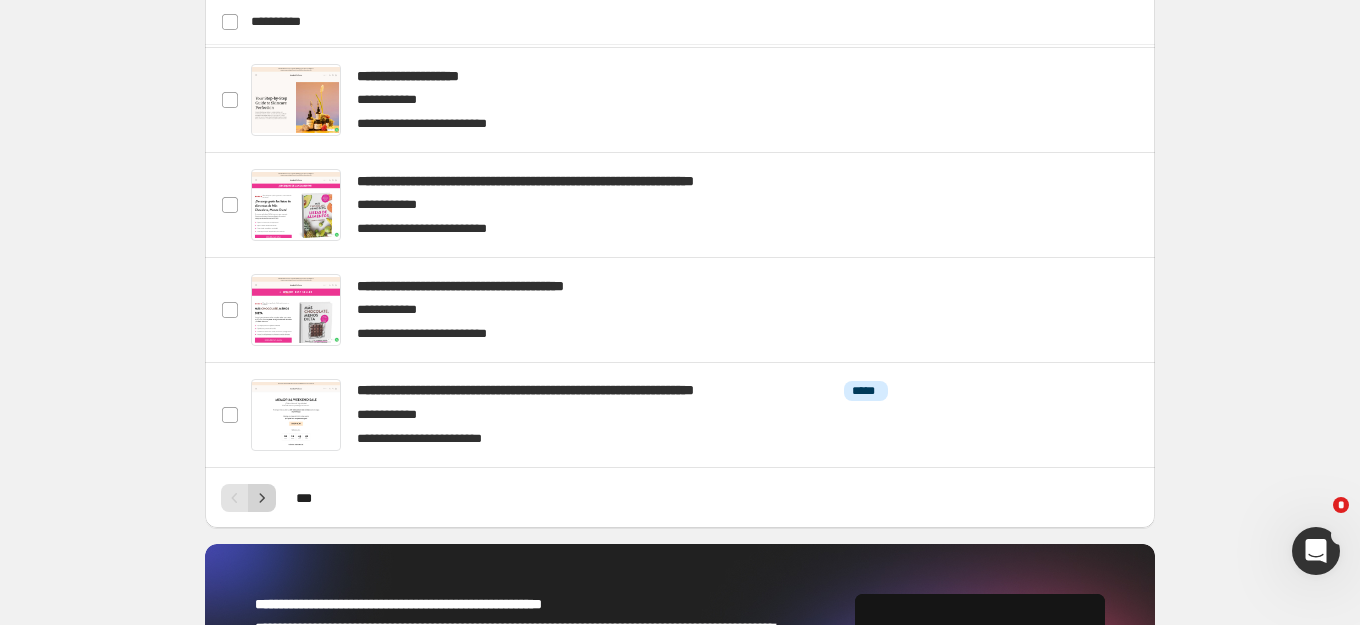 click 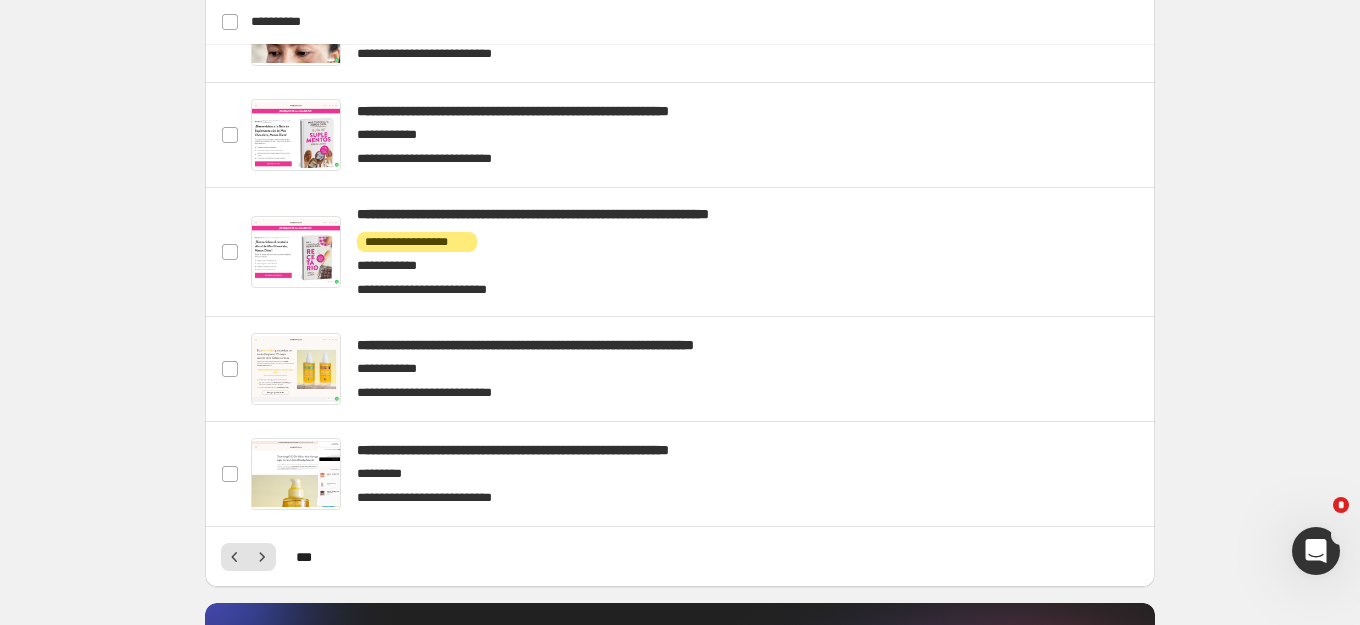 scroll, scrollTop: 1108, scrollLeft: 0, axis: vertical 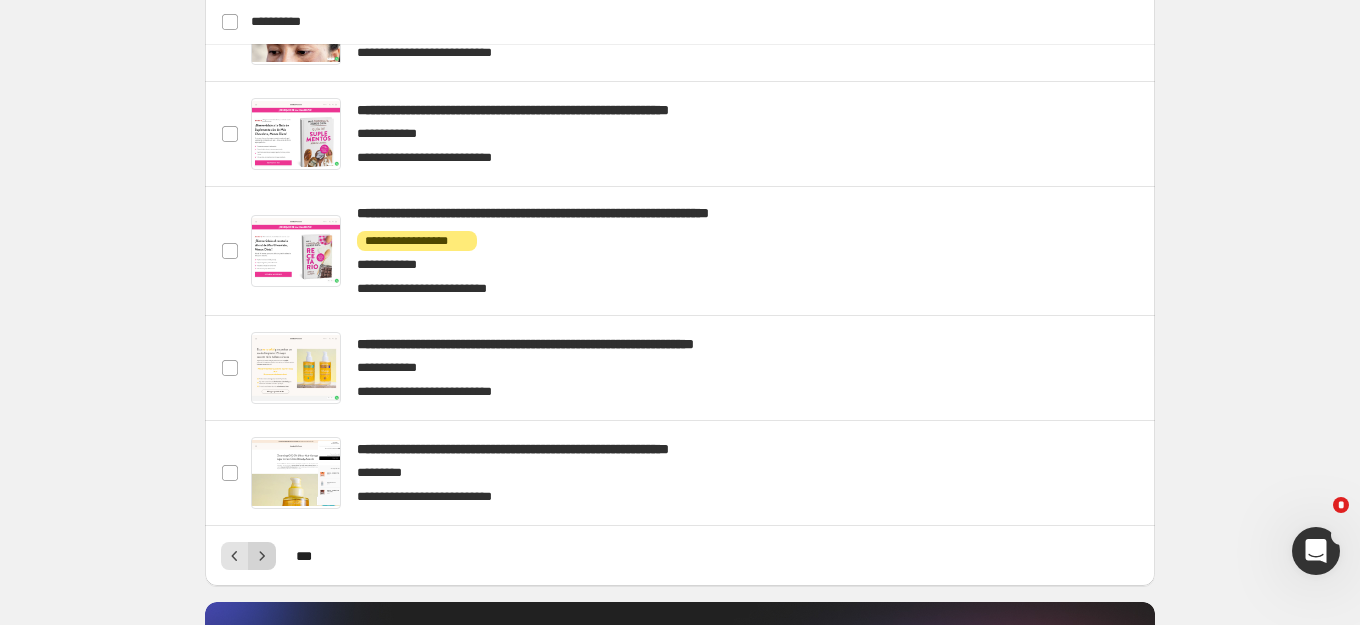 click 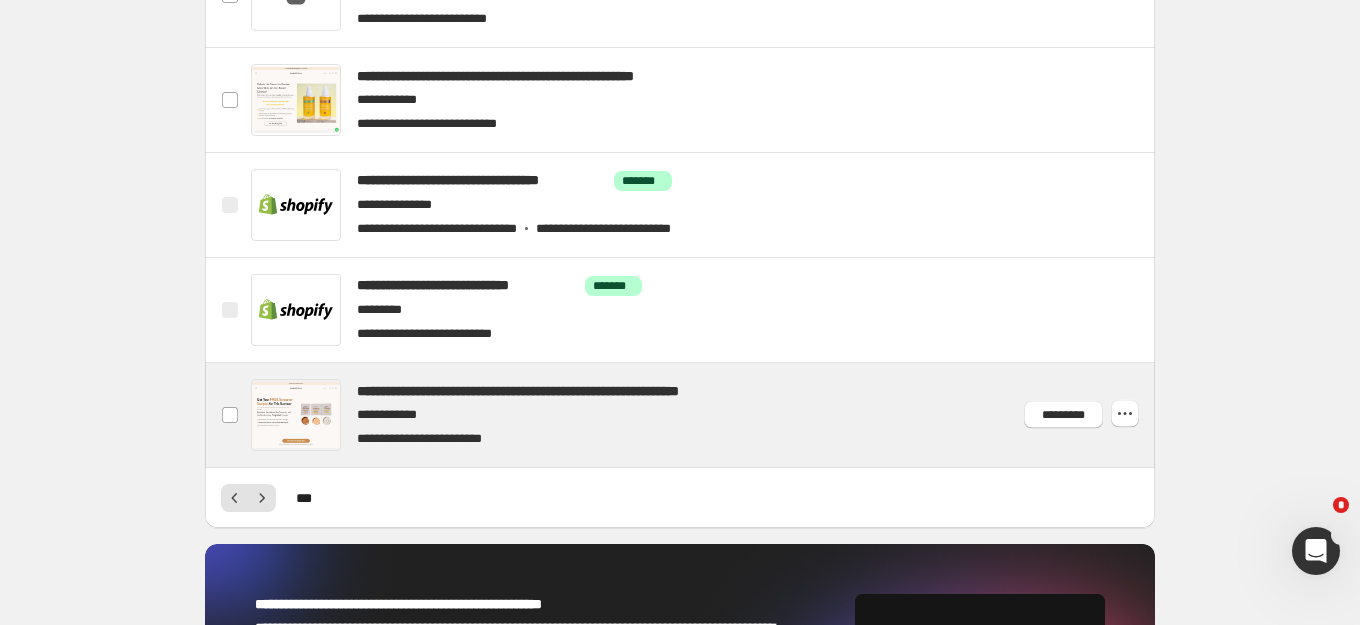 scroll, scrollTop: 1215, scrollLeft: 0, axis: vertical 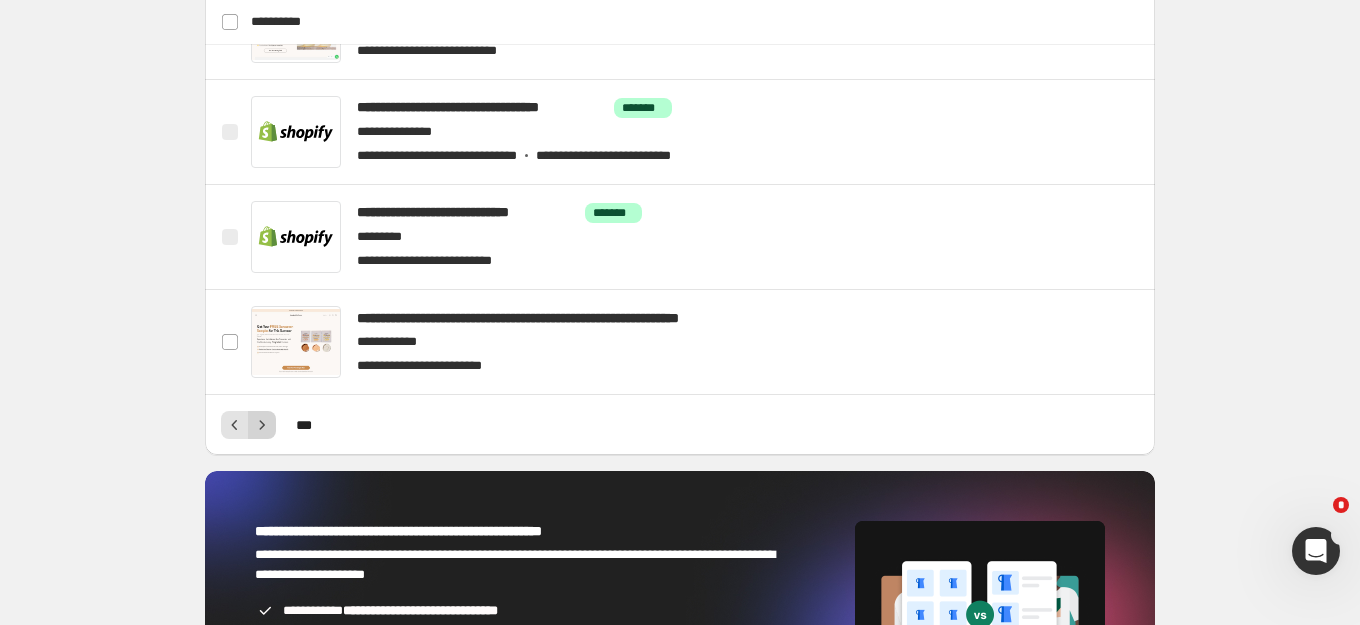 click 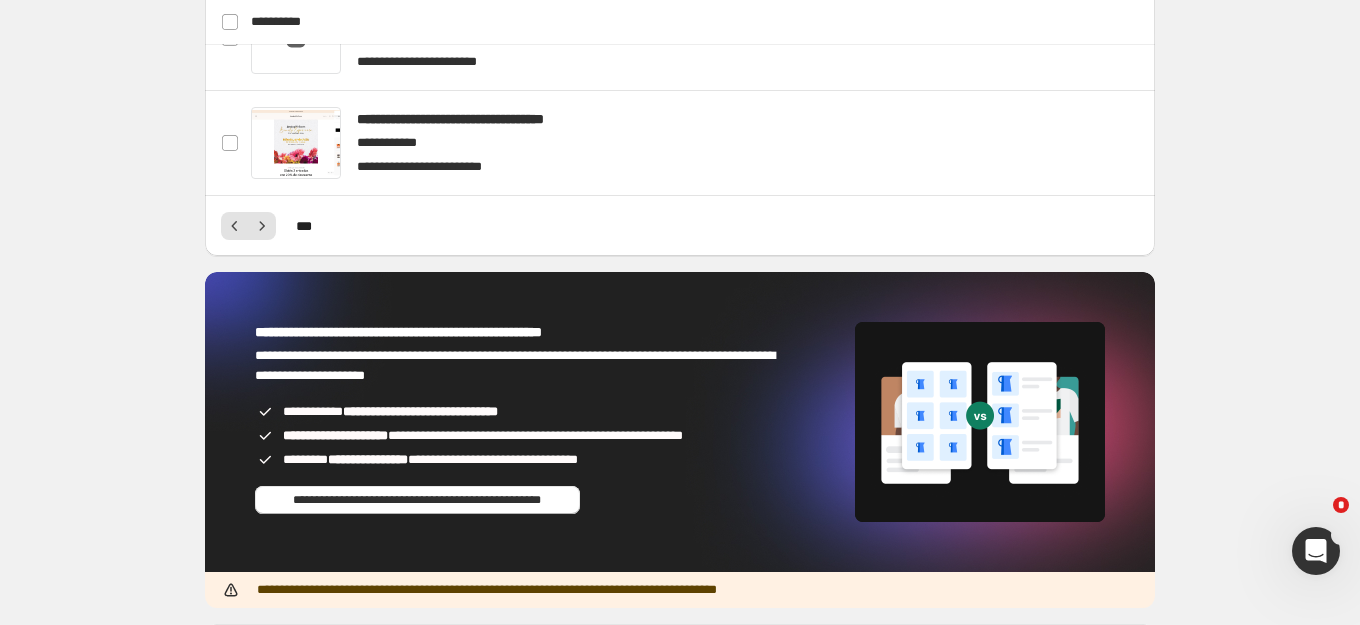 scroll, scrollTop: 1478, scrollLeft: 0, axis: vertical 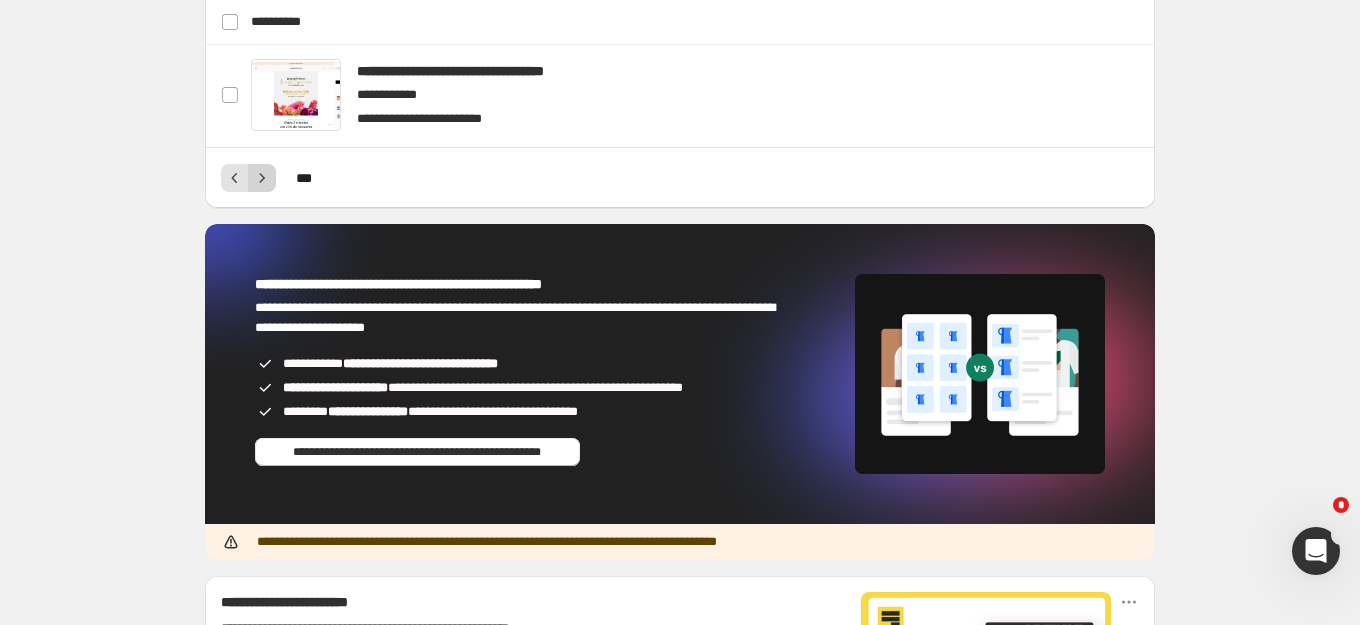 click 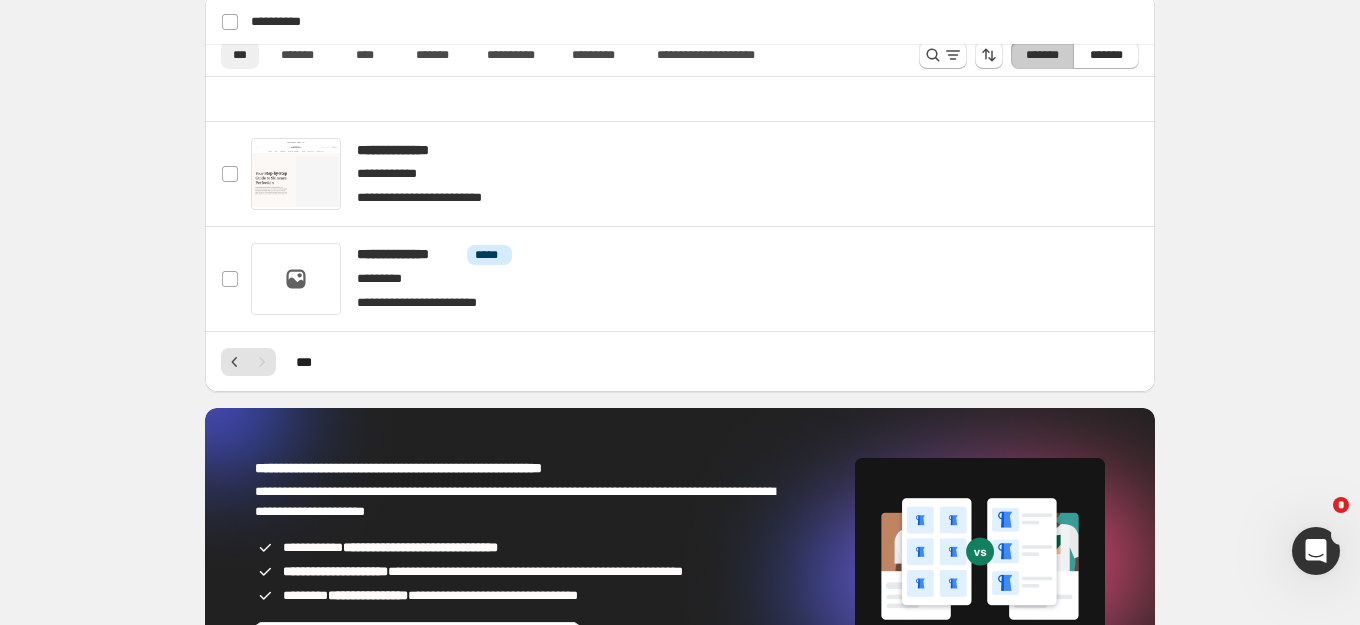 scroll, scrollTop: 956, scrollLeft: 0, axis: vertical 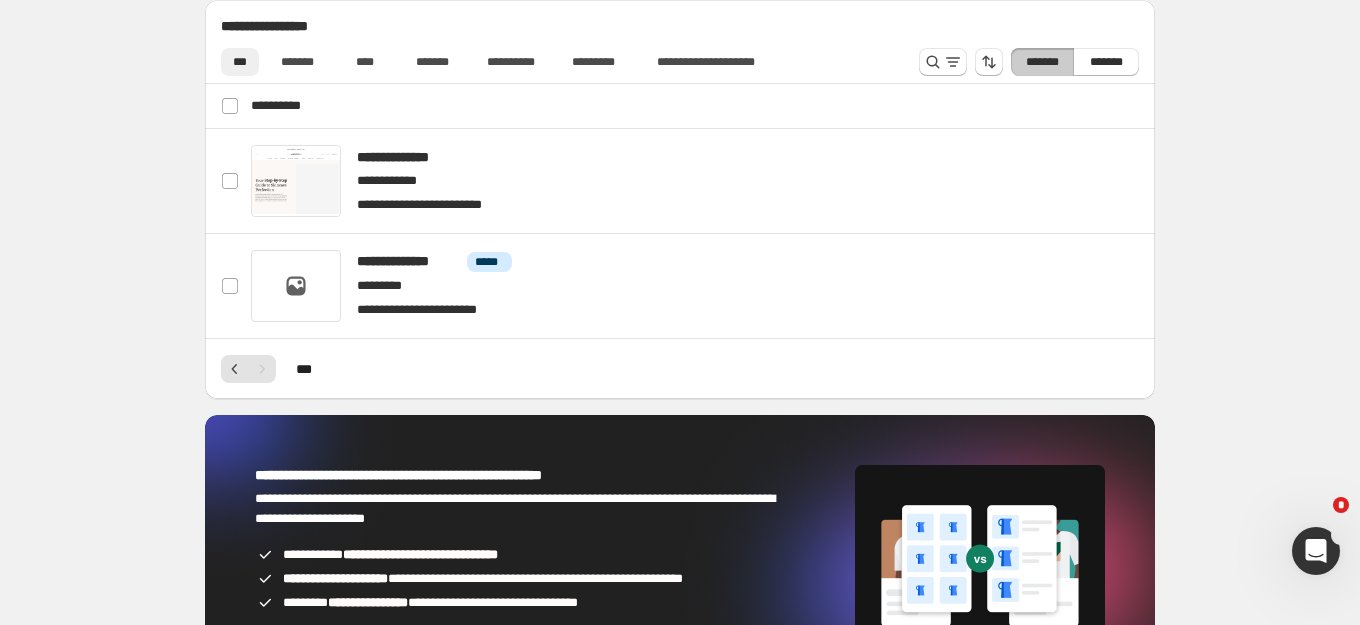 click on "******* *******" at bounding box center [1083, 62] 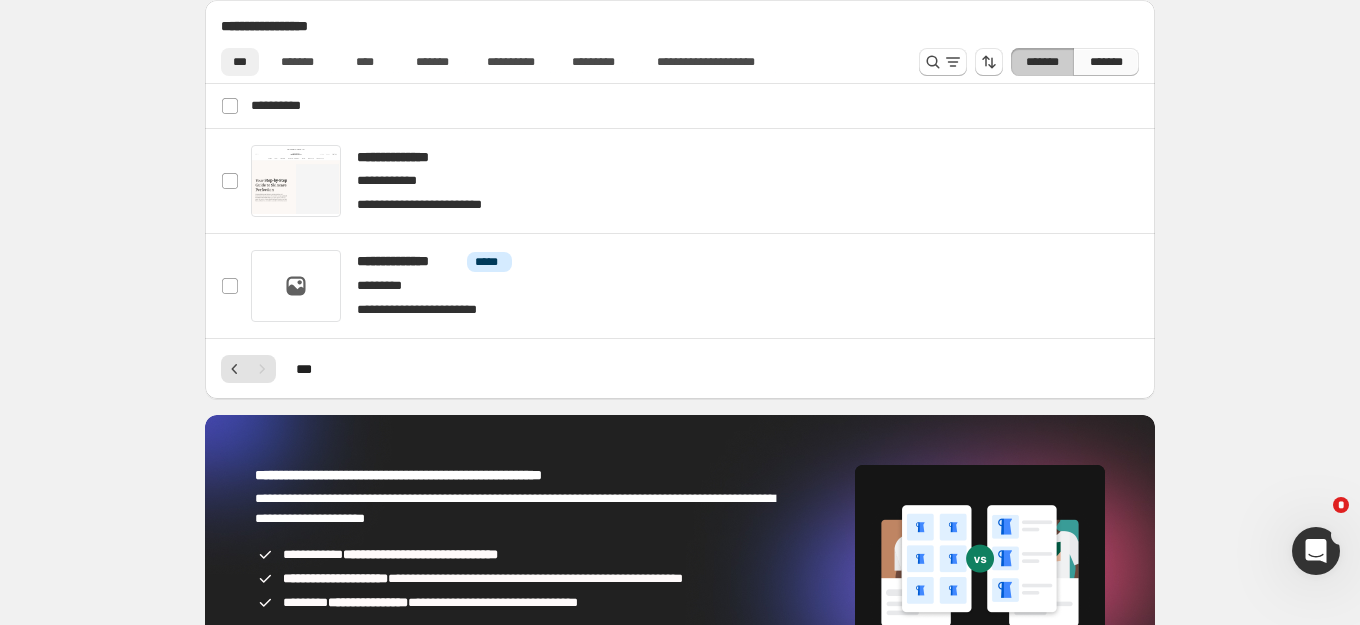 click on "*******" at bounding box center [1105, 62] 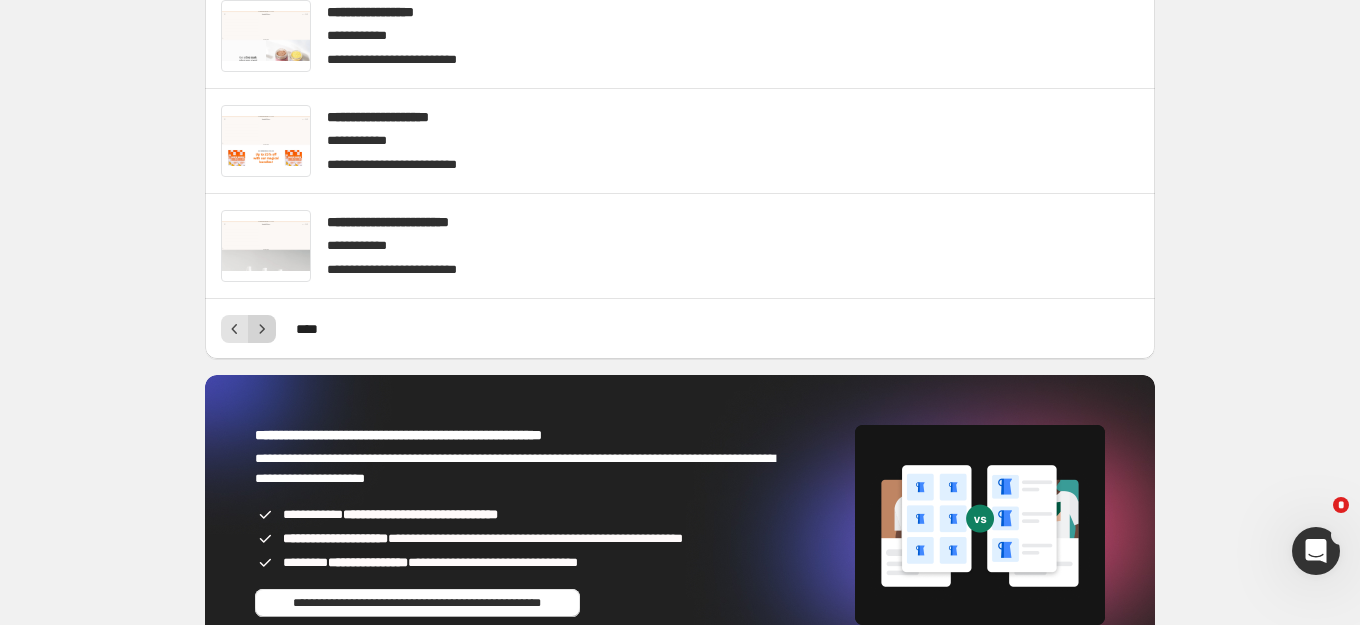 click 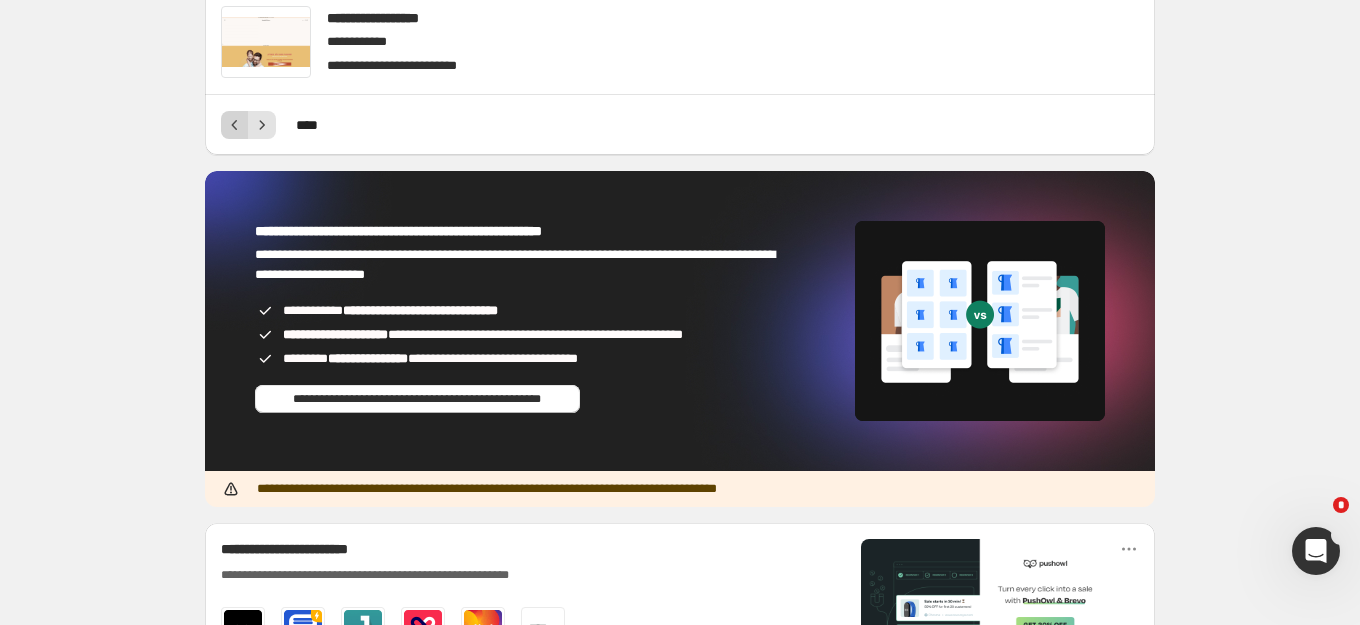 click 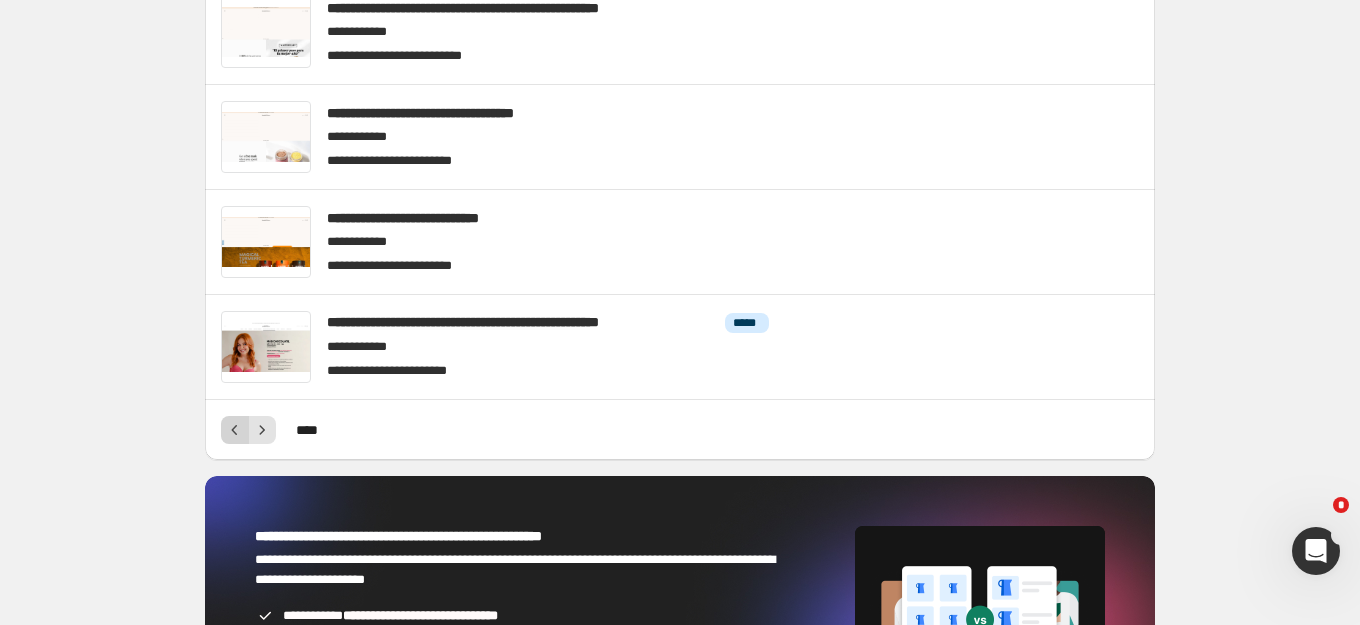 click 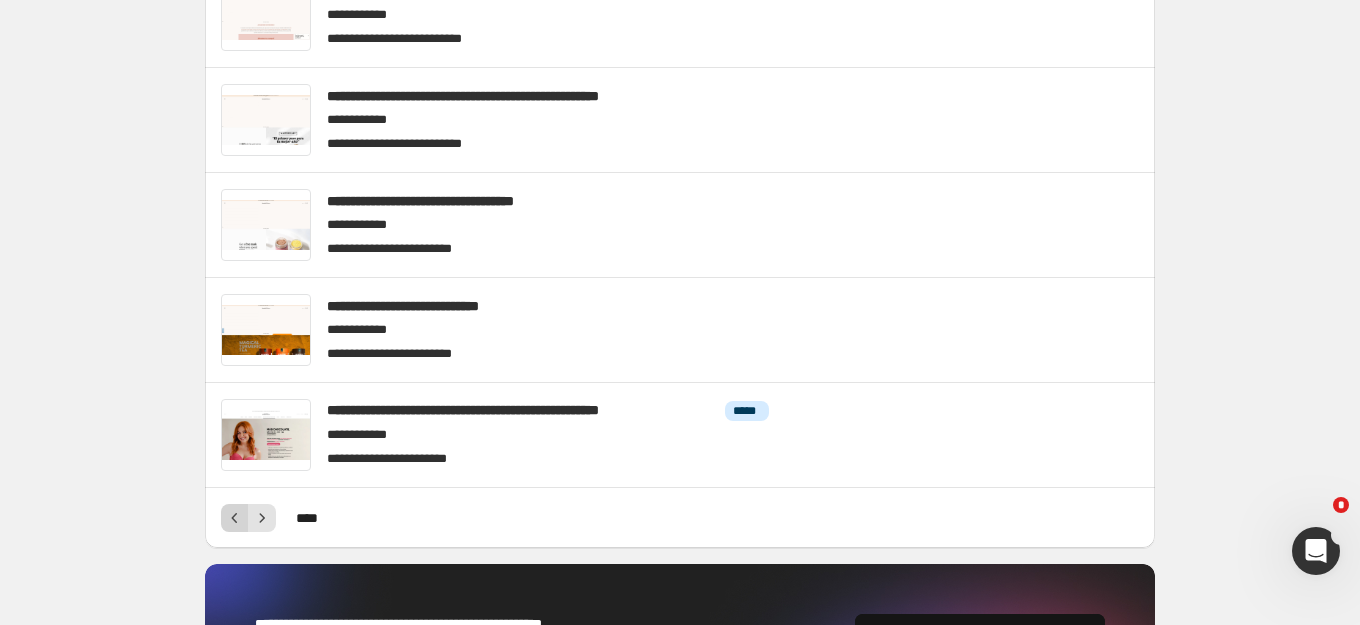click 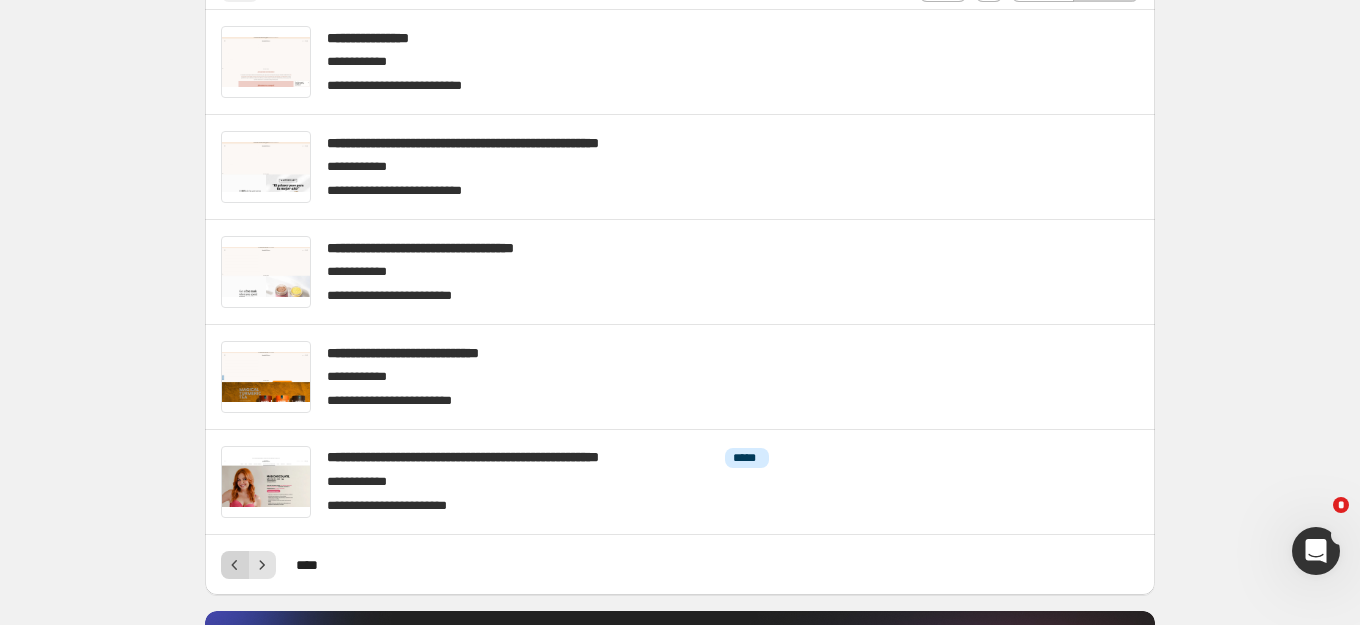 click 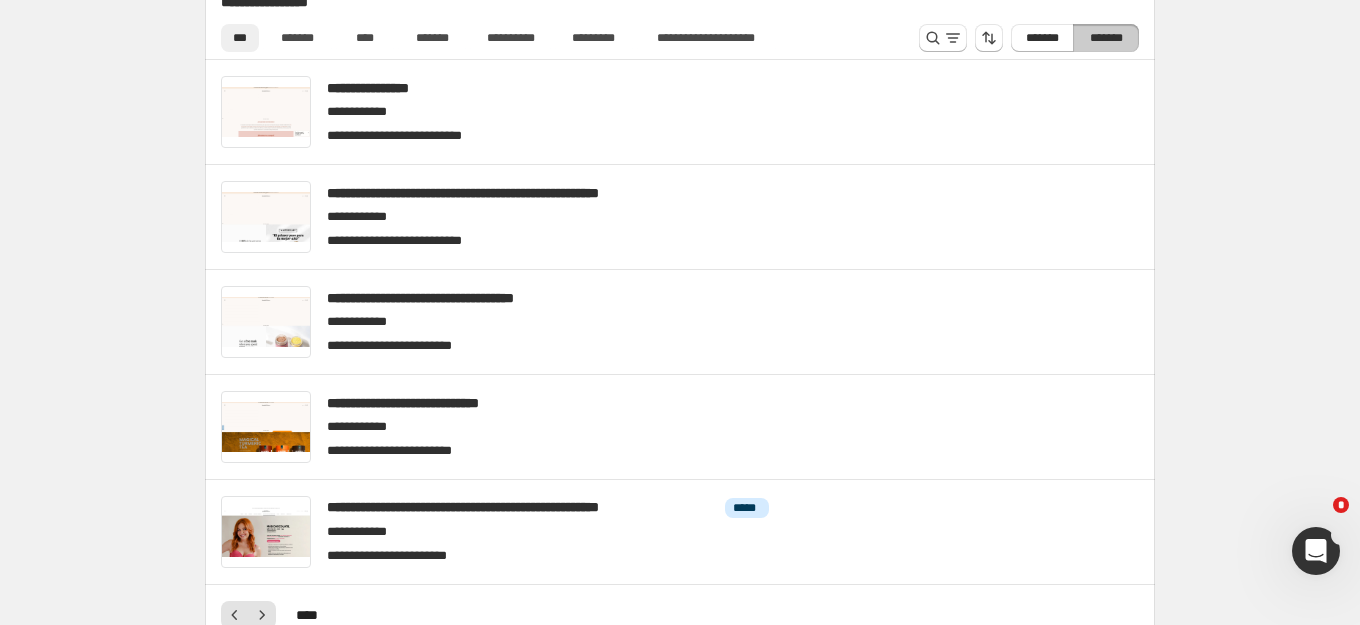scroll, scrollTop: 956, scrollLeft: 0, axis: vertical 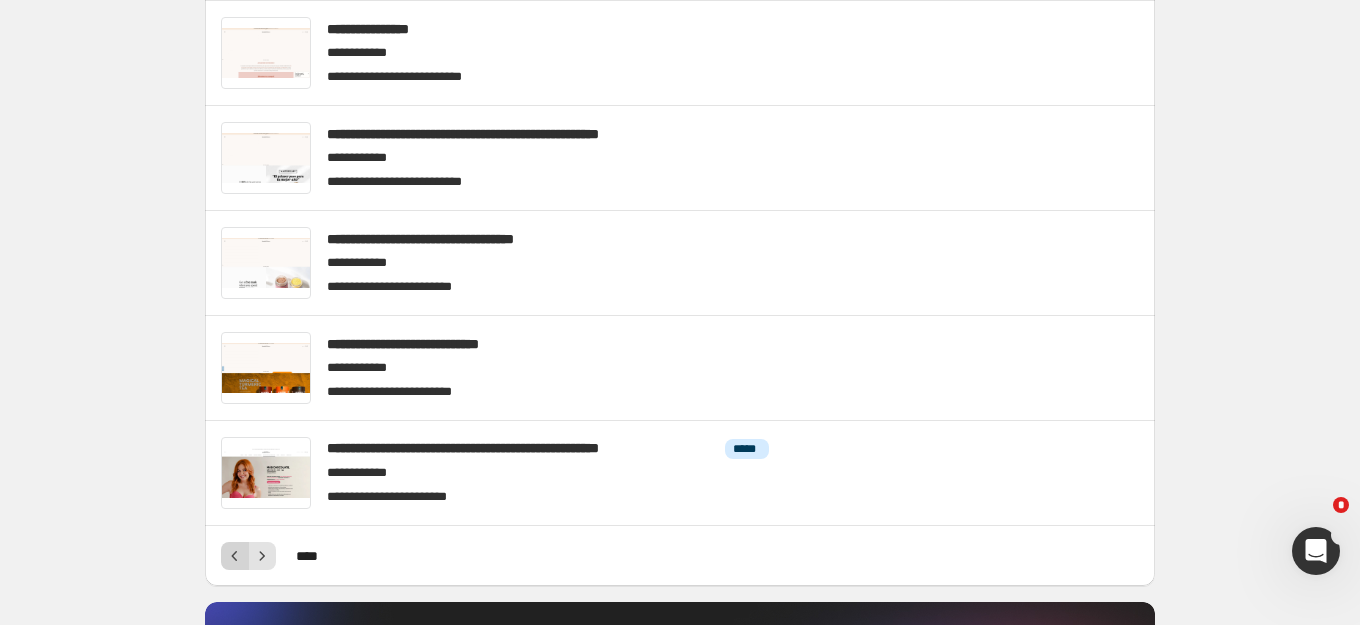 click 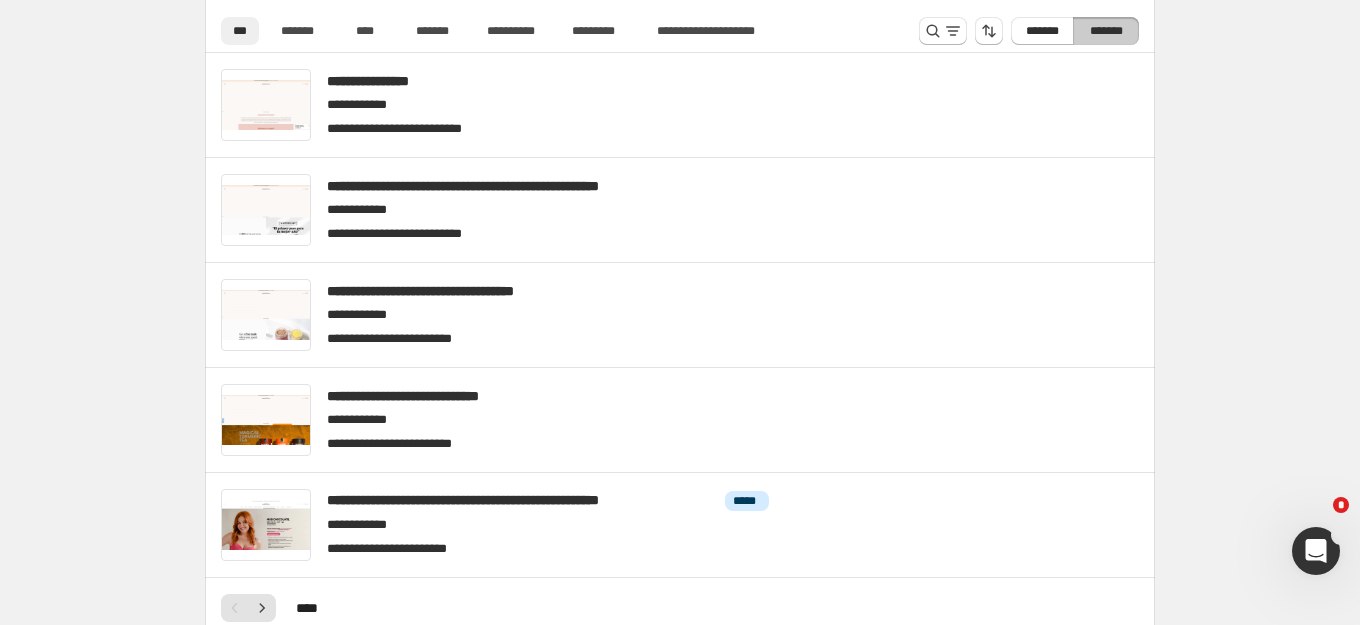 scroll, scrollTop: 956, scrollLeft: 0, axis: vertical 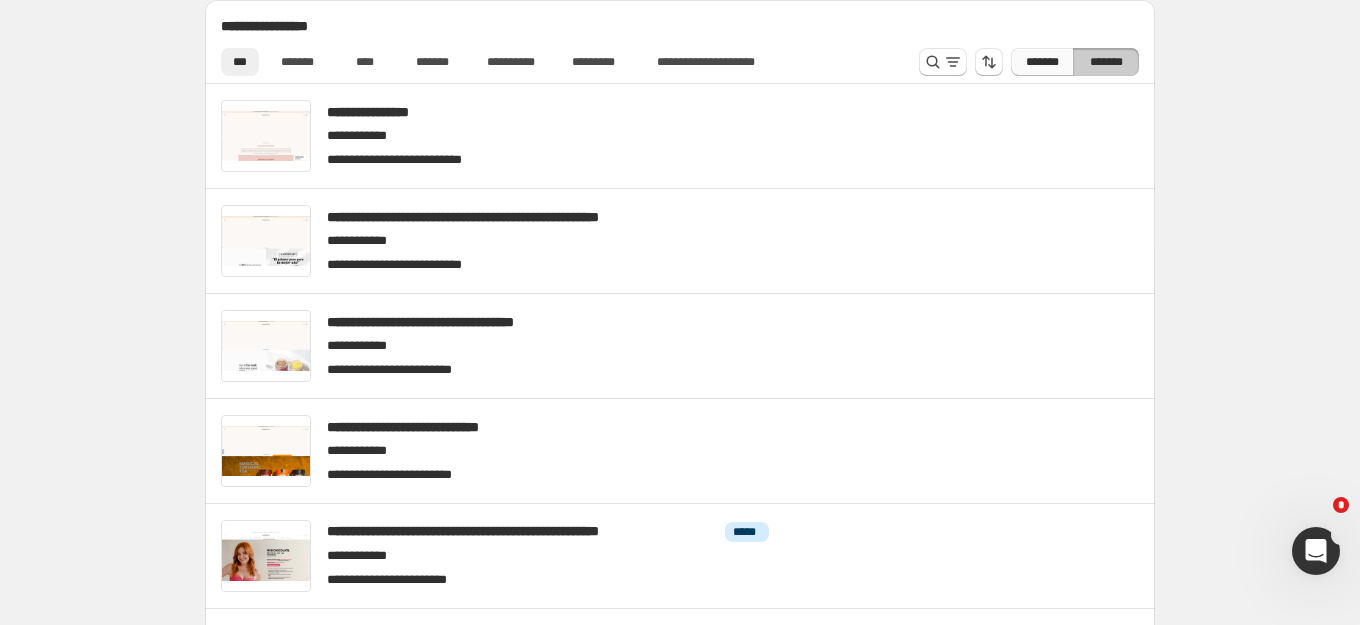 click on "*******" at bounding box center [1042, 62] 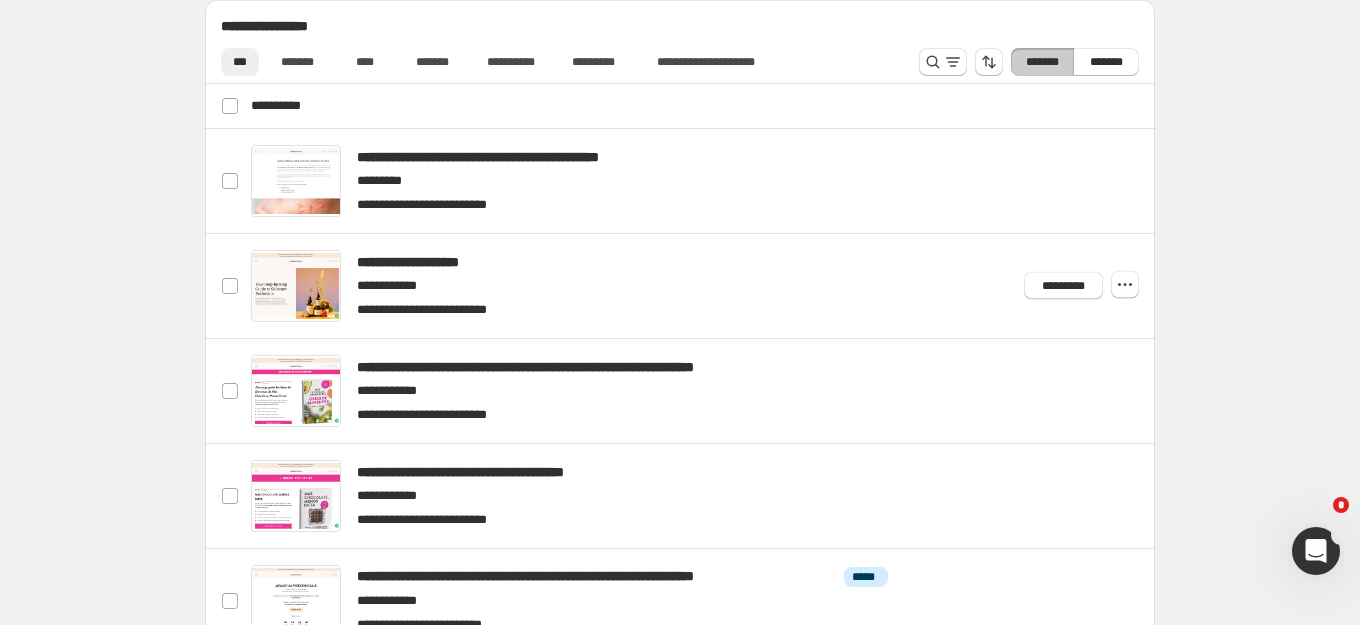 click on "*********" at bounding box center [1077, 281] 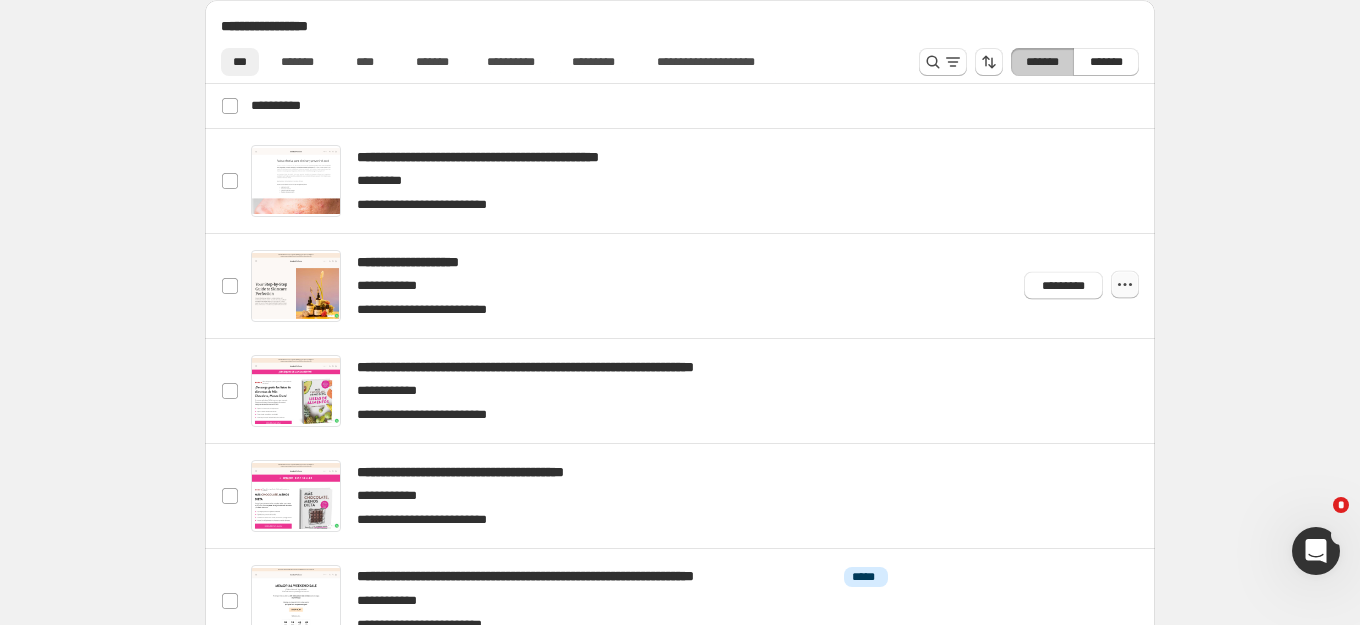 click 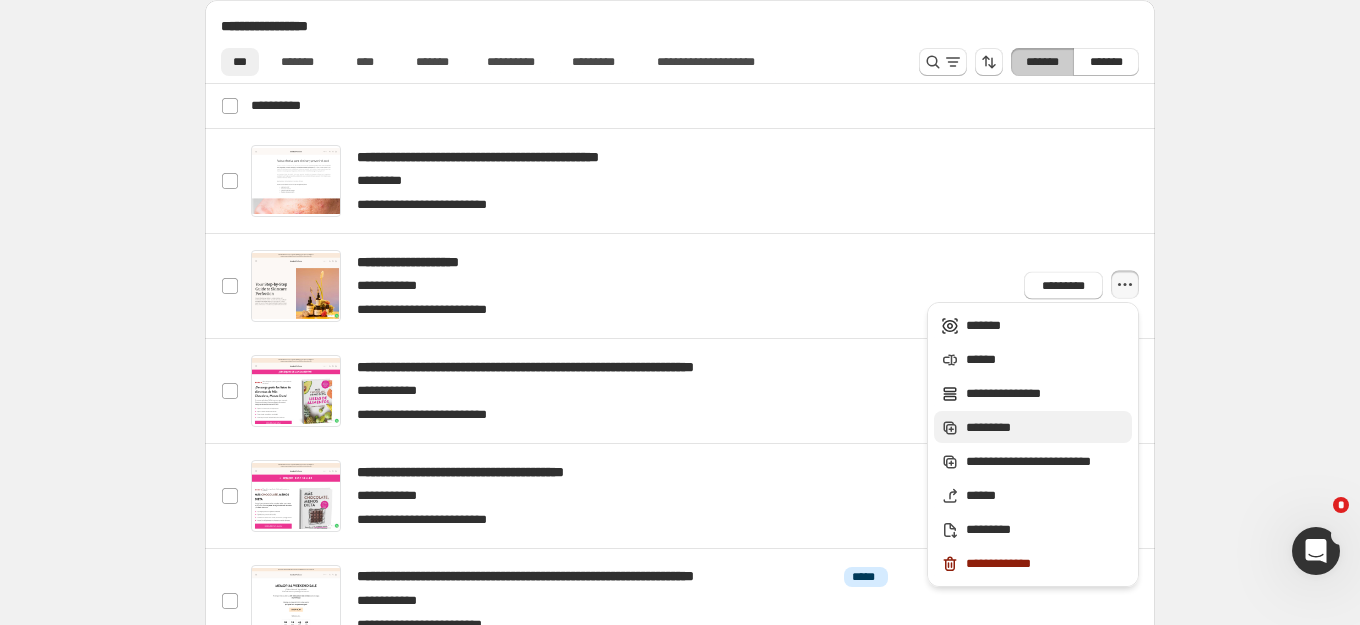 click on "*********" at bounding box center [1046, 428] 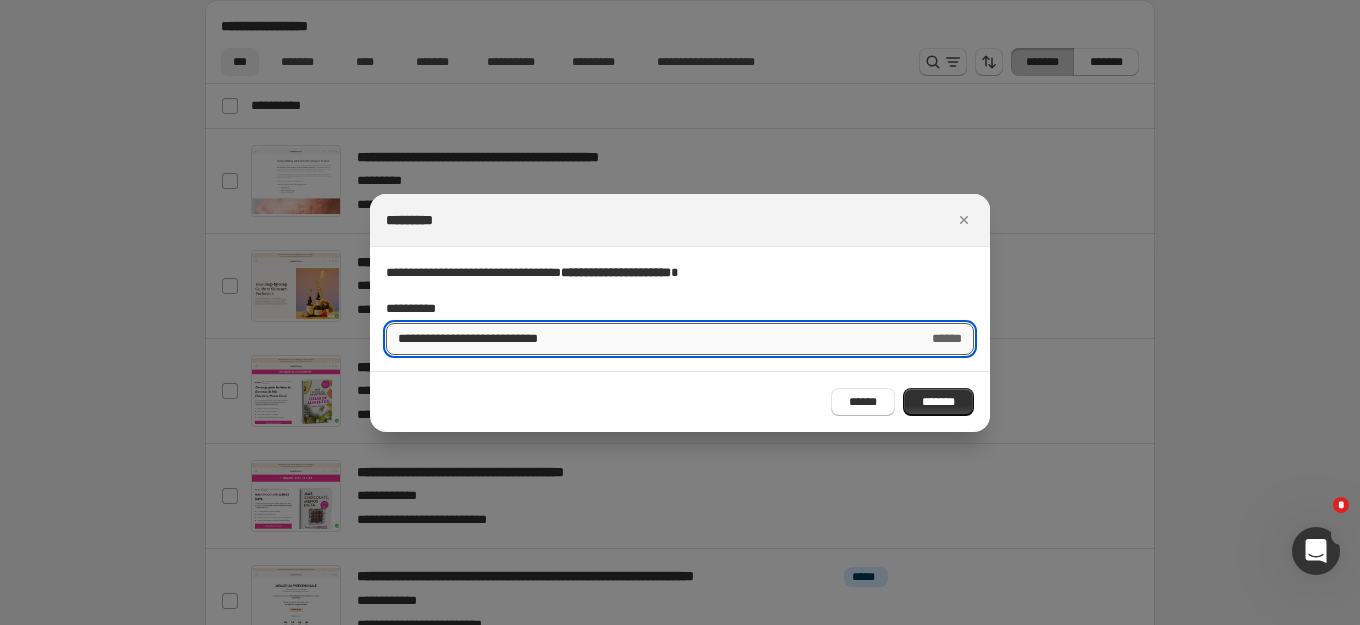 click on "**********" at bounding box center [649, 339] 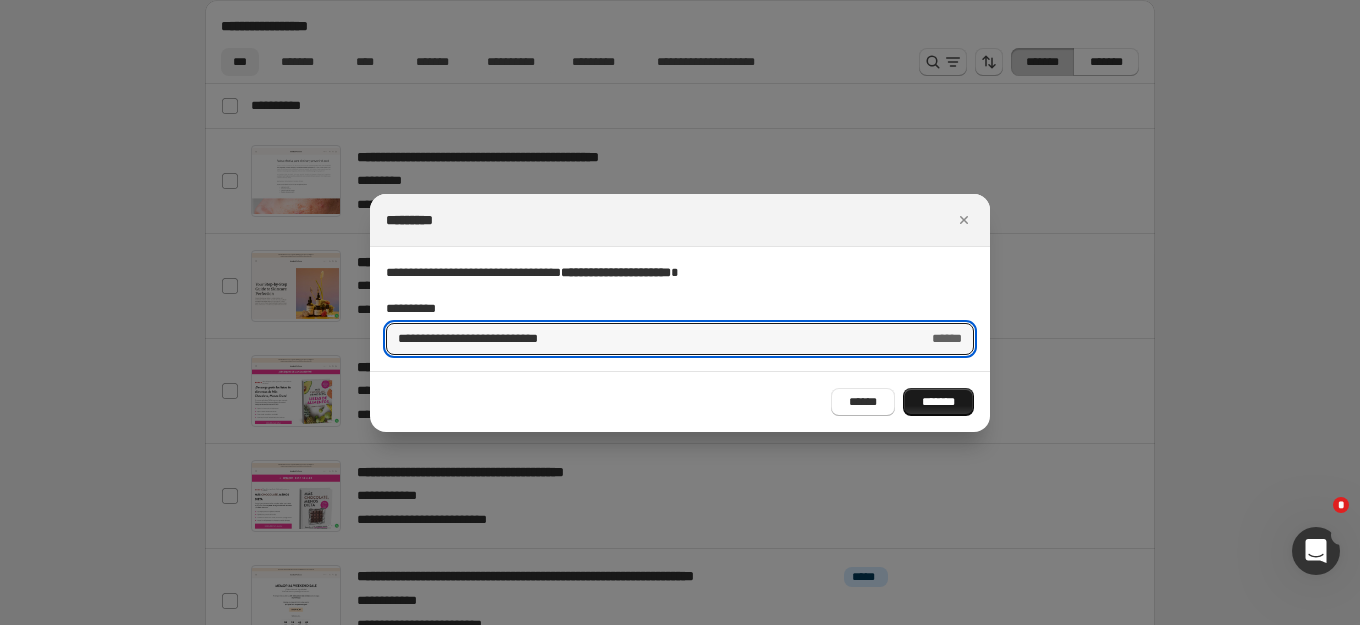 type on "**********" 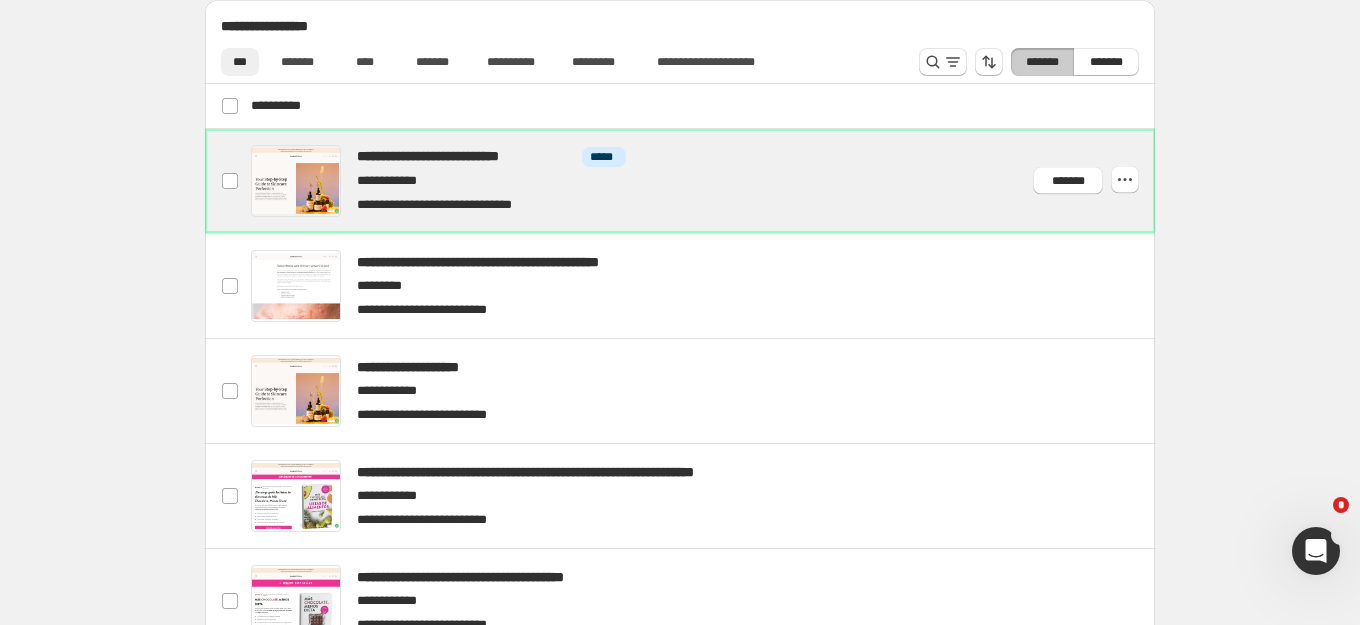 click at bounding box center (704, 181) 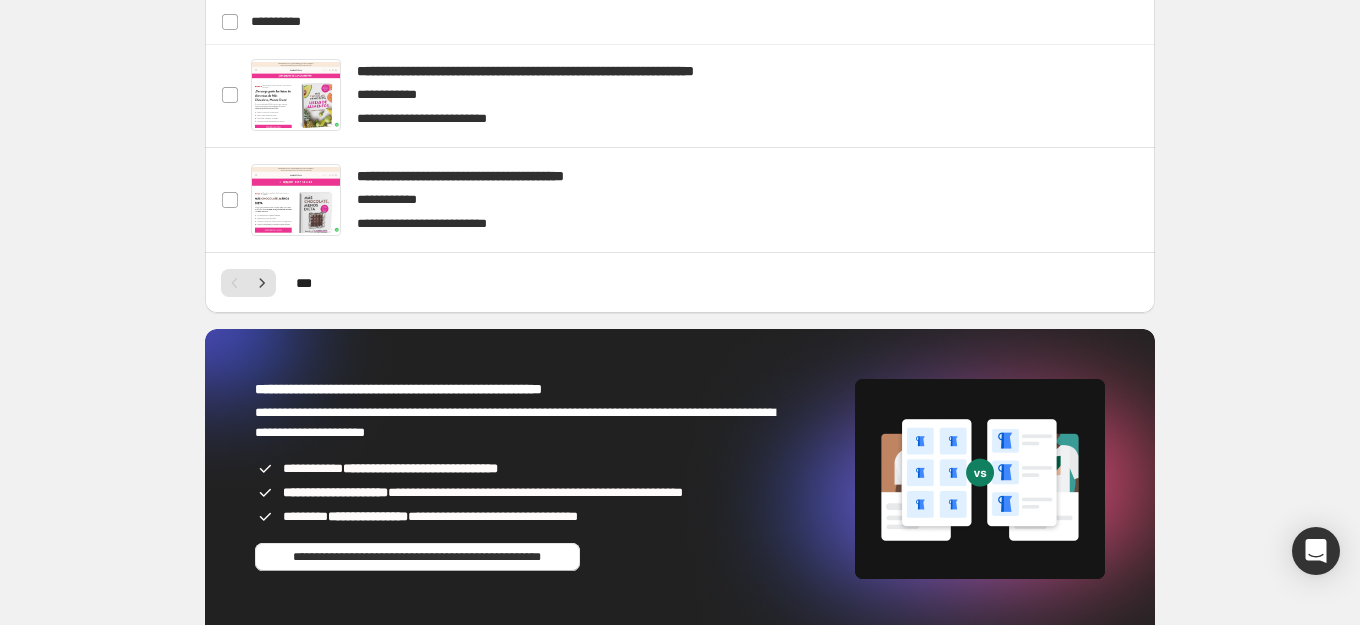 scroll, scrollTop: 1478, scrollLeft: 0, axis: vertical 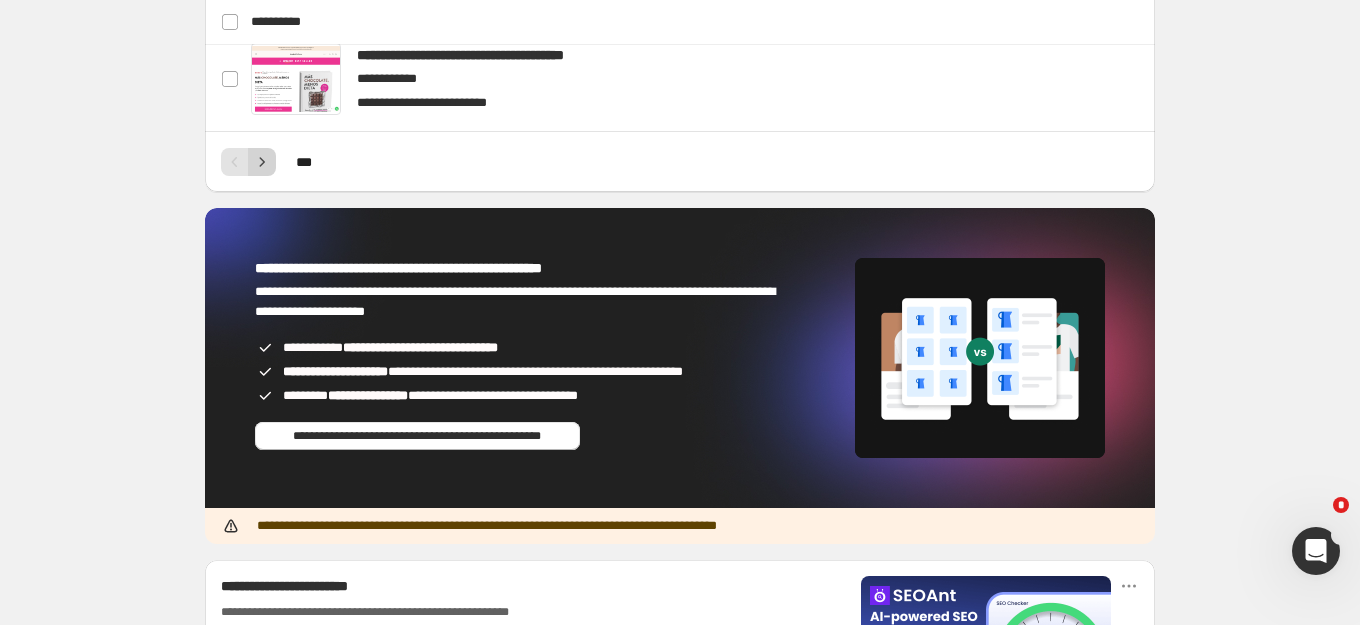 click 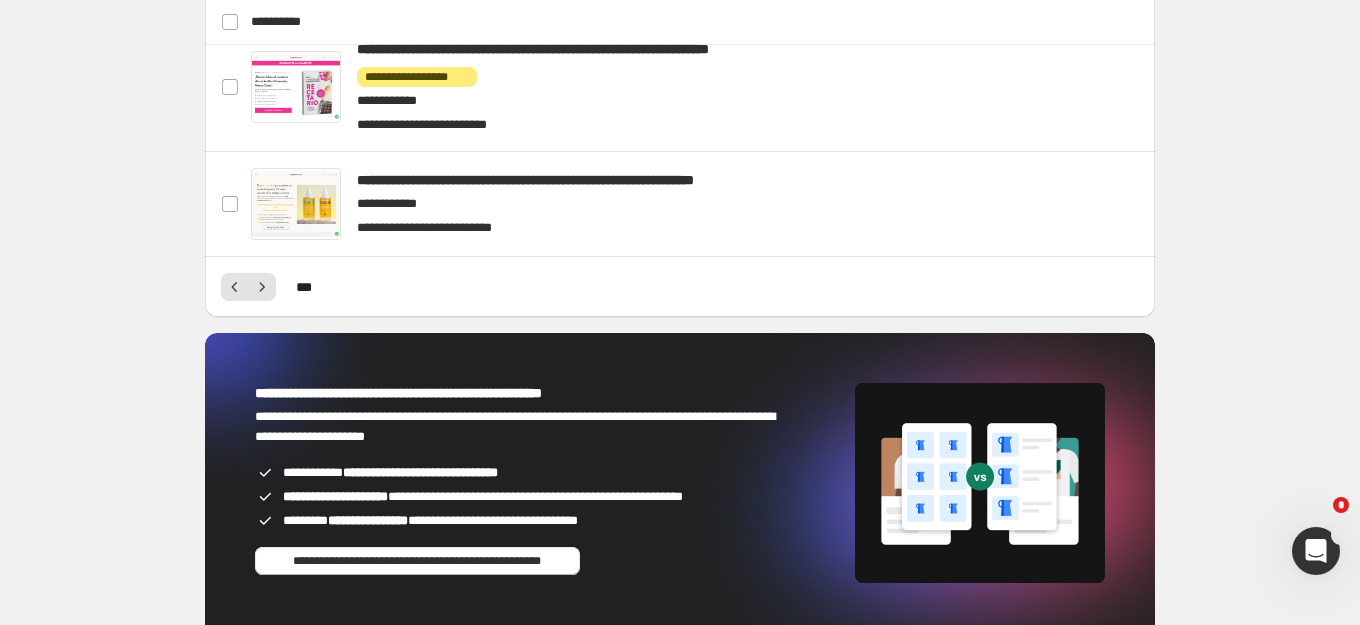 scroll, scrollTop: 1441, scrollLeft: 0, axis: vertical 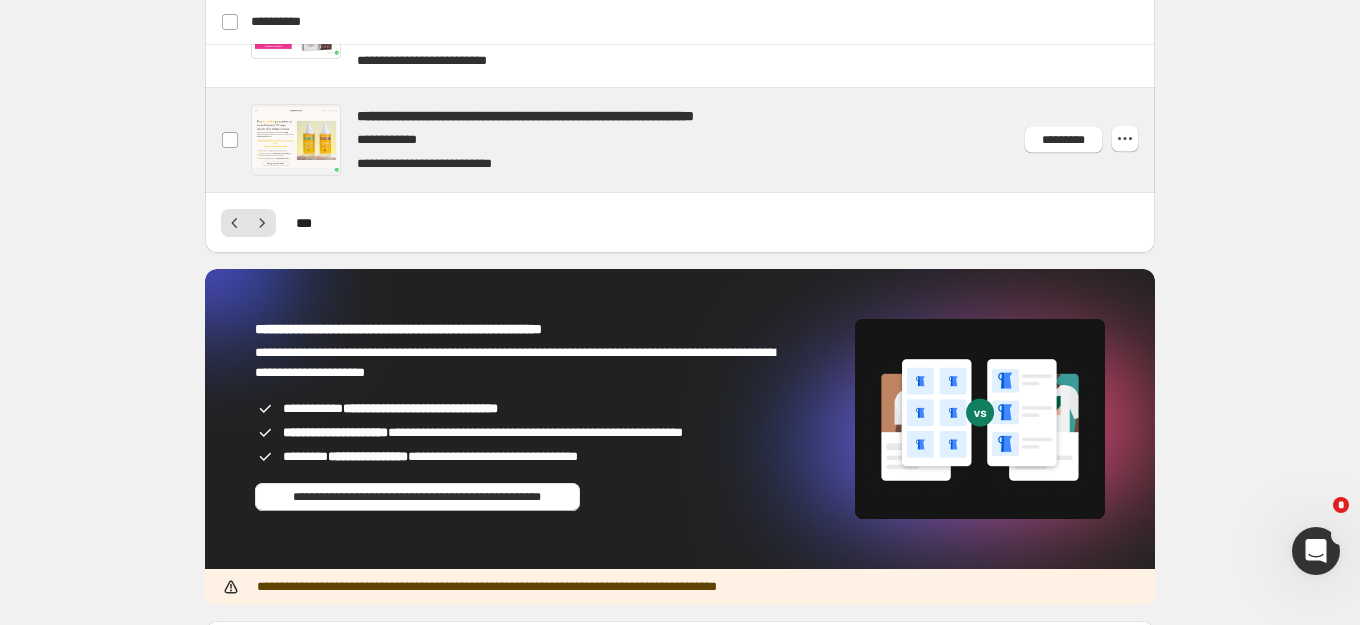 click at bounding box center (704, 140) 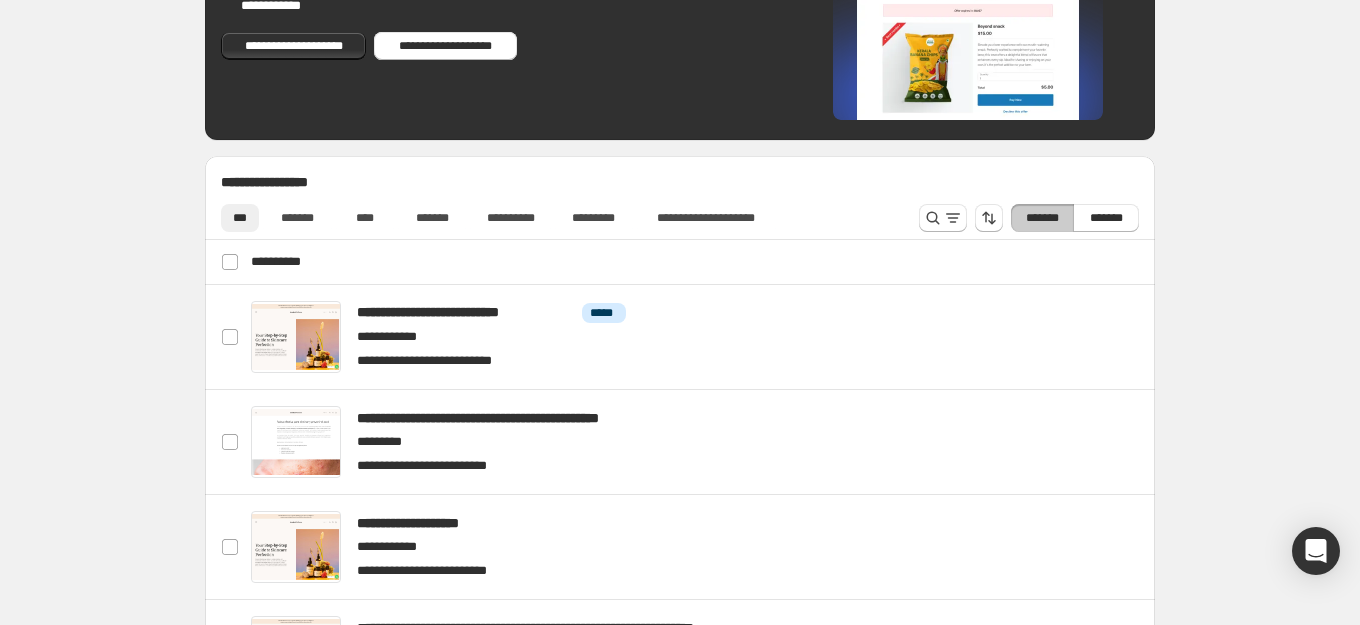 scroll, scrollTop: 818, scrollLeft: 0, axis: vertical 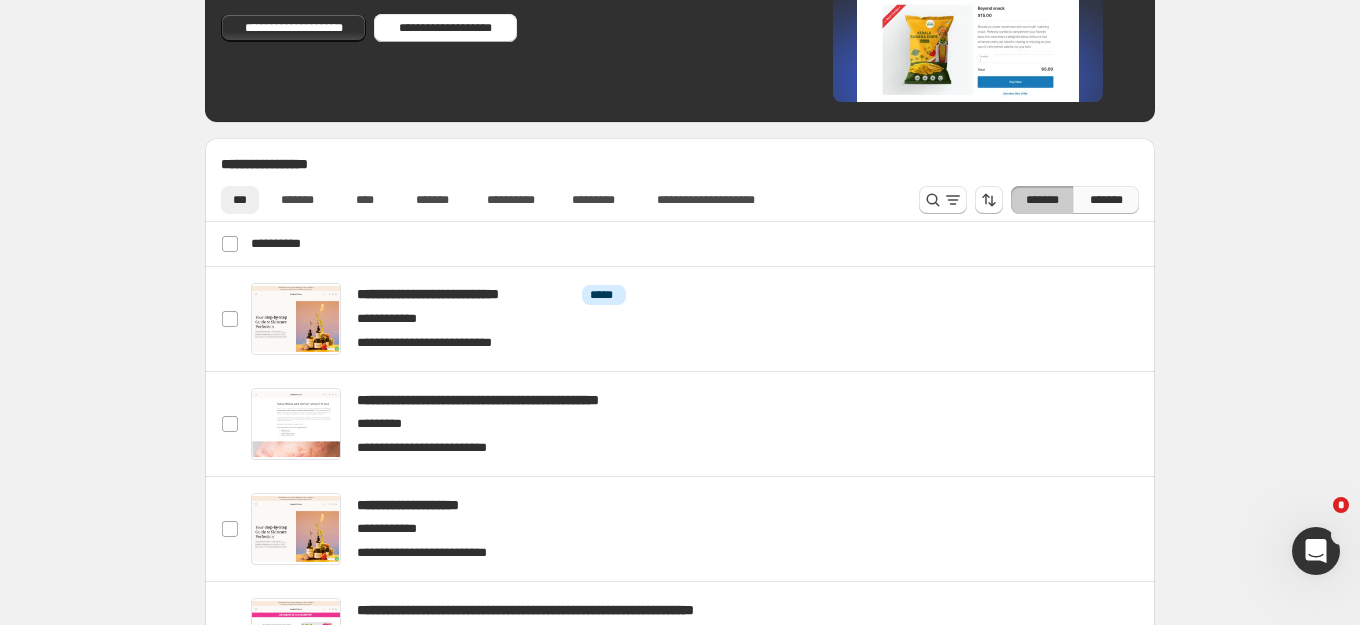 click on "*******" at bounding box center [1105, 200] 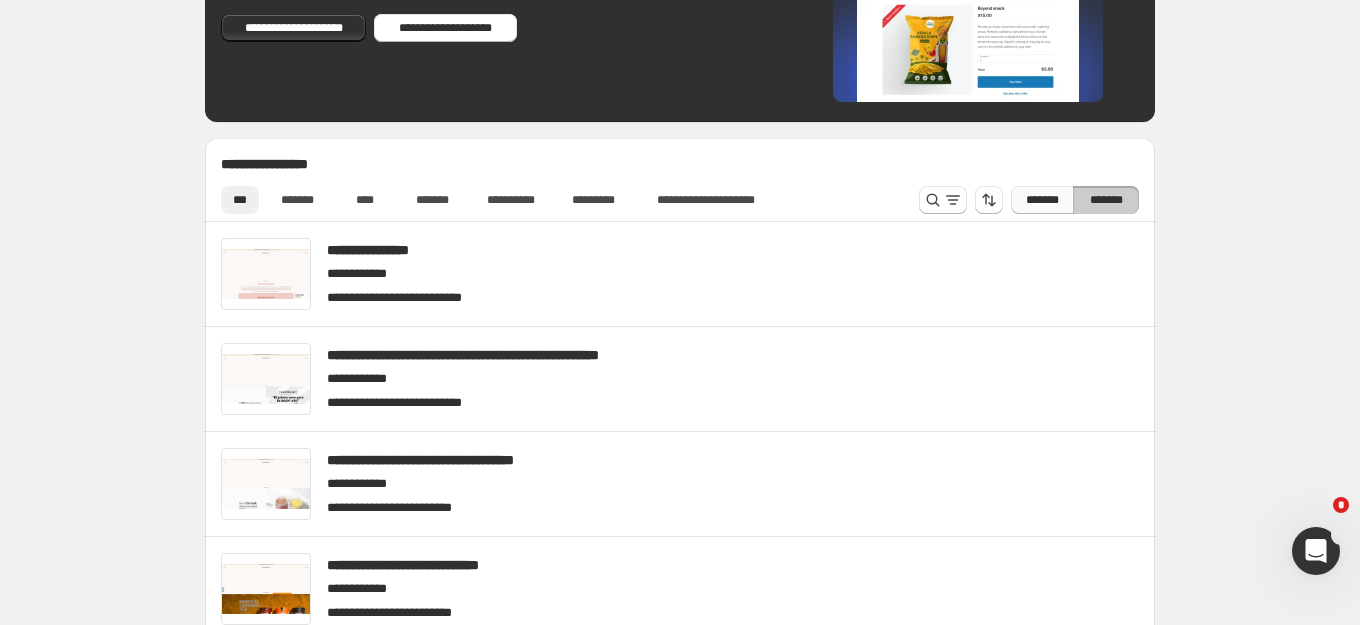 click on "*******" at bounding box center (1042, 200) 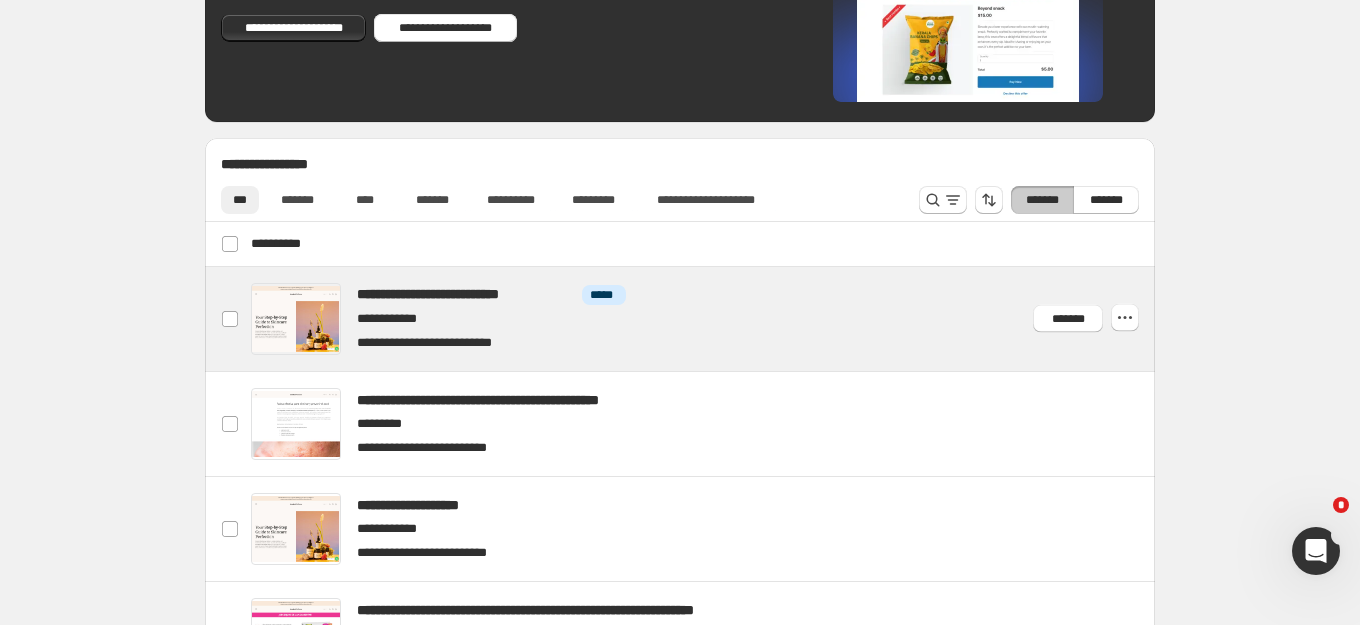 click at bounding box center [704, 319] 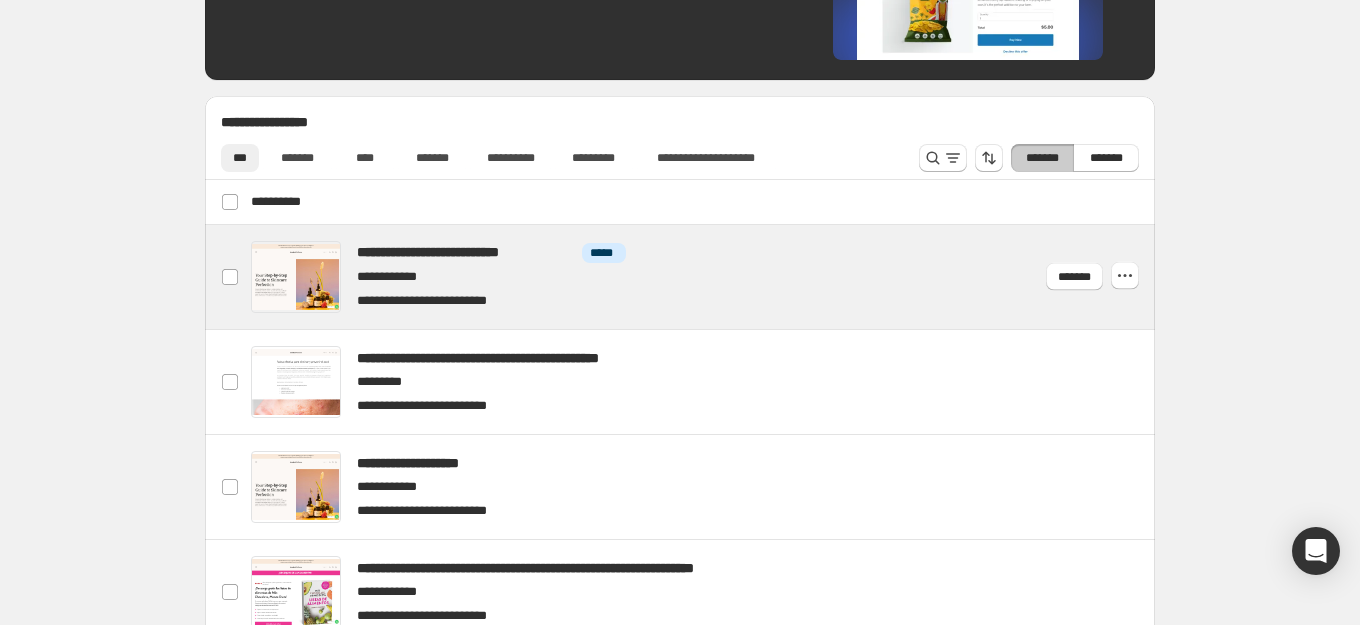 scroll, scrollTop: 865, scrollLeft: 0, axis: vertical 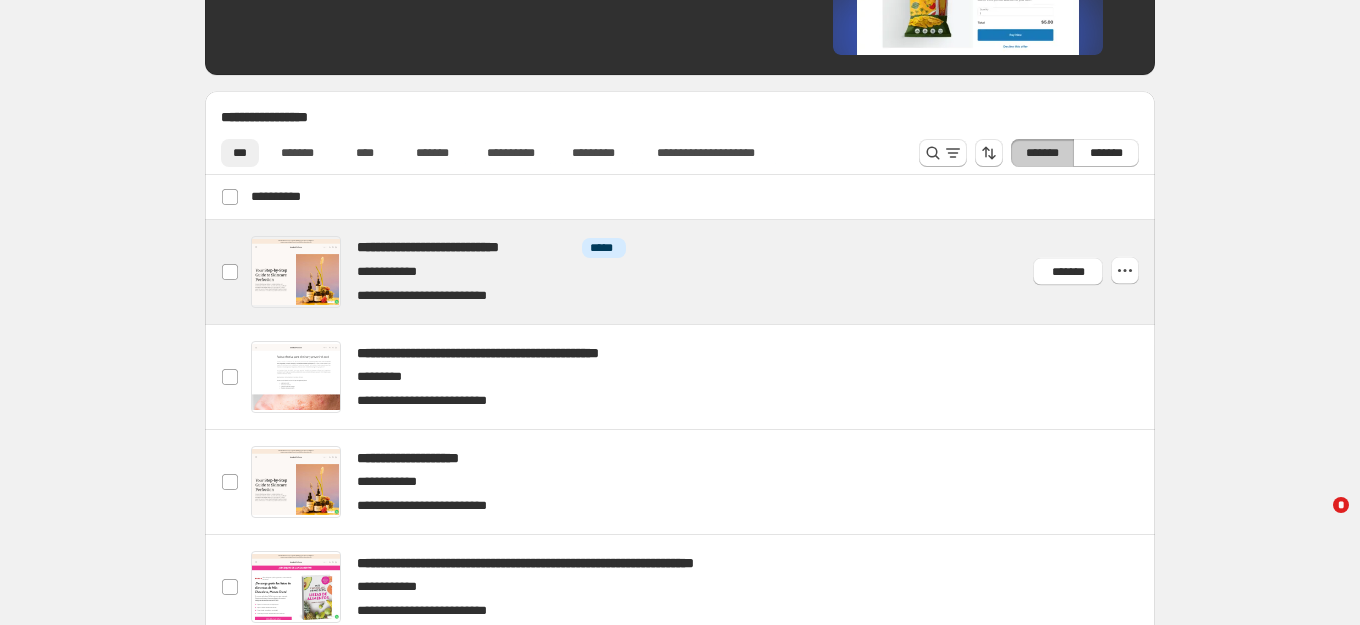 click at bounding box center (704, 272) 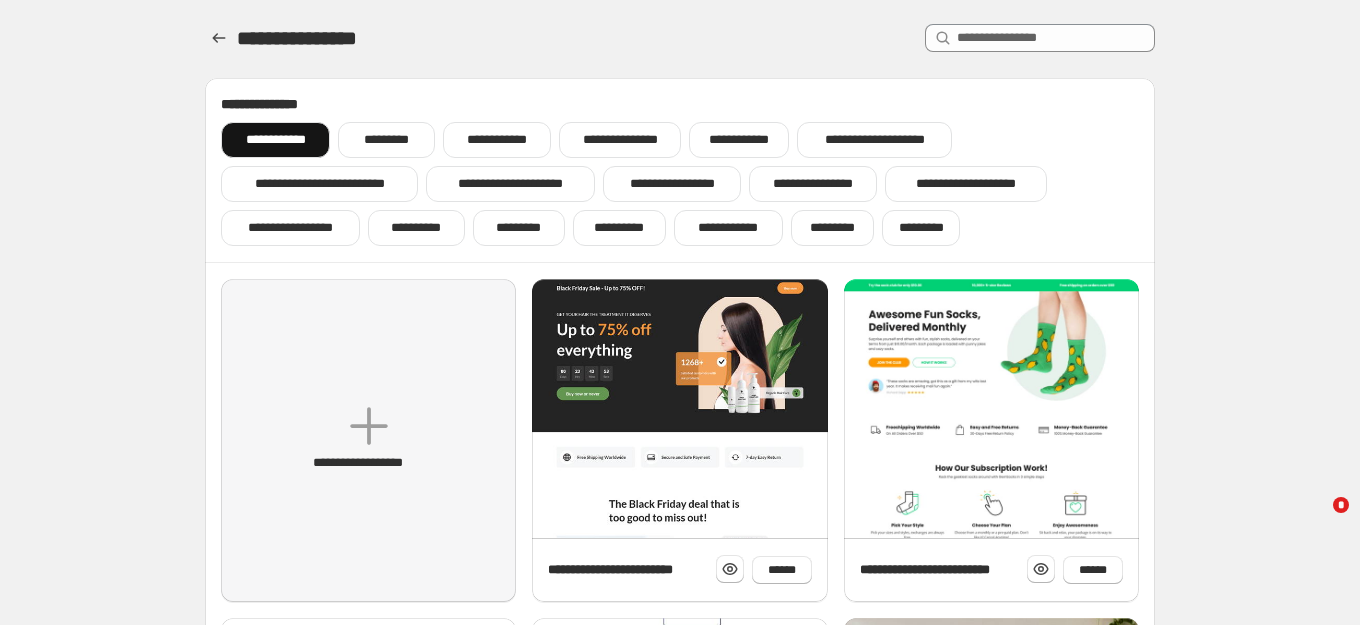 scroll, scrollTop: 672, scrollLeft: 0, axis: vertical 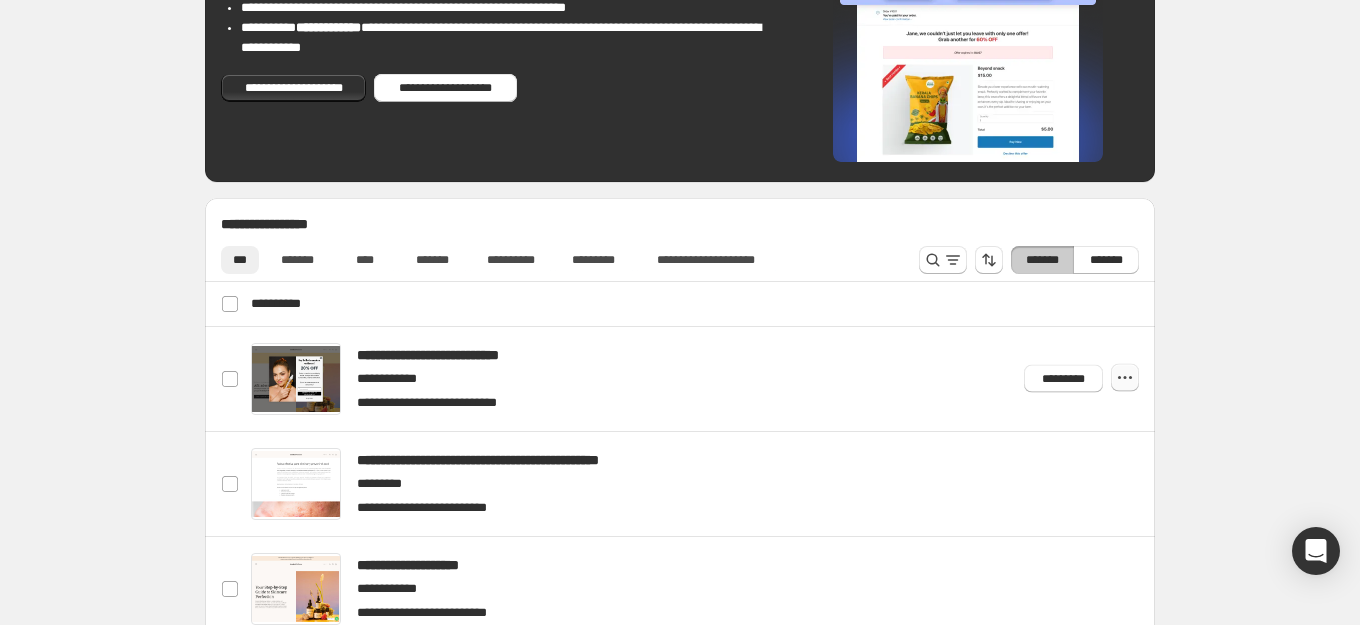 click 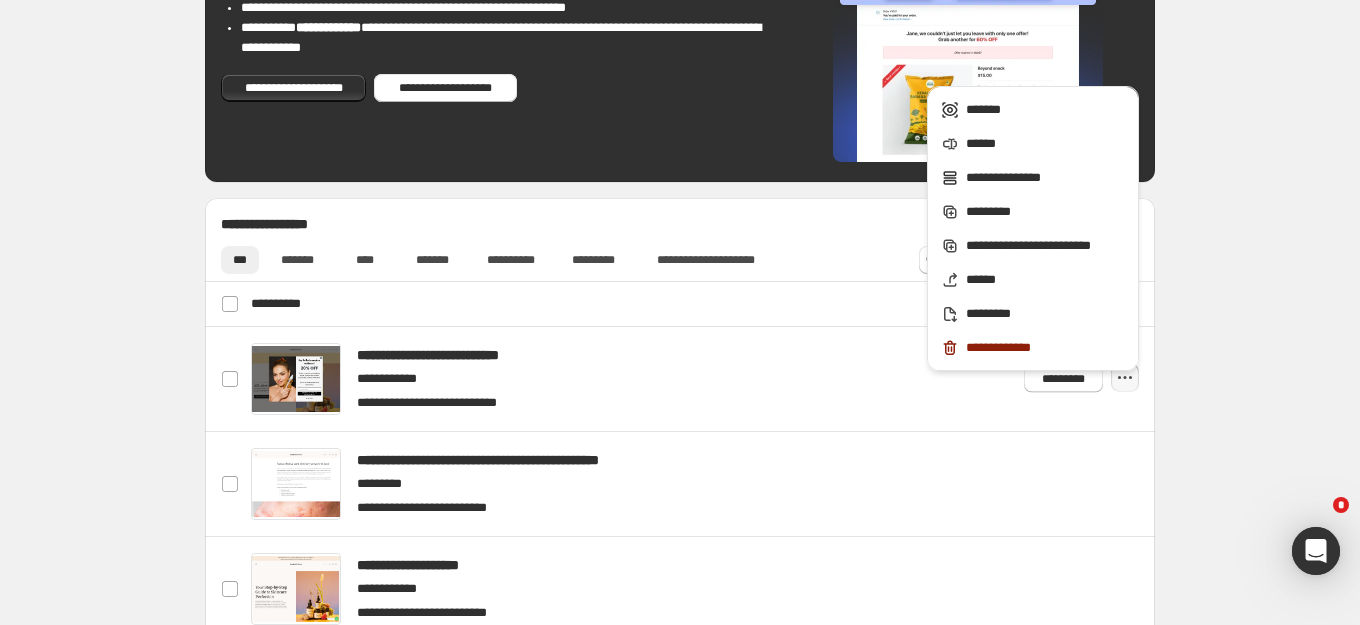 scroll, scrollTop: 0, scrollLeft: 0, axis: both 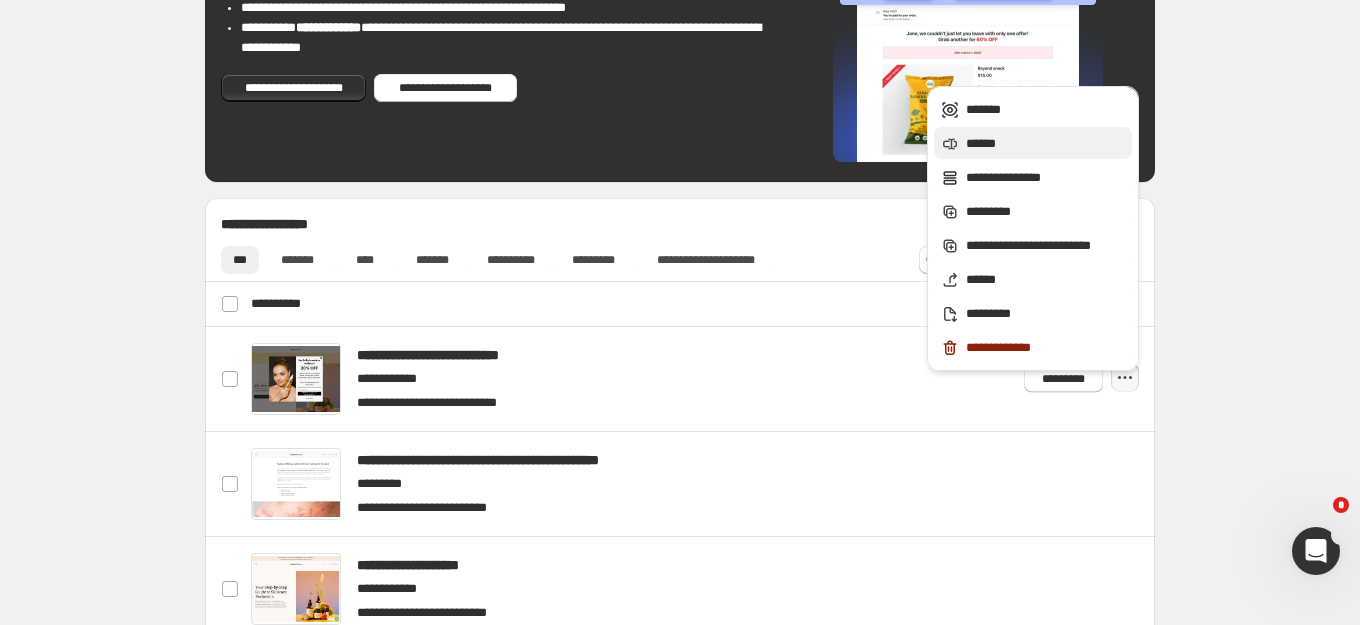 click on "******" at bounding box center (1046, 144) 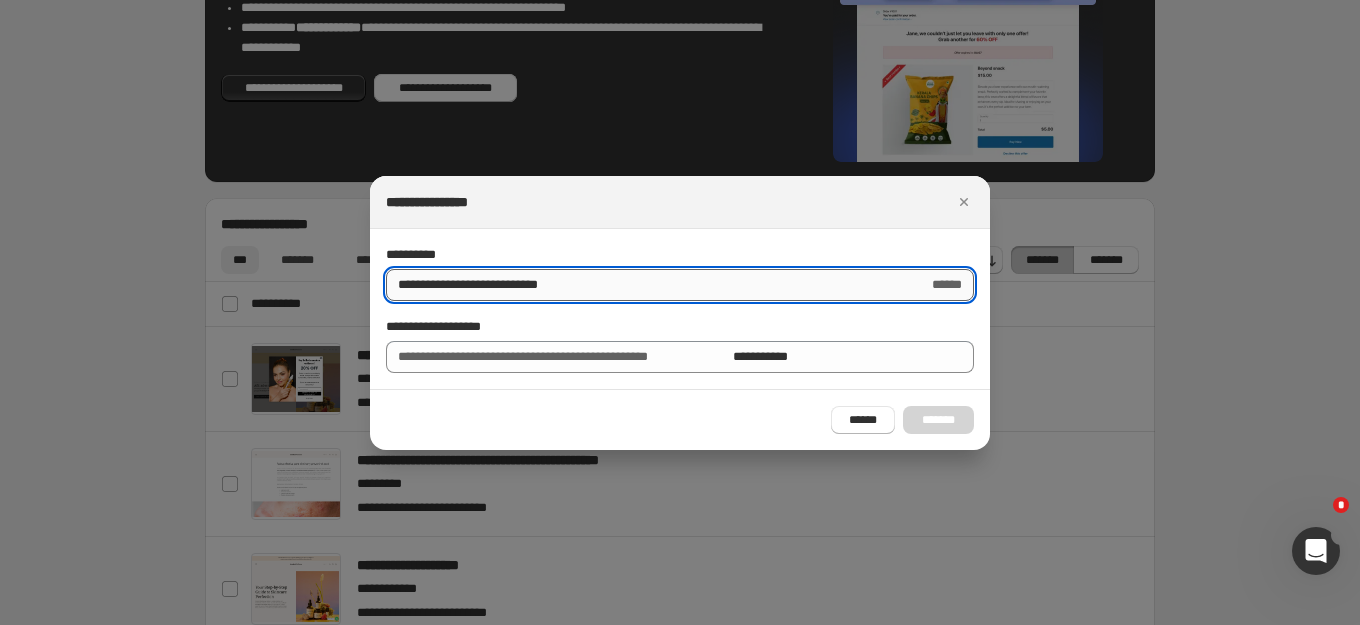click on "**********" at bounding box center [649, 285] 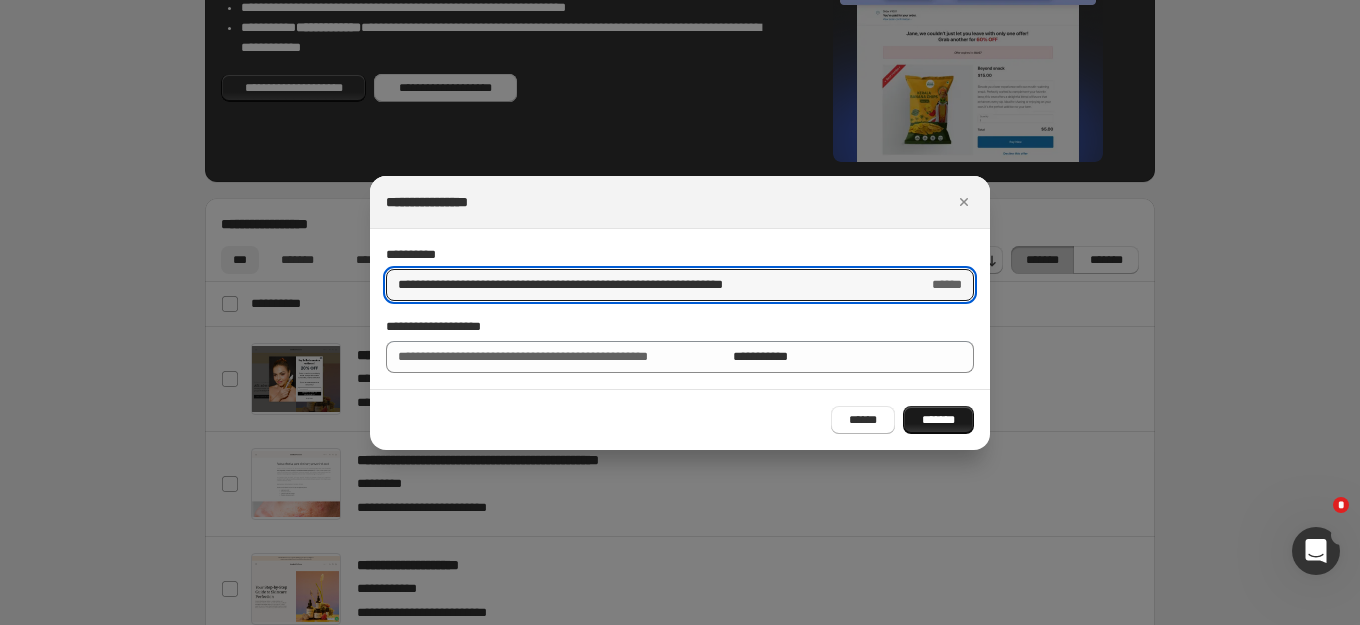 type on "**********" 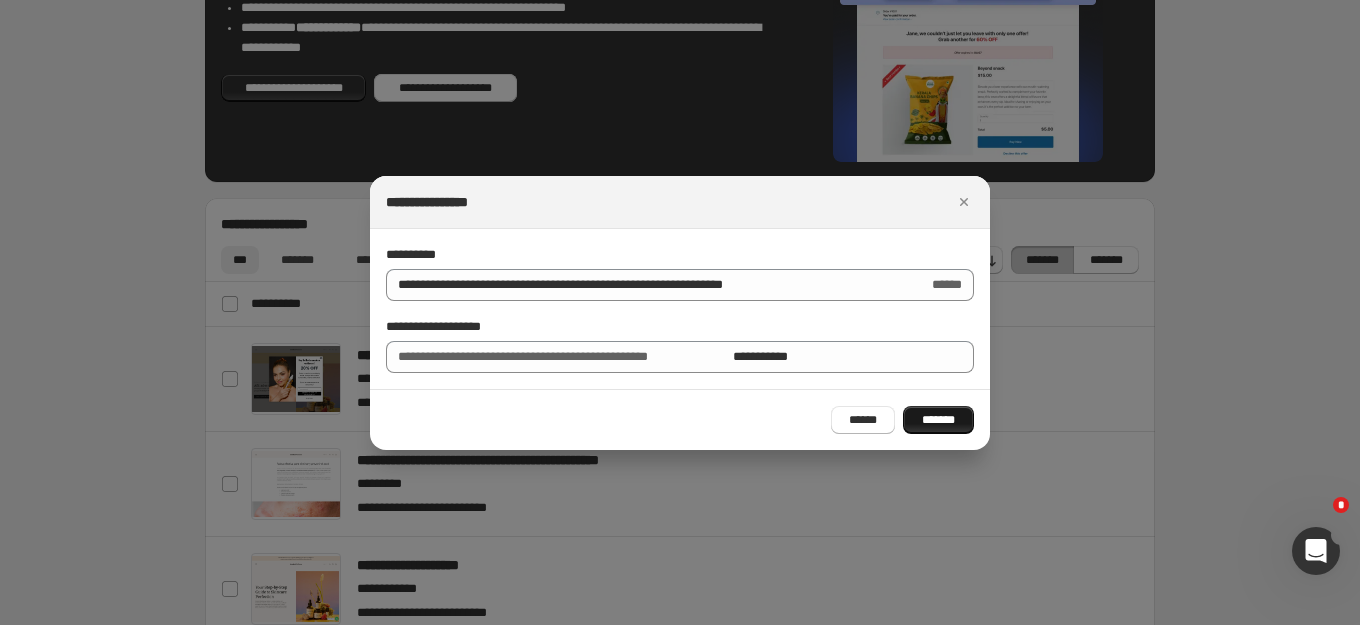 click on "*******" at bounding box center (938, 420) 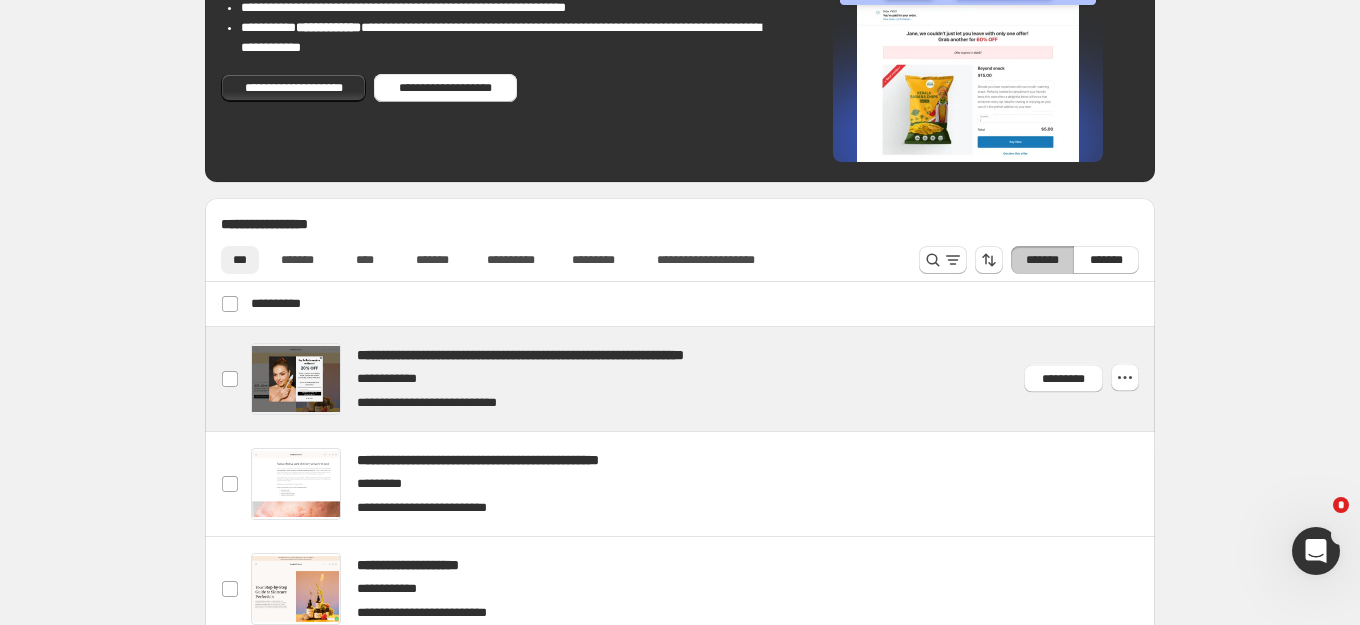 click at bounding box center [704, 379] 